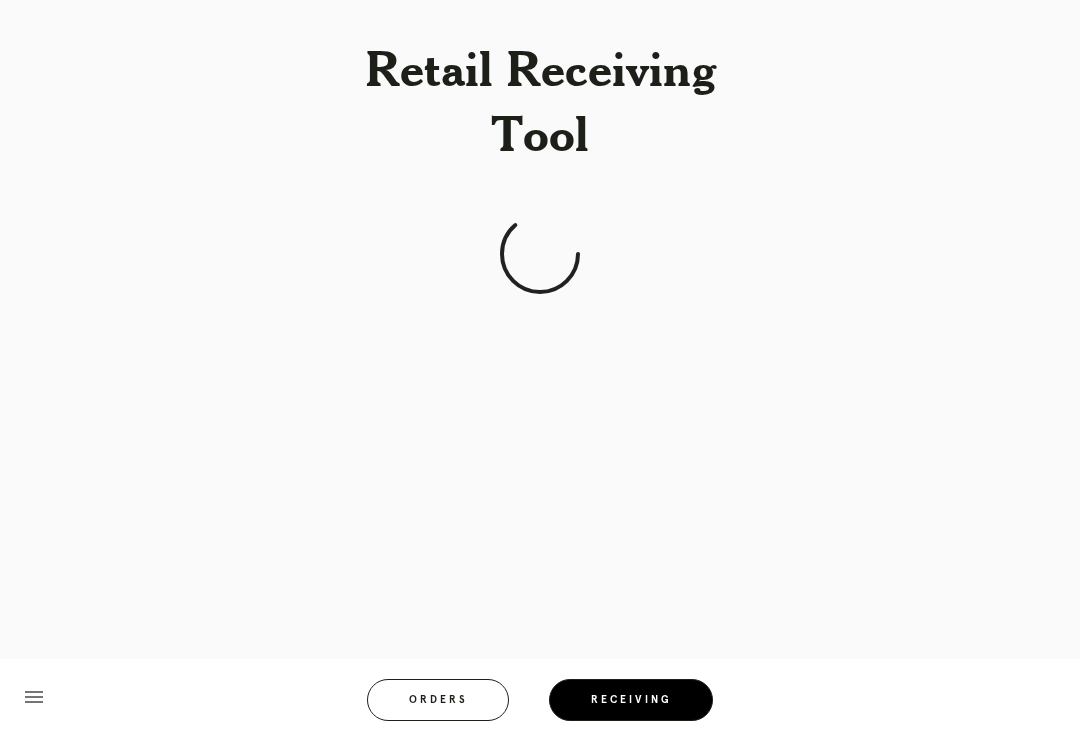 scroll, scrollTop: 0, scrollLeft: 0, axis: both 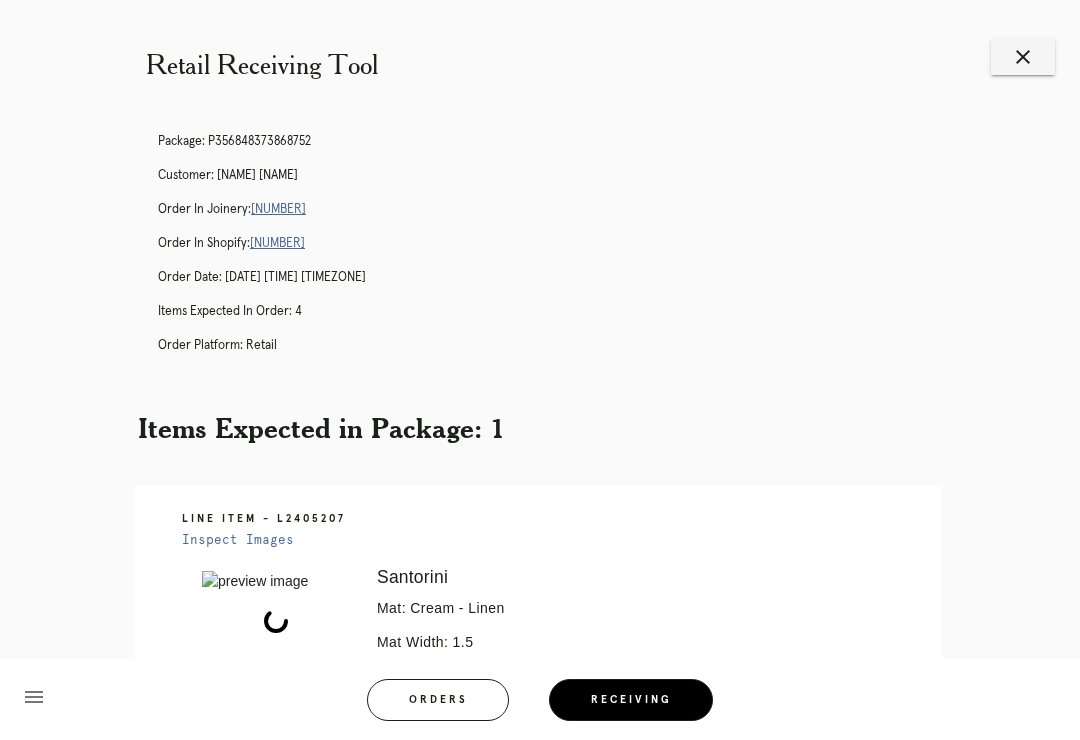 click on "R767455517" at bounding box center (278, 209) 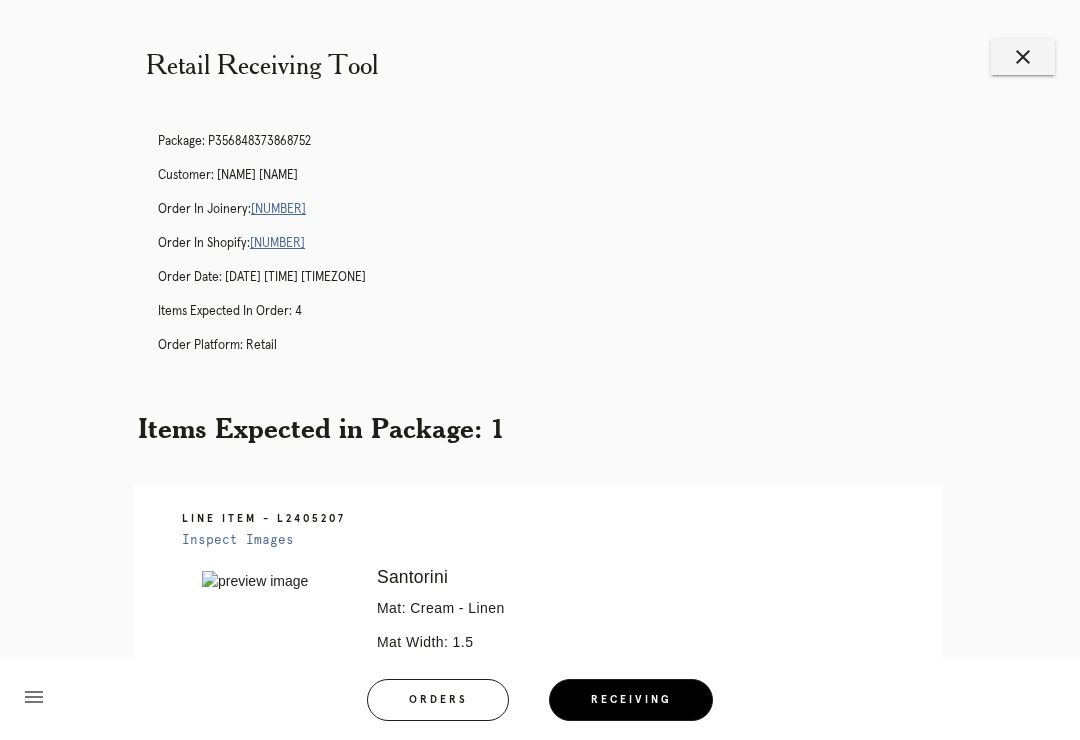 click on "close" at bounding box center [1023, 57] 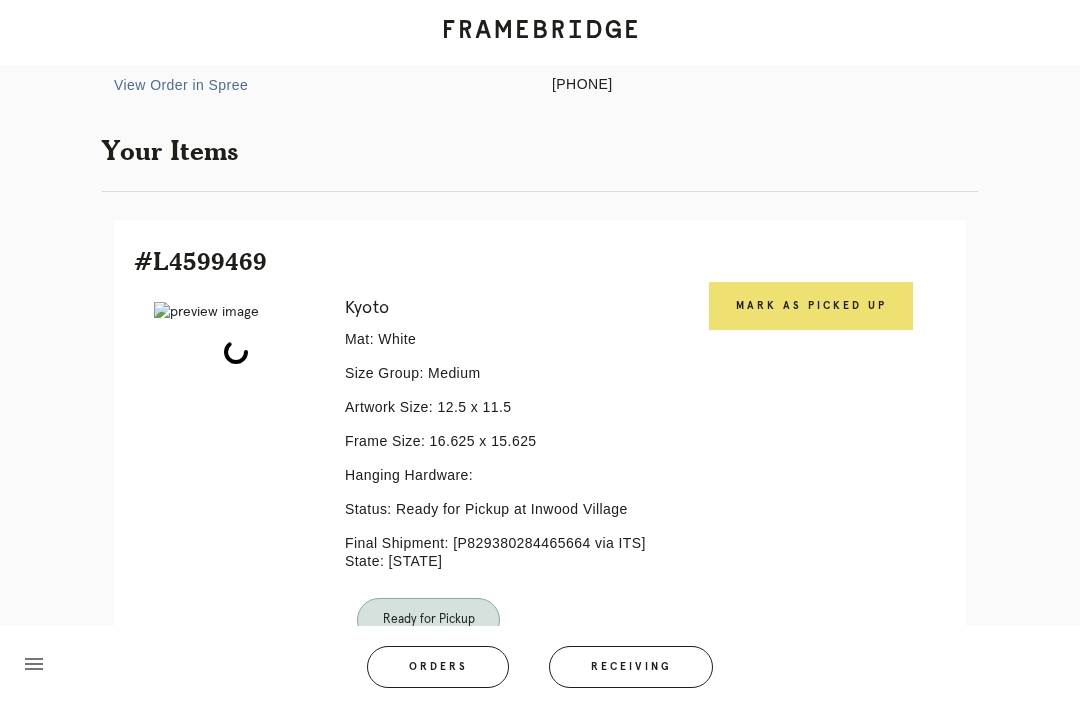 scroll, scrollTop: 306, scrollLeft: 0, axis: vertical 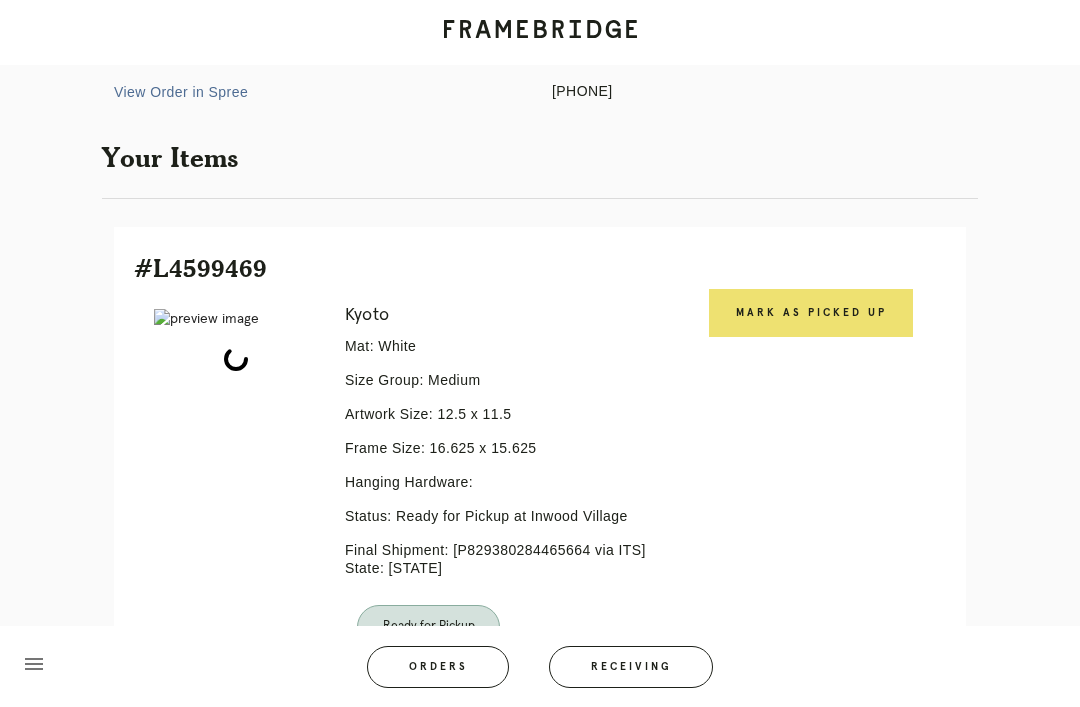 click on "Mark as Picked Up" at bounding box center [811, 313] 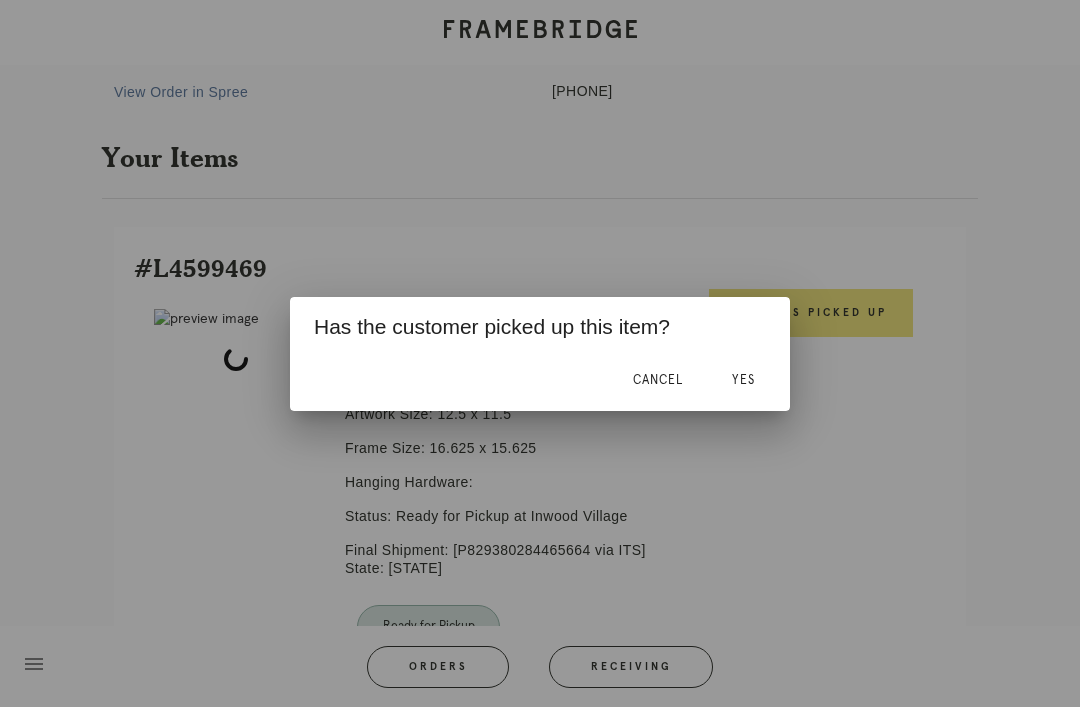 click on "Yes" at bounding box center [743, 380] 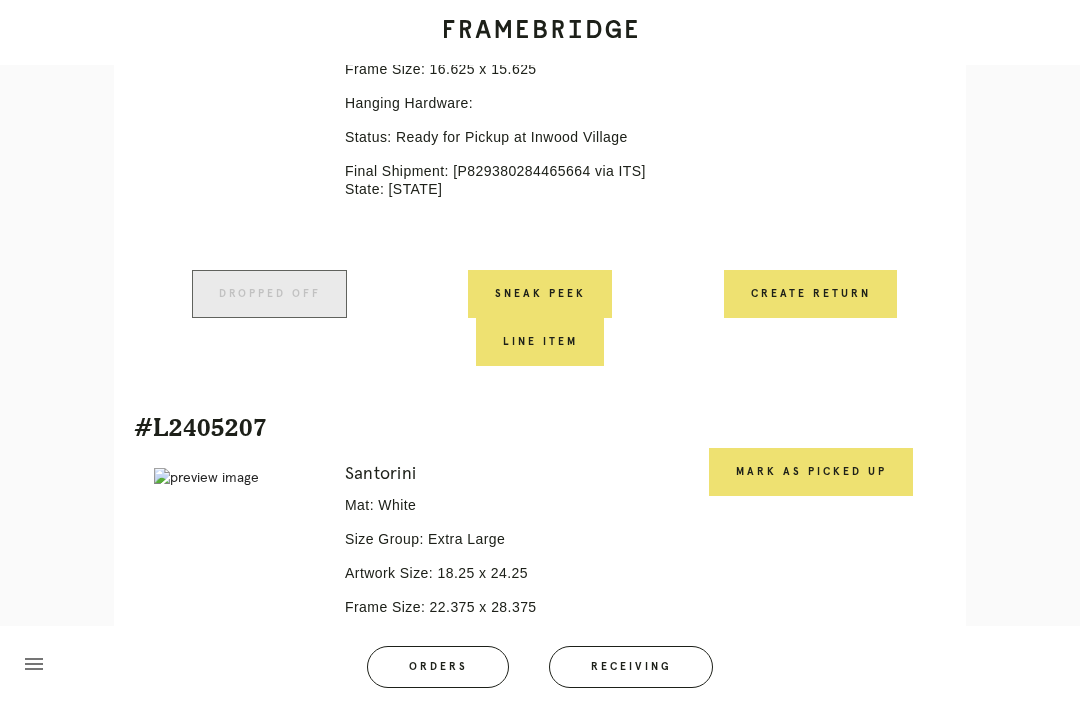 scroll, scrollTop: 681, scrollLeft: 0, axis: vertical 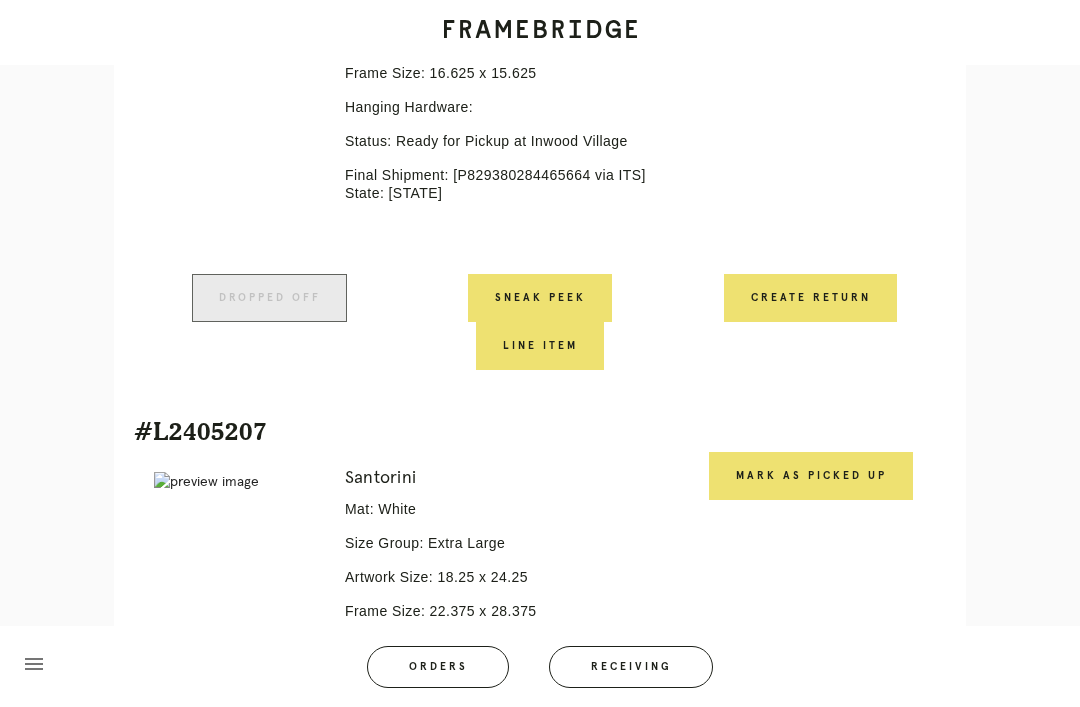 click on "Mark as Picked Up" at bounding box center (811, 476) 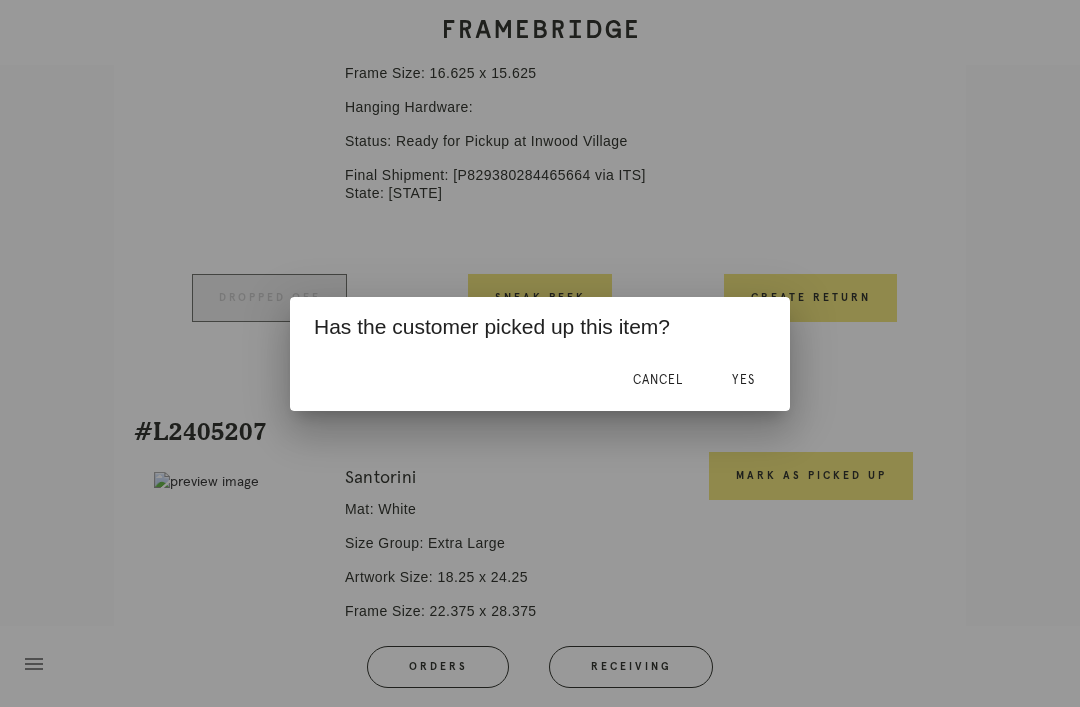 click on "Yes" at bounding box center [743, 381] 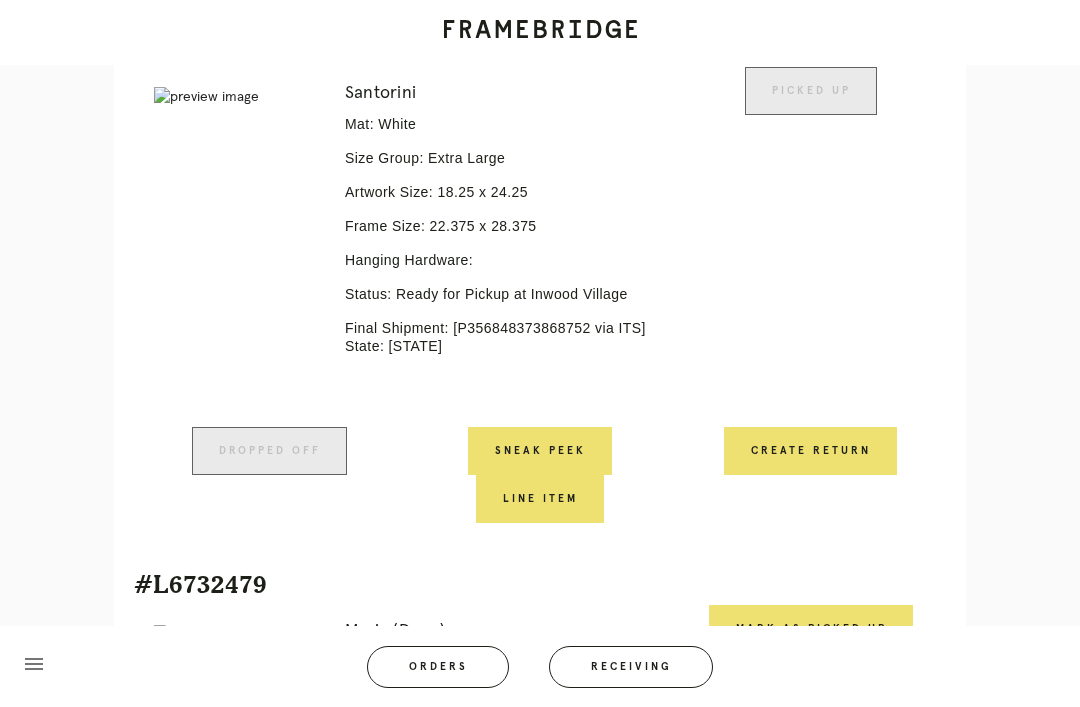 scroll, scrollTop: 1109, scrollLeft: 0, axis: vertical 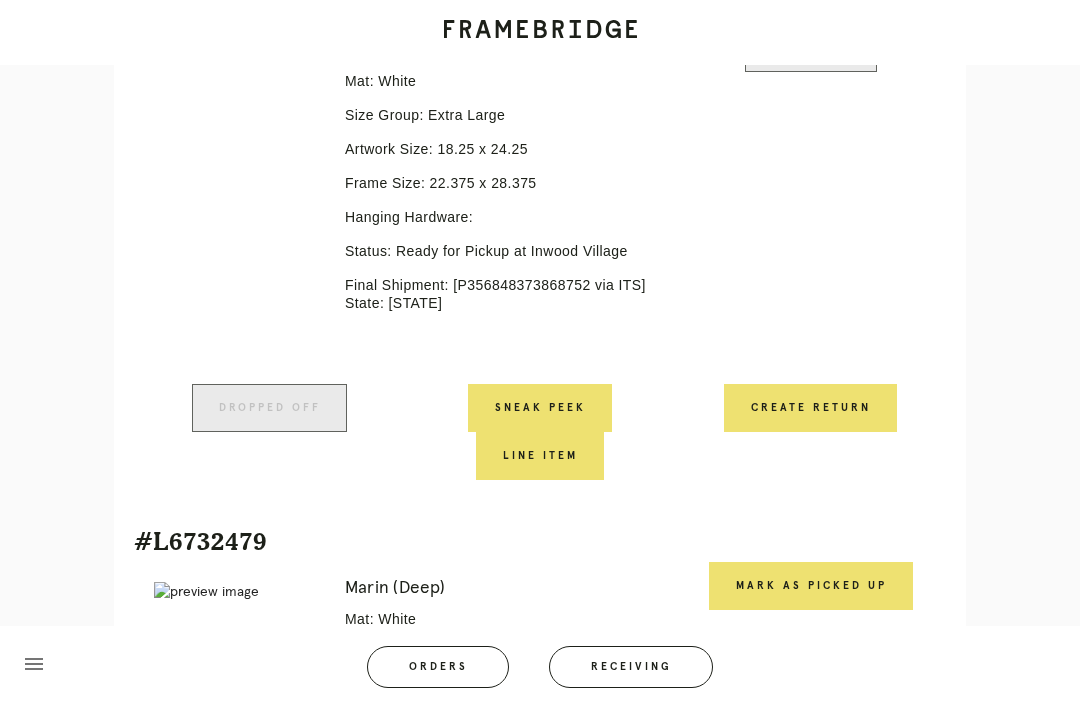 click on "Mark as Picked Up" at bounding box center (811, 586) 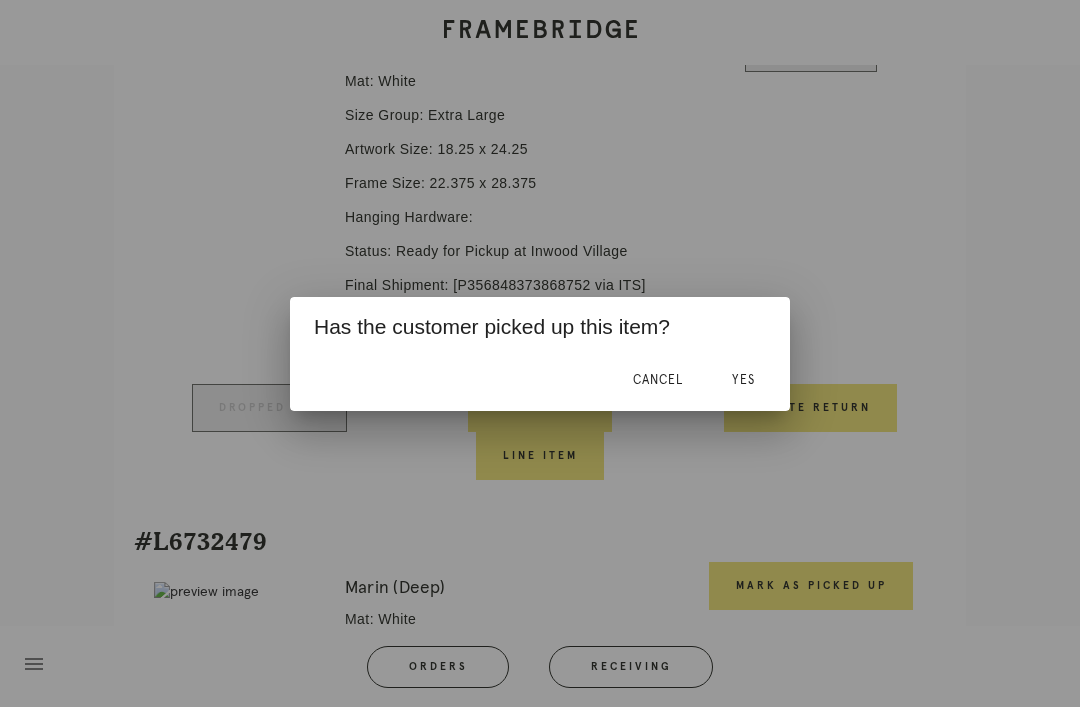 click on "Yes" at bounding box center [743, 381] 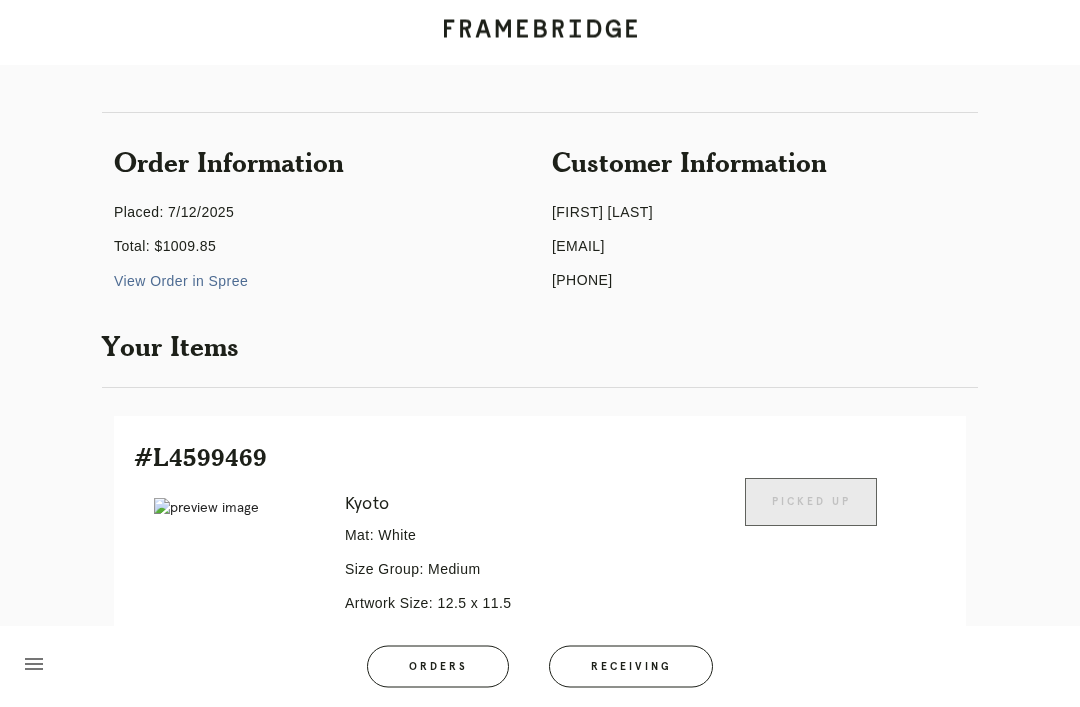 scroll, scrollTop: 0, scrollLeft: 0, axis: both 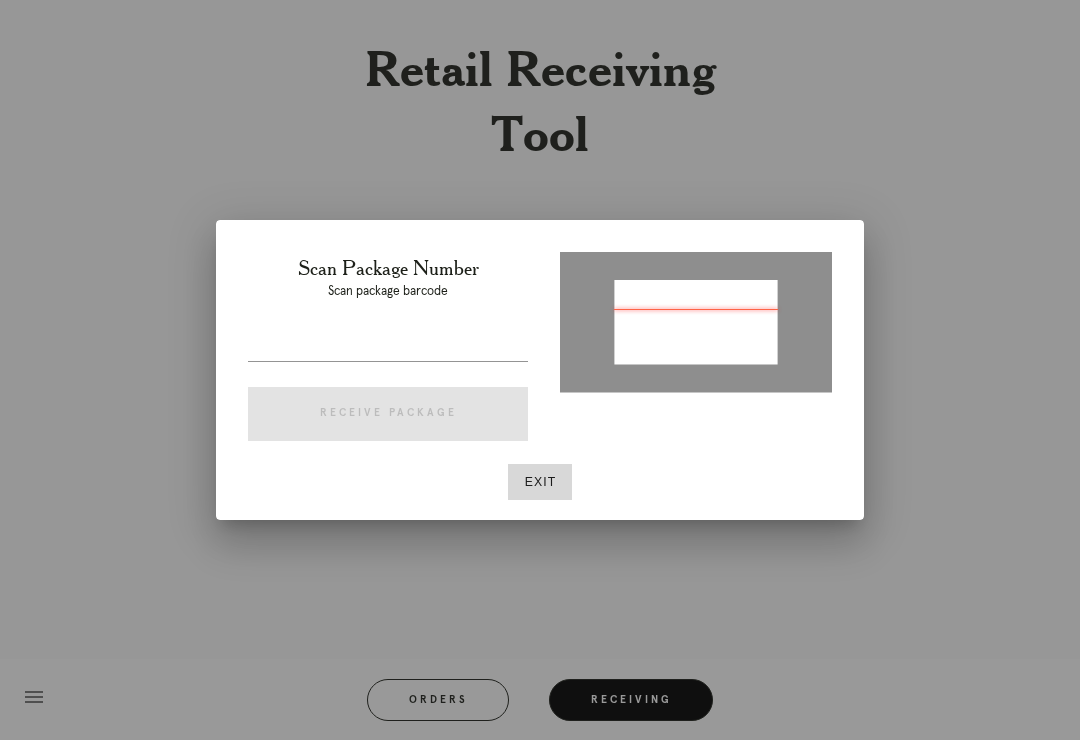 type on "P312403551463081" 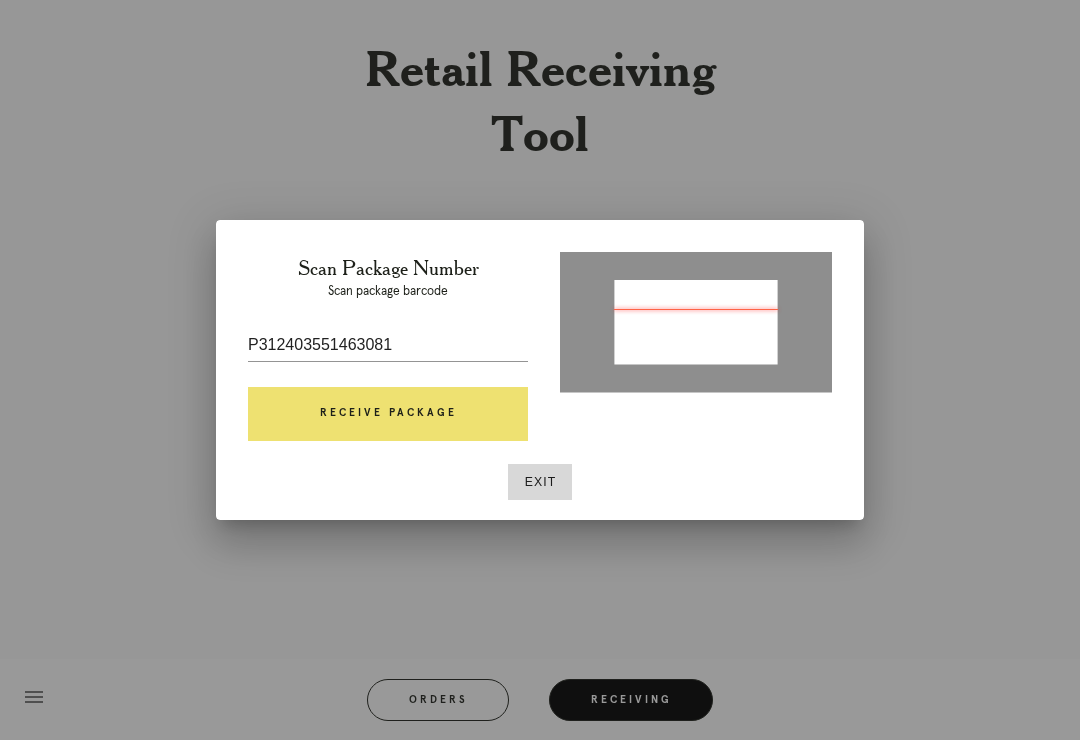 click on "Receive Package" at bounding box center (388, 414) 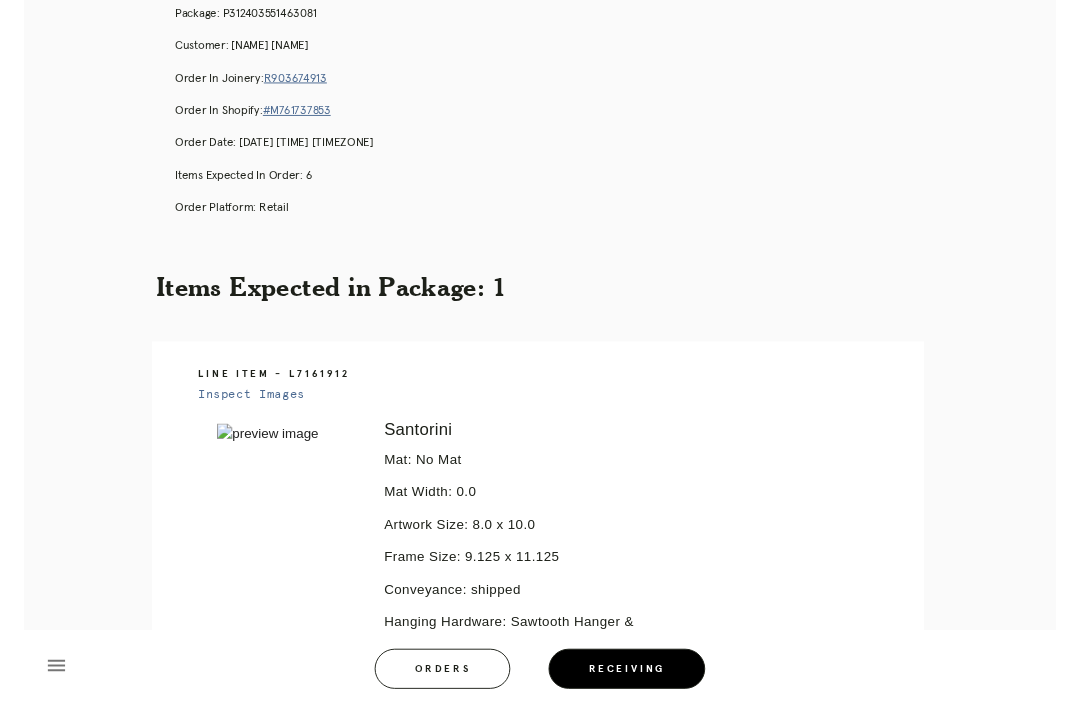 scroll, scrollTop: 0, scrollLeft: 0, axis: both 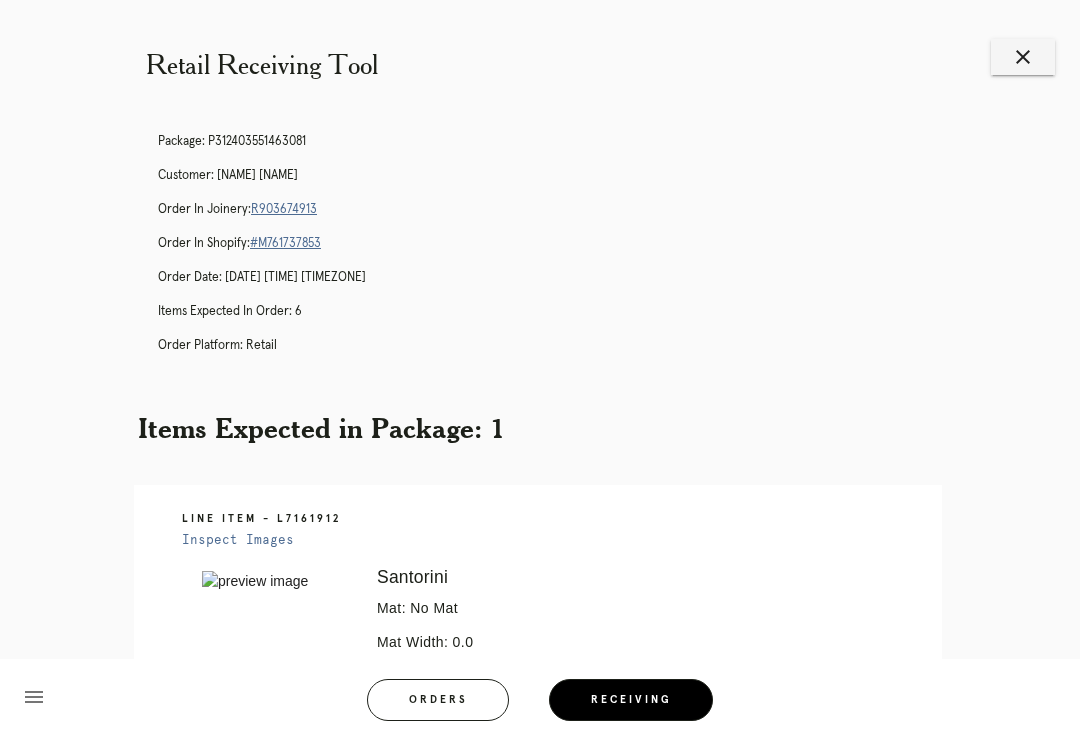 click on "Package: P312403551463081   Customer: Sally Mclaughlin
Order in Joinery:
R903674913
Order in Shopify:
#M761737853
Order Date:
07/22/2025  2:13 PM EDT
Items Expected in Order: 6   Order Platform: retail" at bounding box center (560, 252) 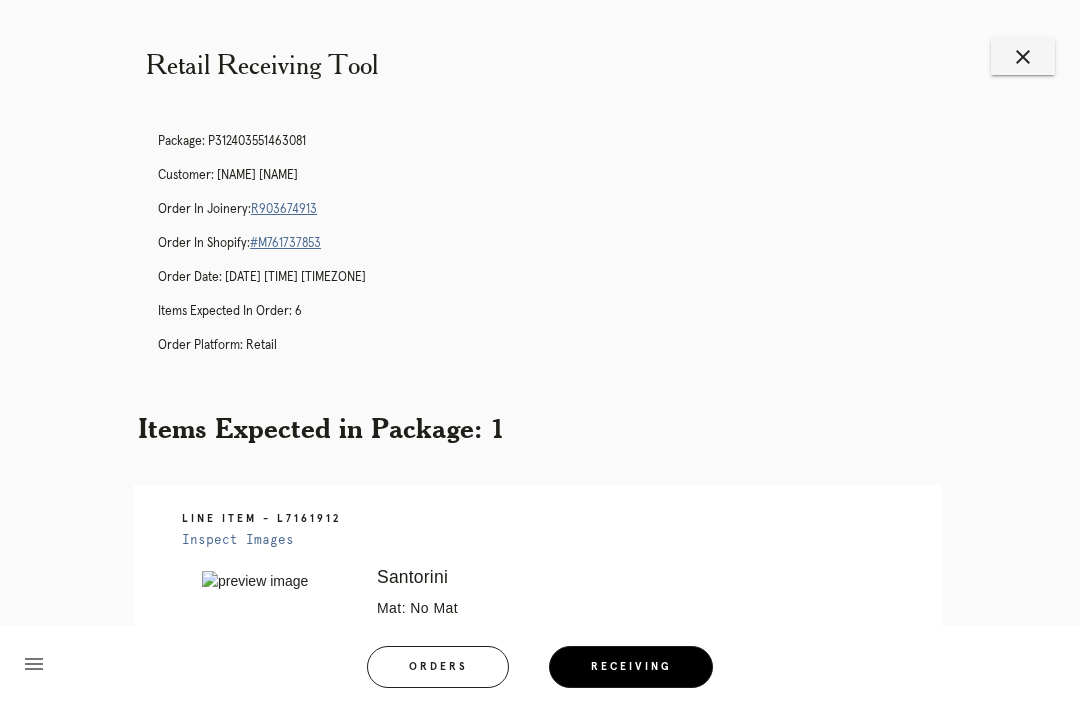 click on "Receiving" at bounding box center [631, 667] 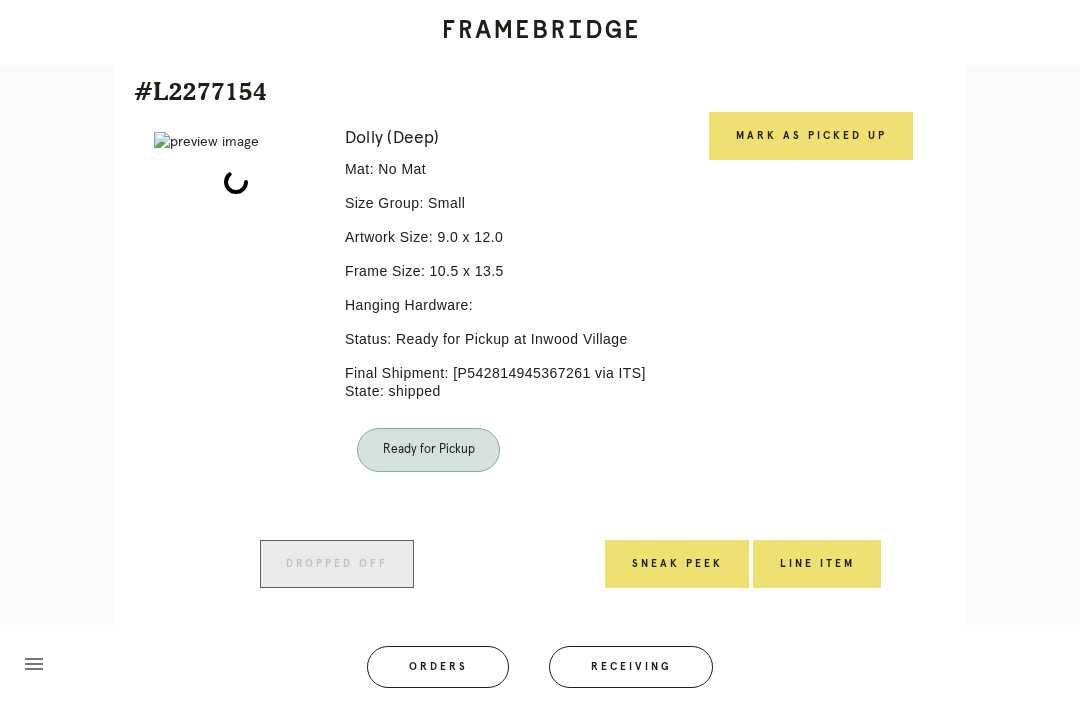 scroll, scrollTop: 479, scrollLeft: 0, axis: vertical 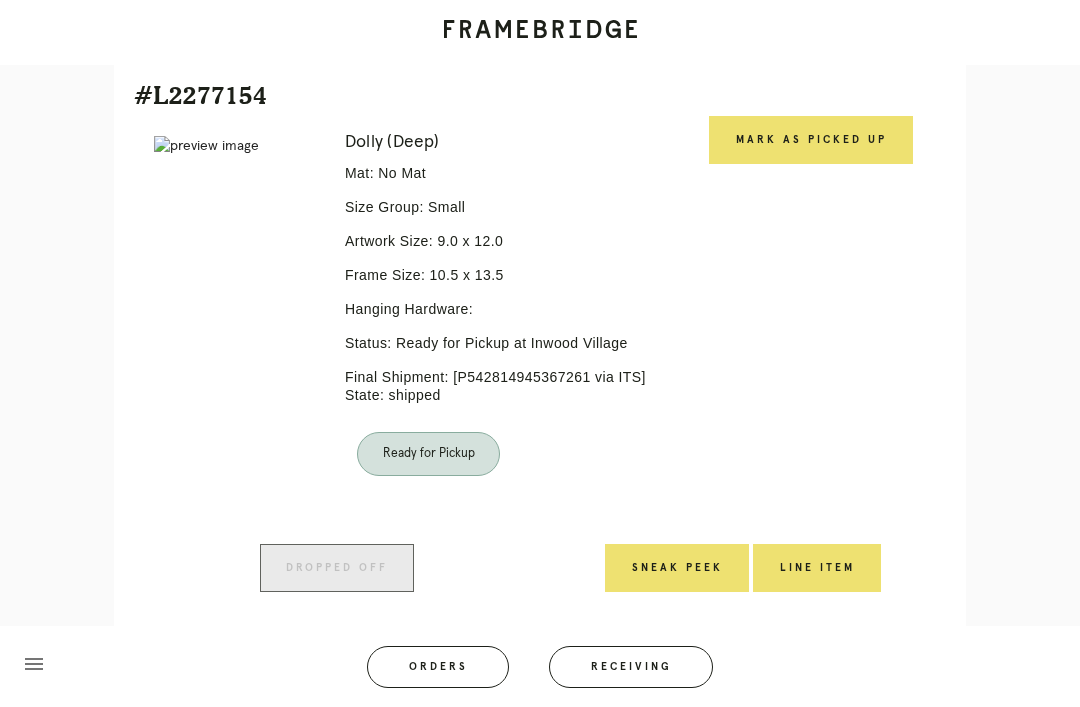 click on "Mark as Picked Up" at bounding box center [811, 140] 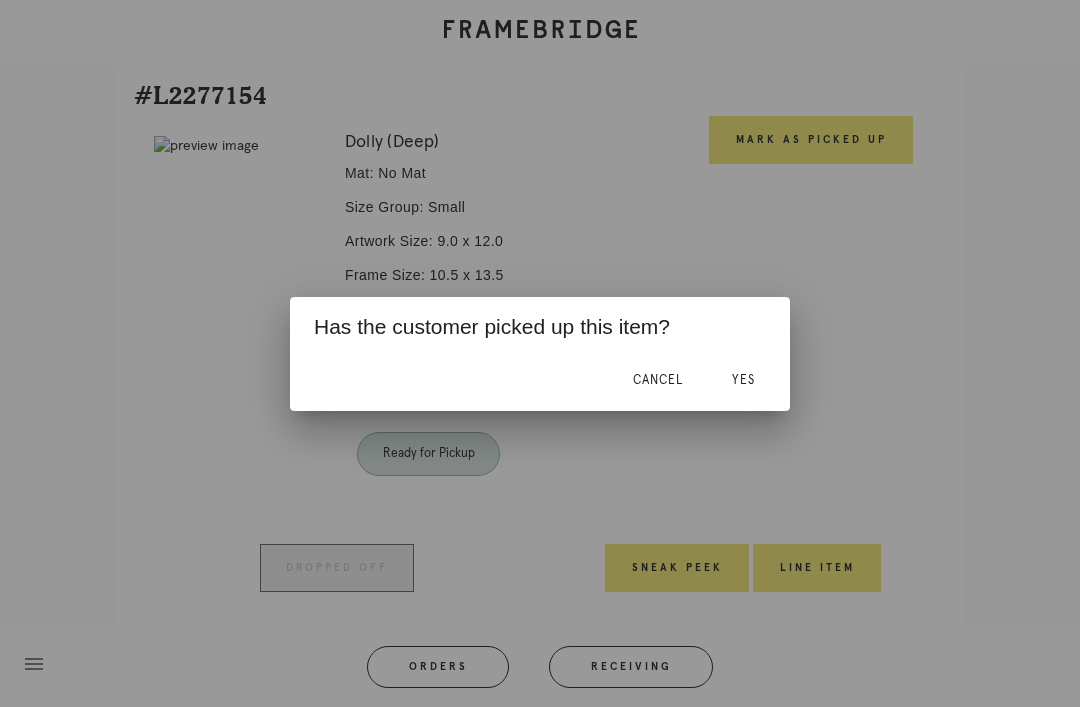 click on "Yes" at bounding box center [743, 381] 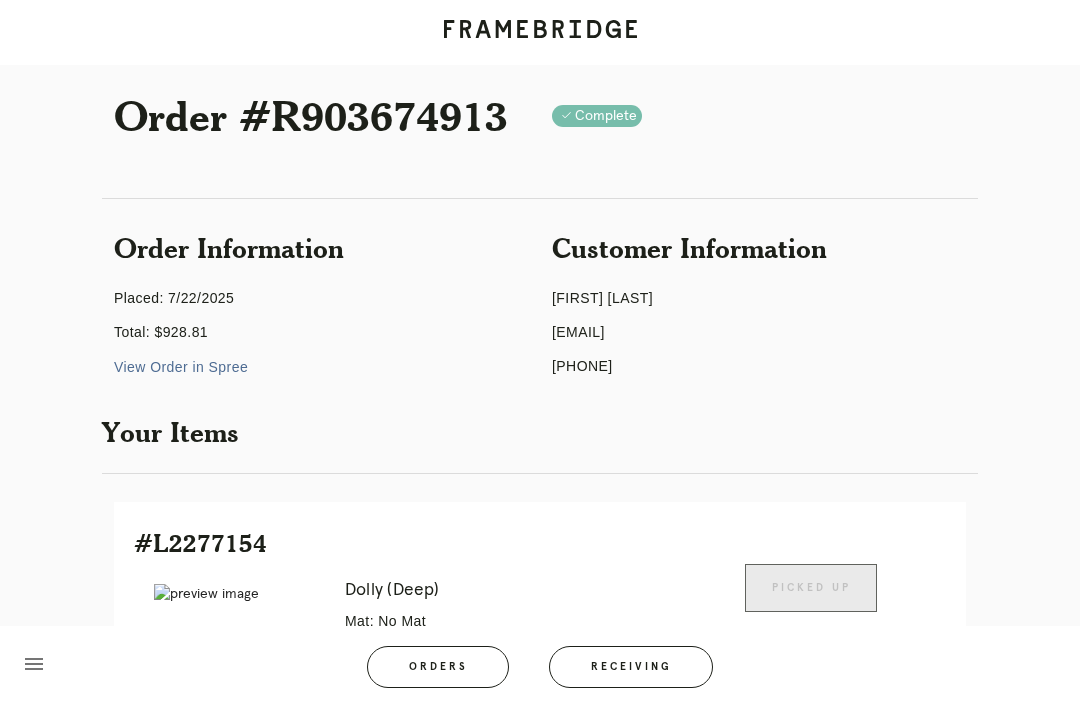 scroll, scrollTop: 32, scrollLeft: 0, axis: vertical 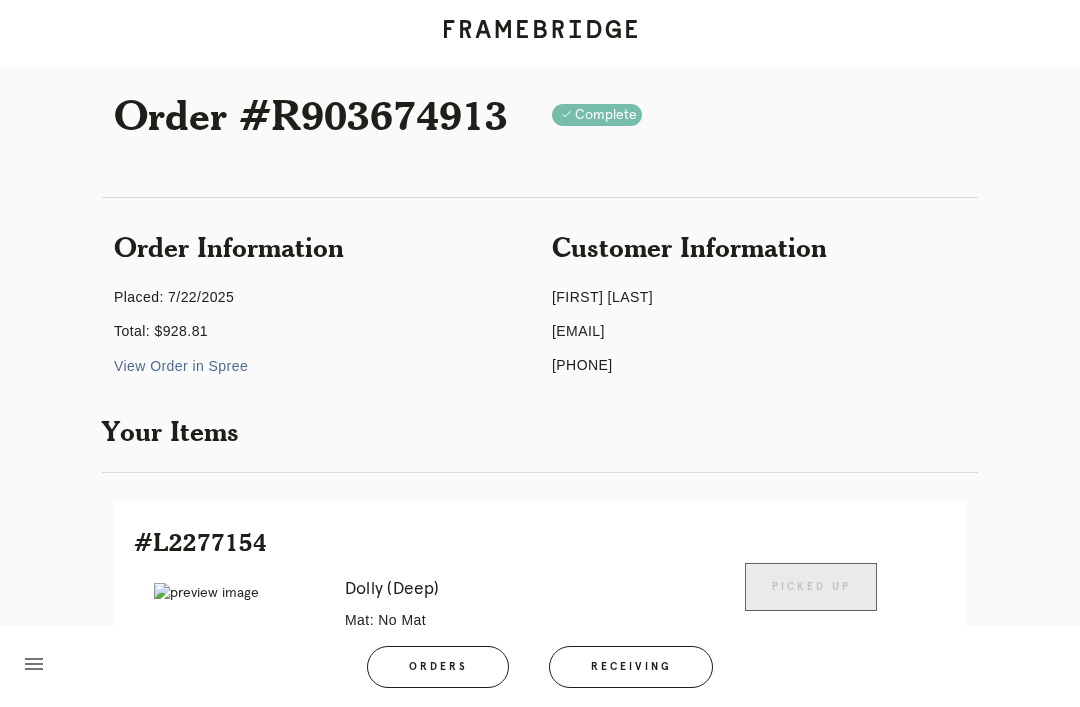 click on "Your Items" at bounding box center [540, 431] 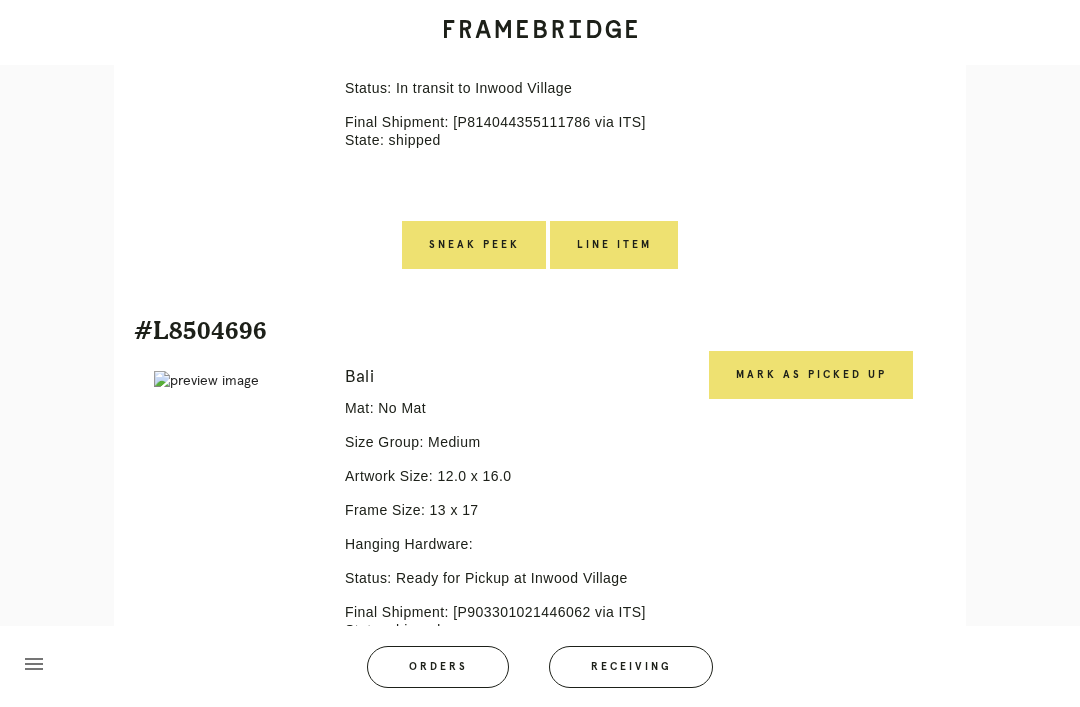 scroll, scrollTop: 1273, scrollLeft: 0, axis: vertical 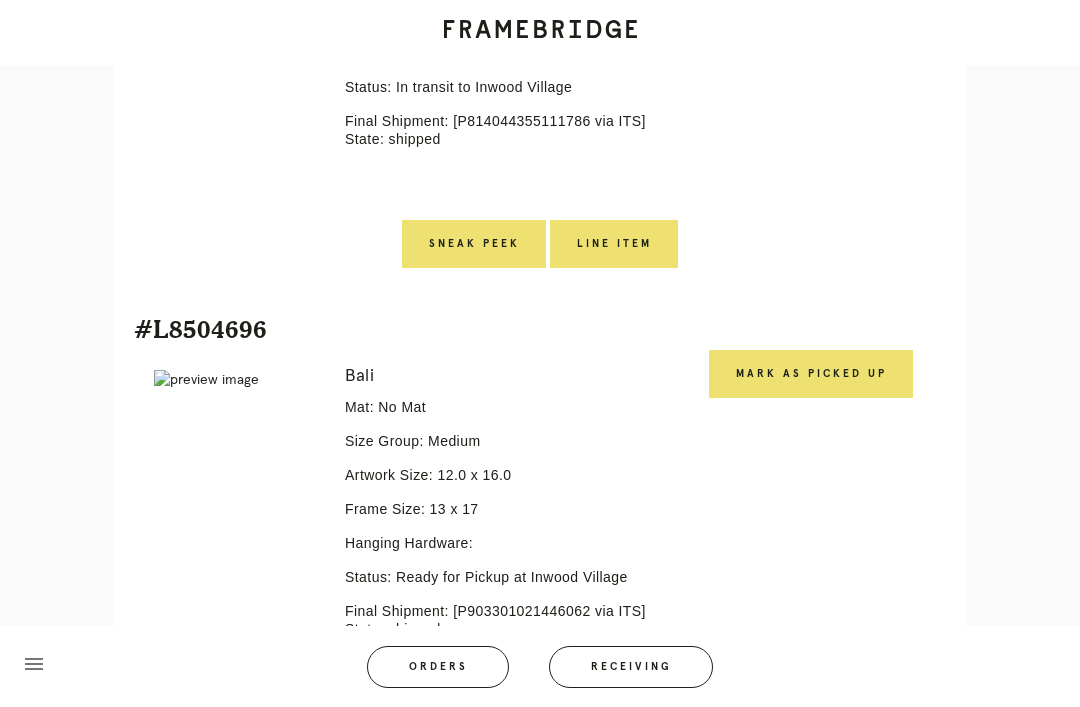 click on "Mark as Picked Up" at bounding box center [811, 374] 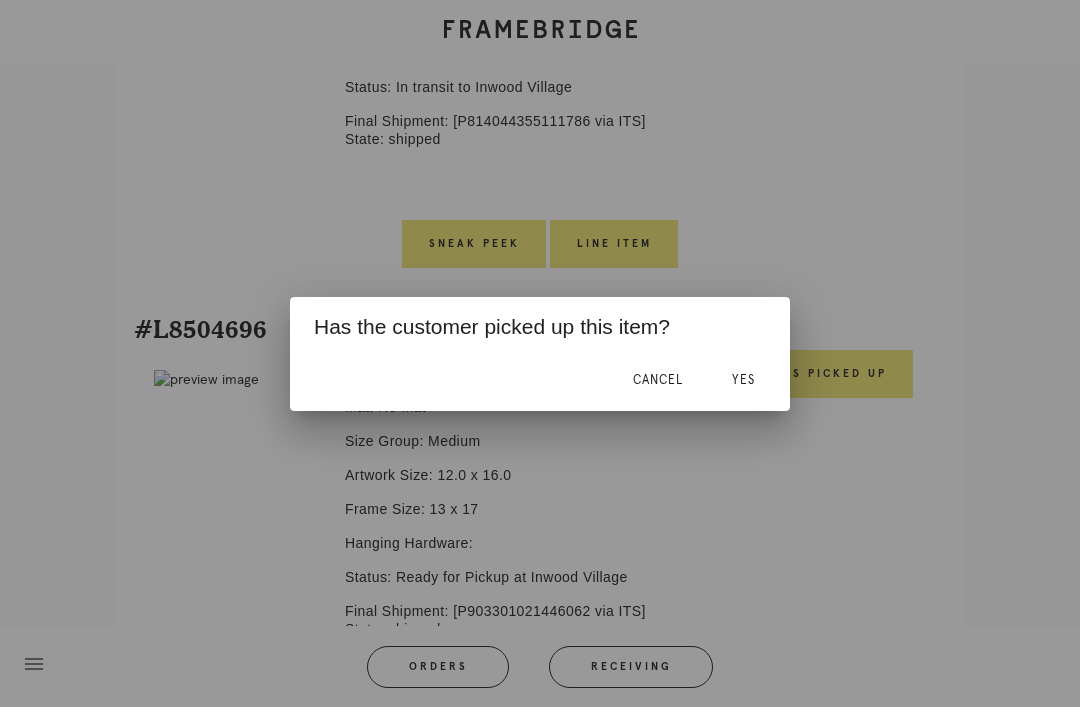 click on "Yes" at bounding box center (743, 381) 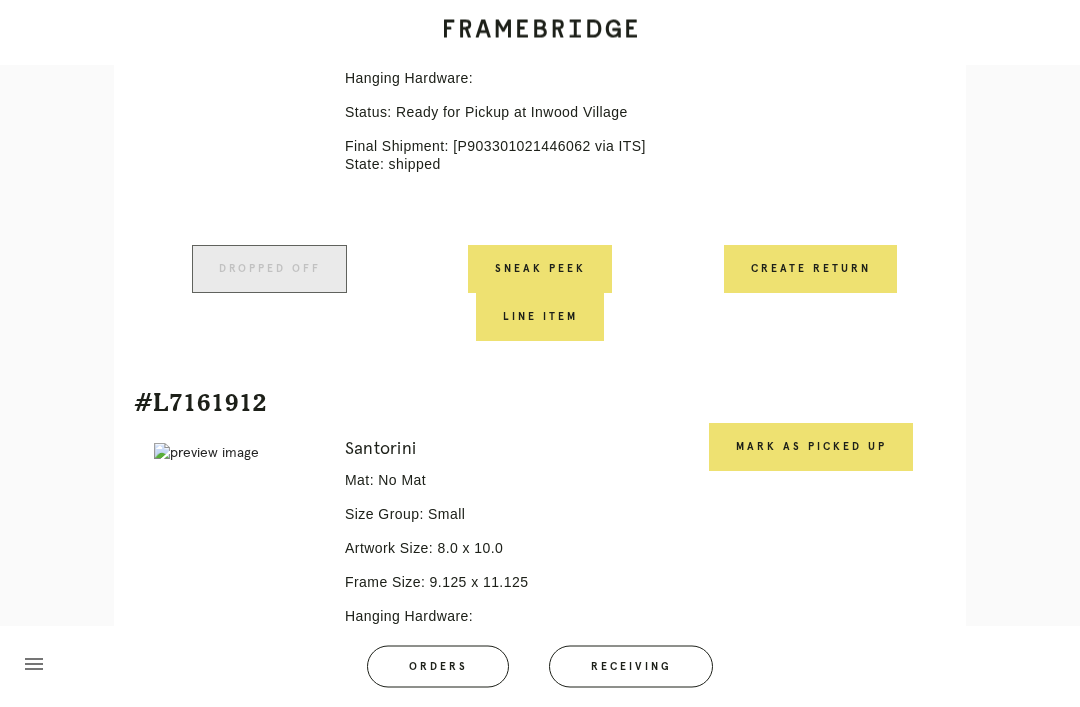 scroll, scrollTop: 1737, scrollLeft: 0, axis: vertical 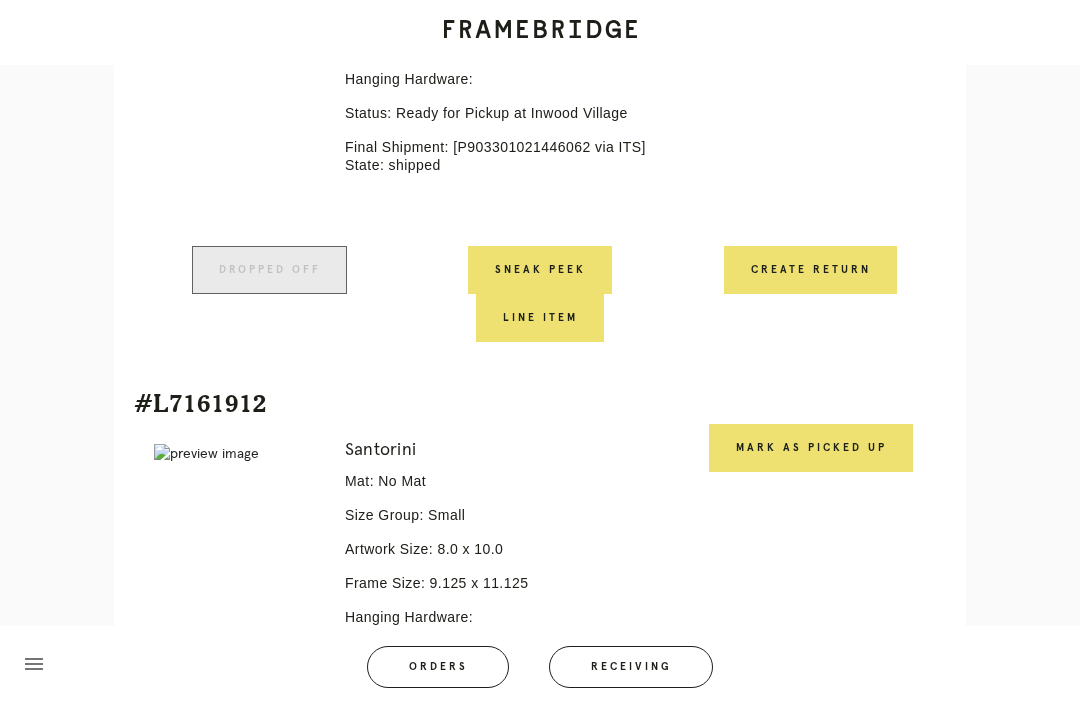 click on "Mark as Picked Up" at bounding box center [811, 448] 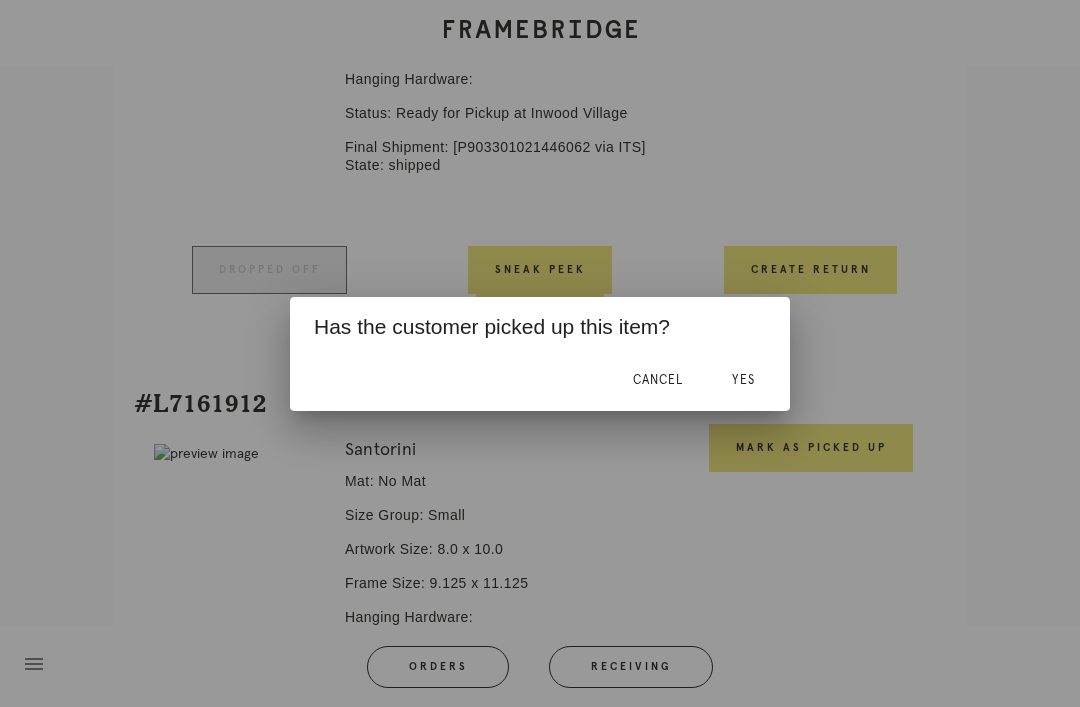 click on "Yes" at bounding box center (743, 381) 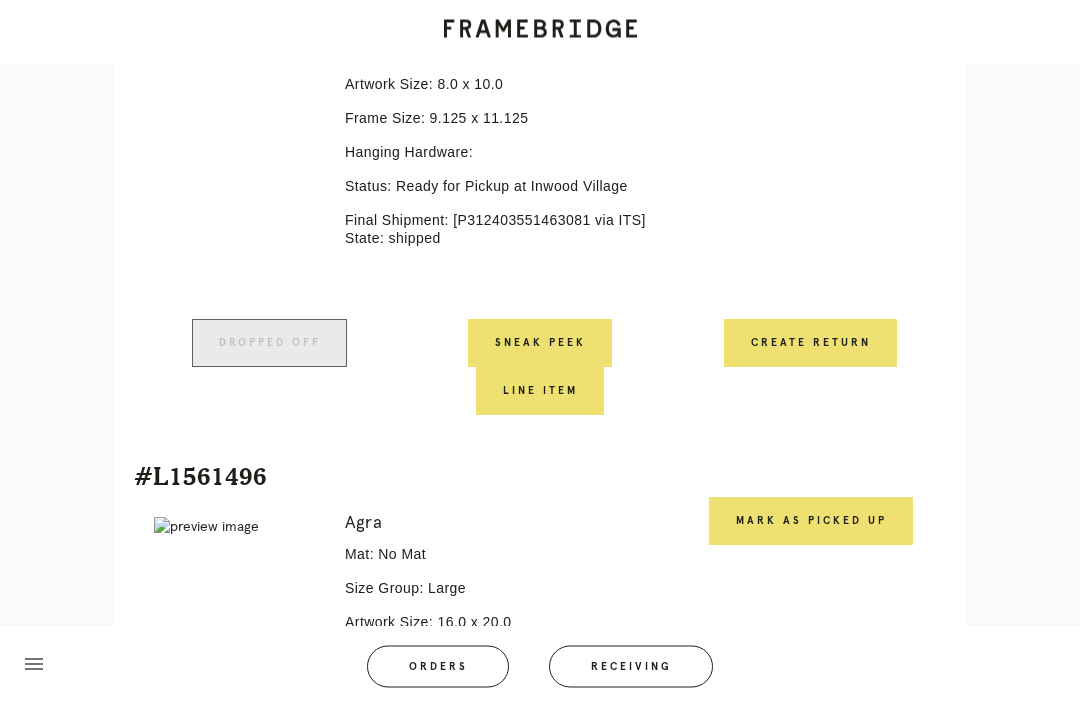 click on "Mark as Picked Up" at bounding box center [811, 522] 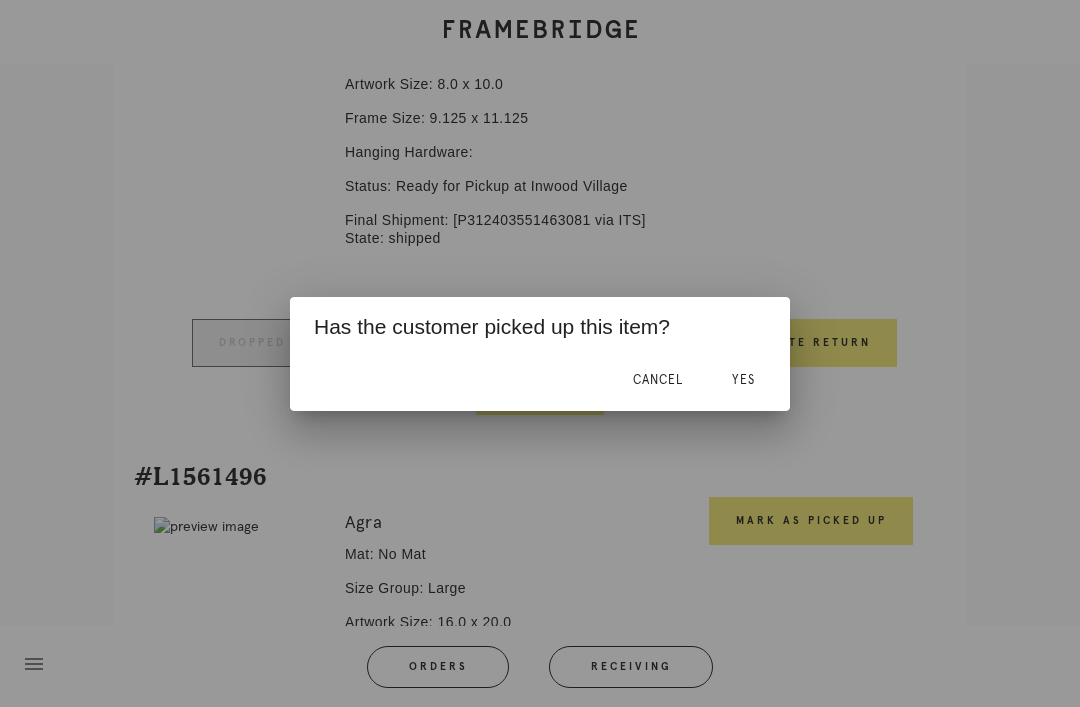 click on "Yes" at bounding box center [743, 380] 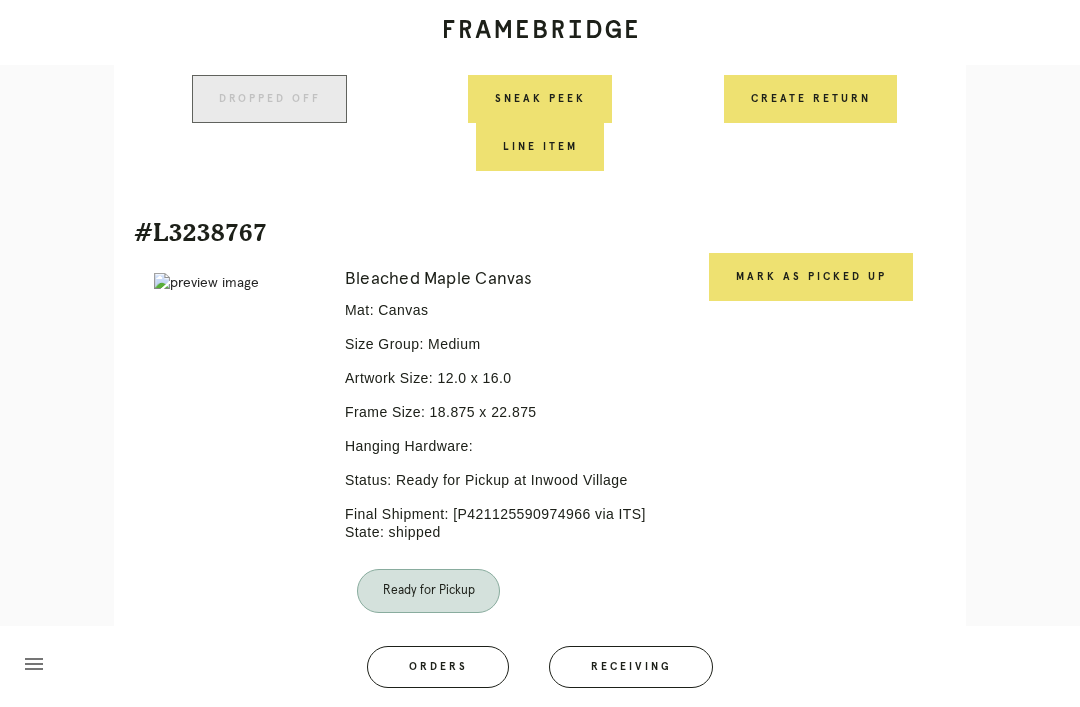 scroll, scrollTop: 2939, scrollLeft: 0, axis: vertical 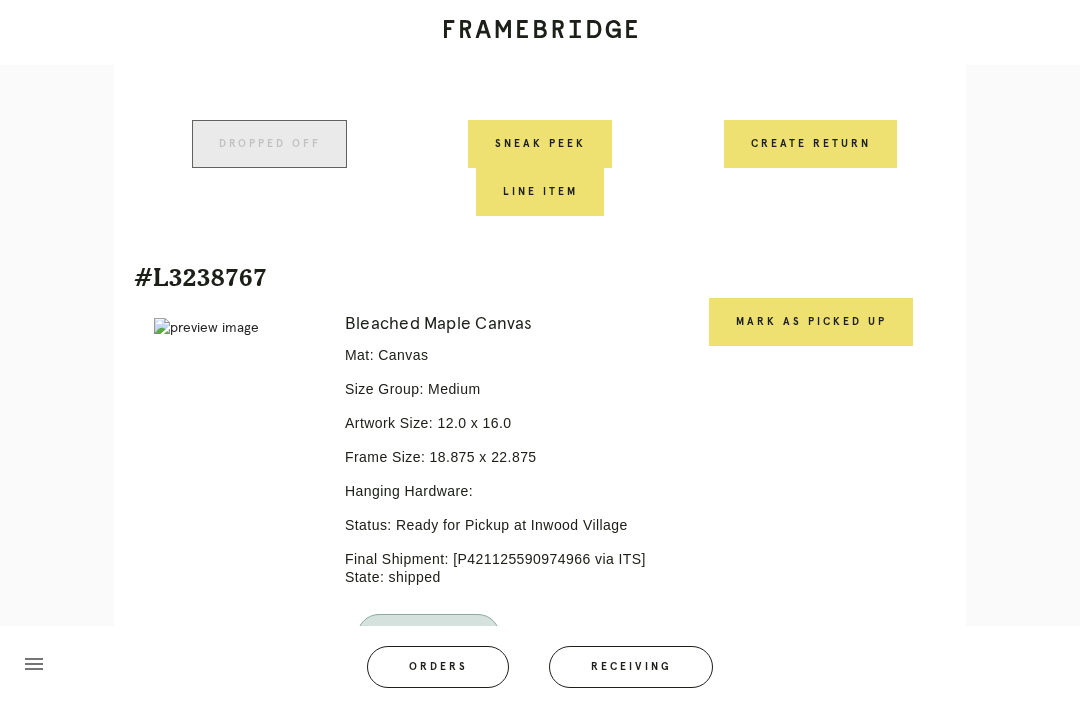 click on "Mark as Picked Up" at bounding box center [811, 322] 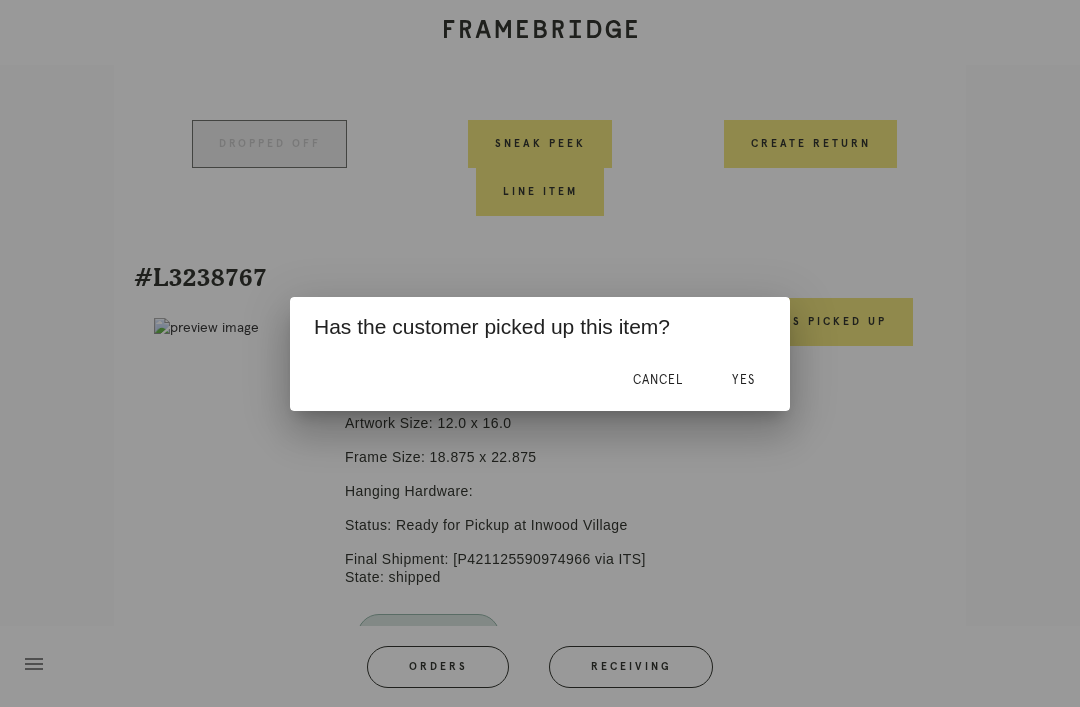 click on "Yes" at bounding box center (743, 380) 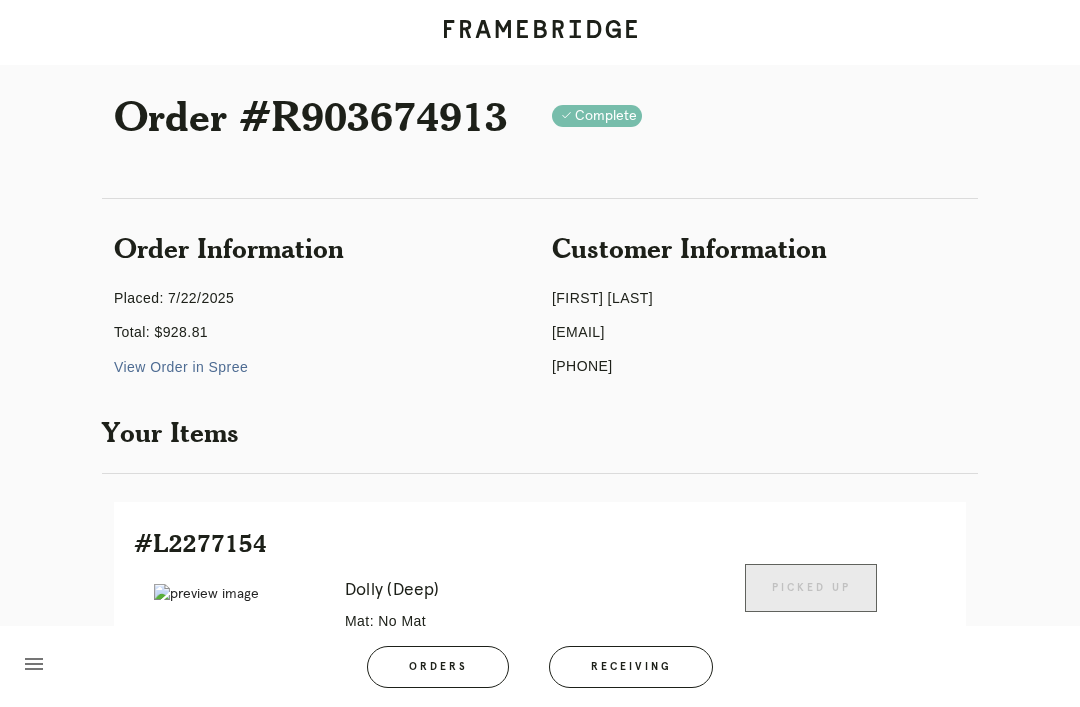 scroll, scrollTop: 34, scrollLeft: 0, axis: vertical 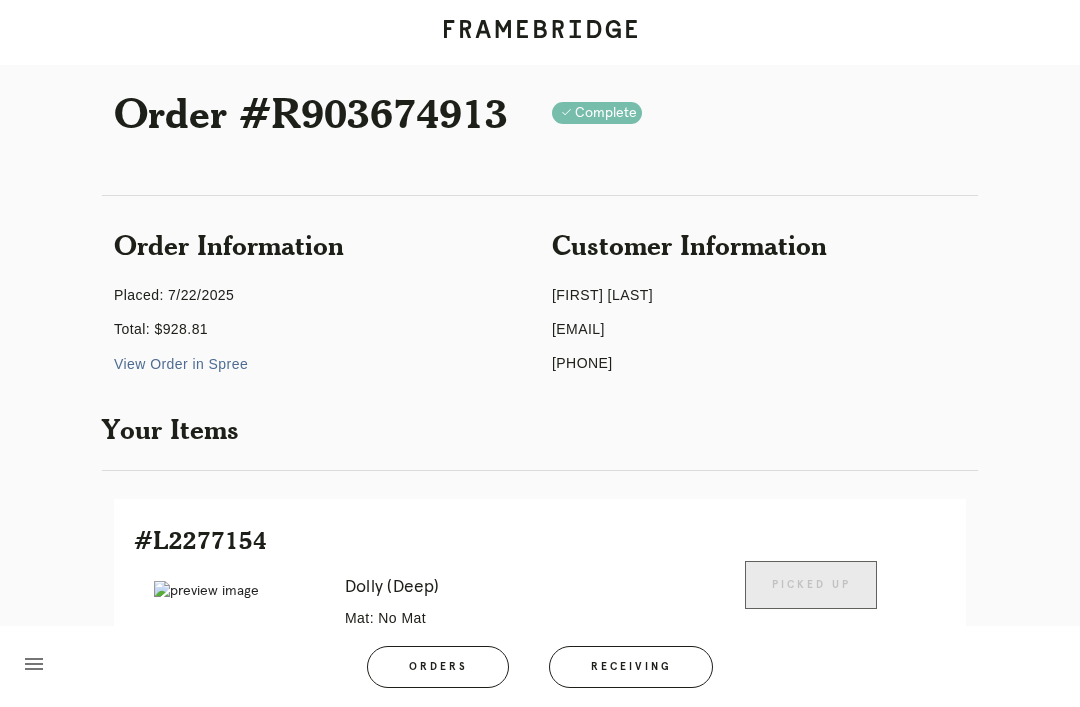 click on "Order Information
Placed: 7/22/2025
Total: $928.81
View Order in Spree" at bounding box center (321, 306) 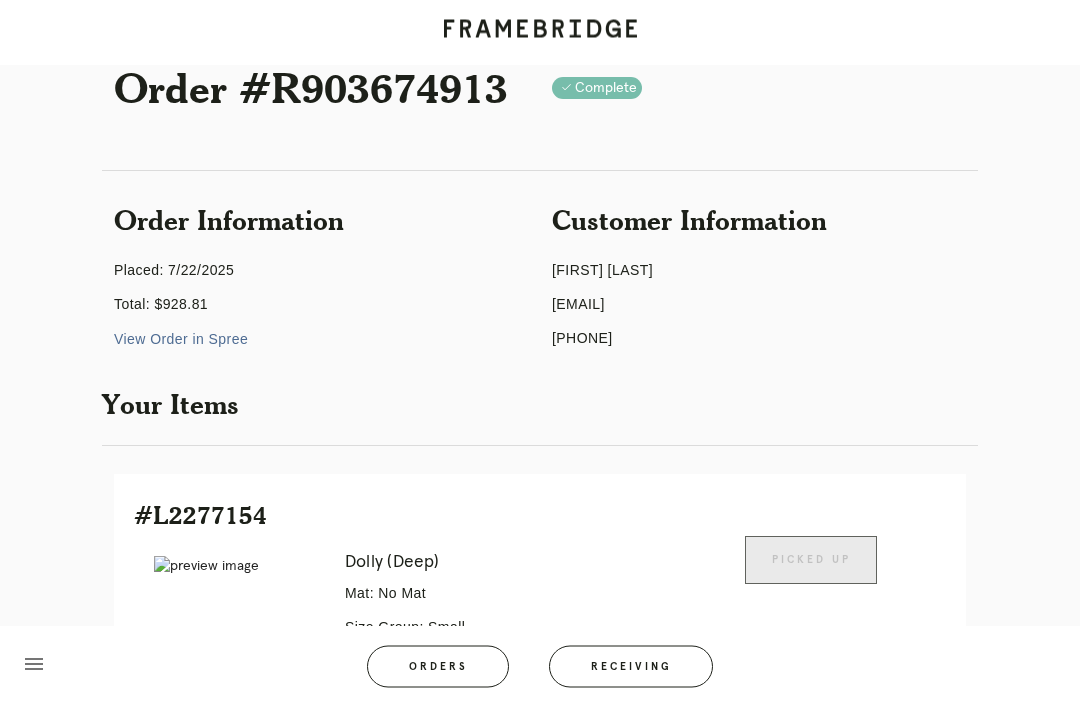 scroll, scrollTop: 0, scrollLeft: 0, axis: both 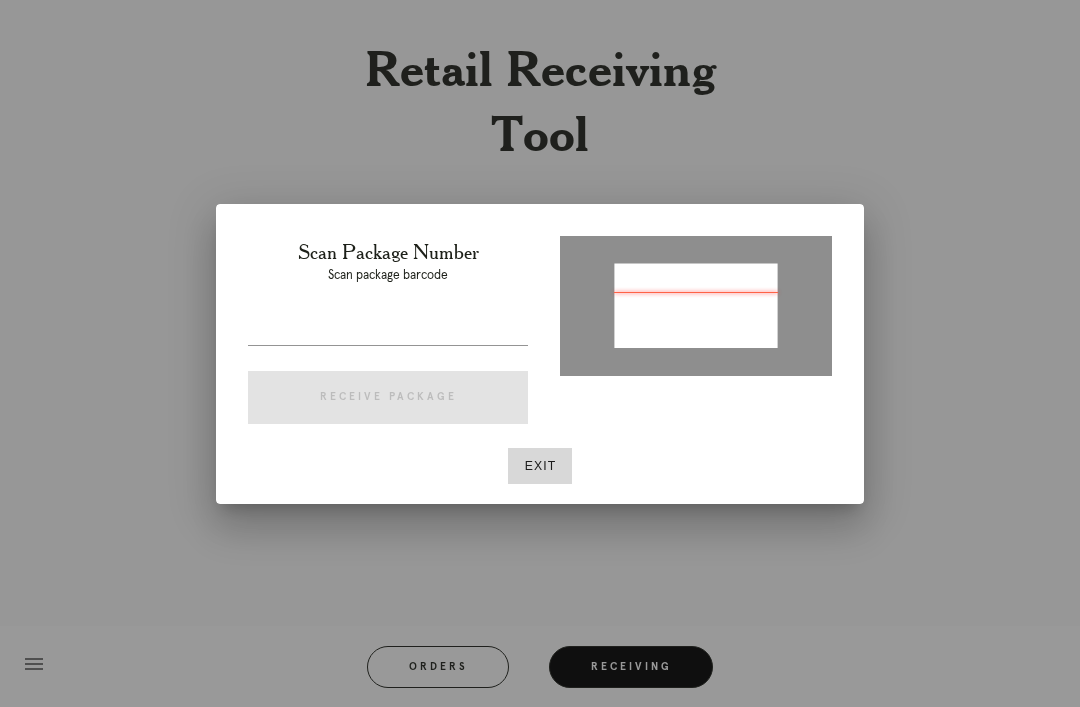 click at bounding box center [540, 353] 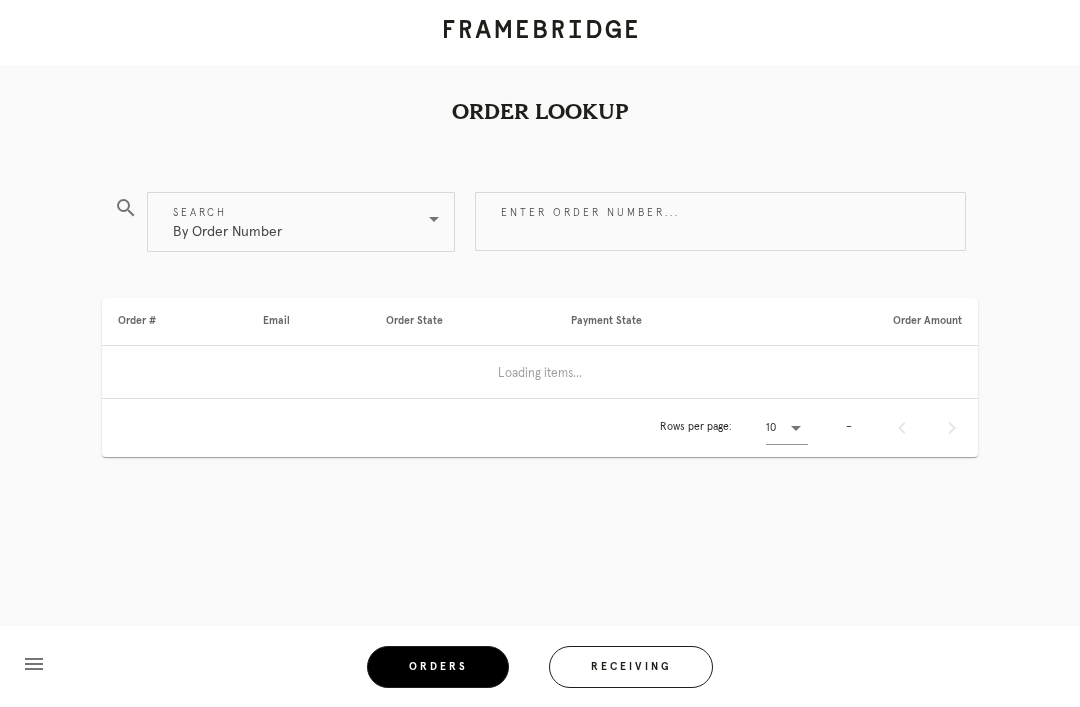 click on "Orders" at bounding box center [438, 667] 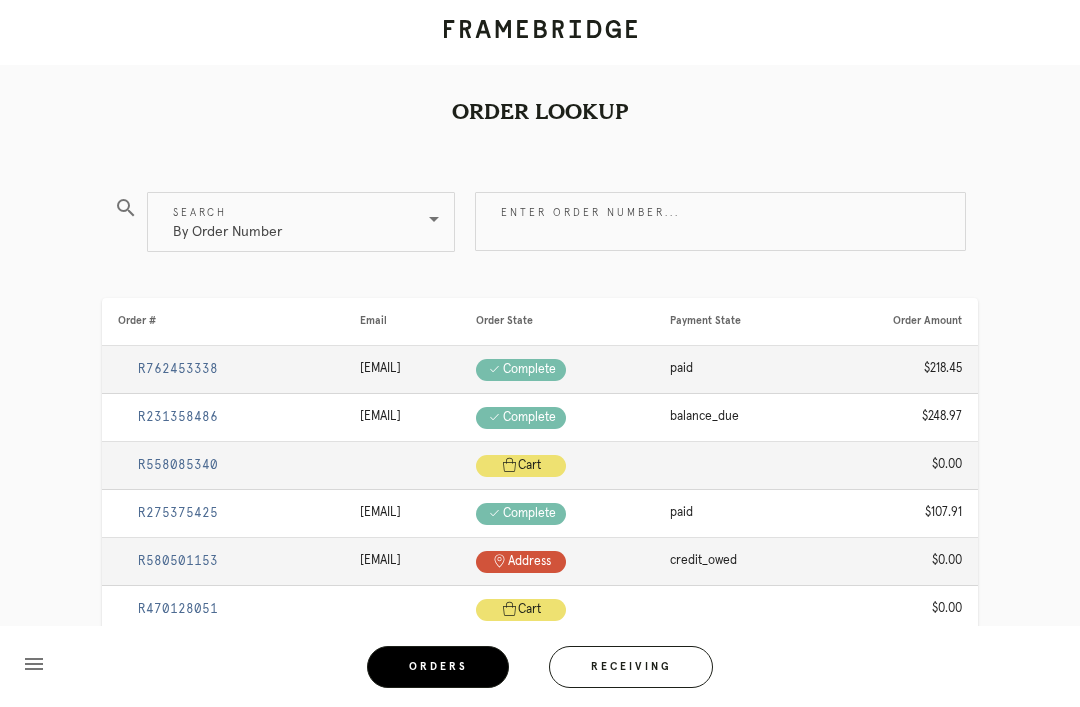 click on "By Order Number" at bounding box center (287, 222) 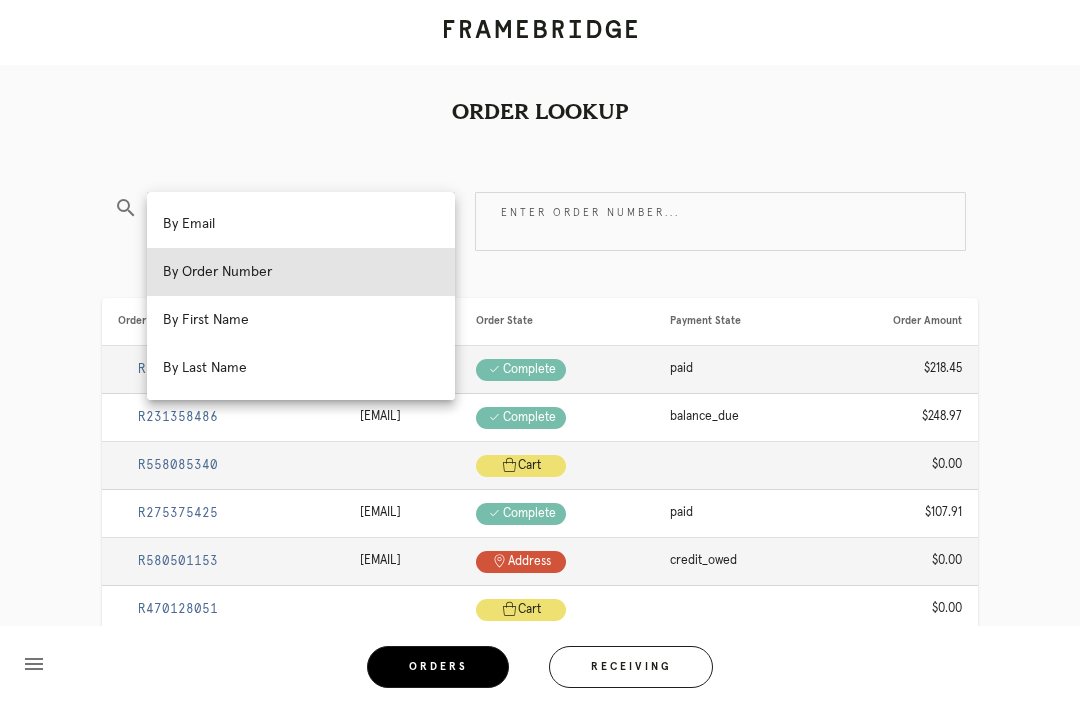 click on "By Email" at bounding box center (301, 224) 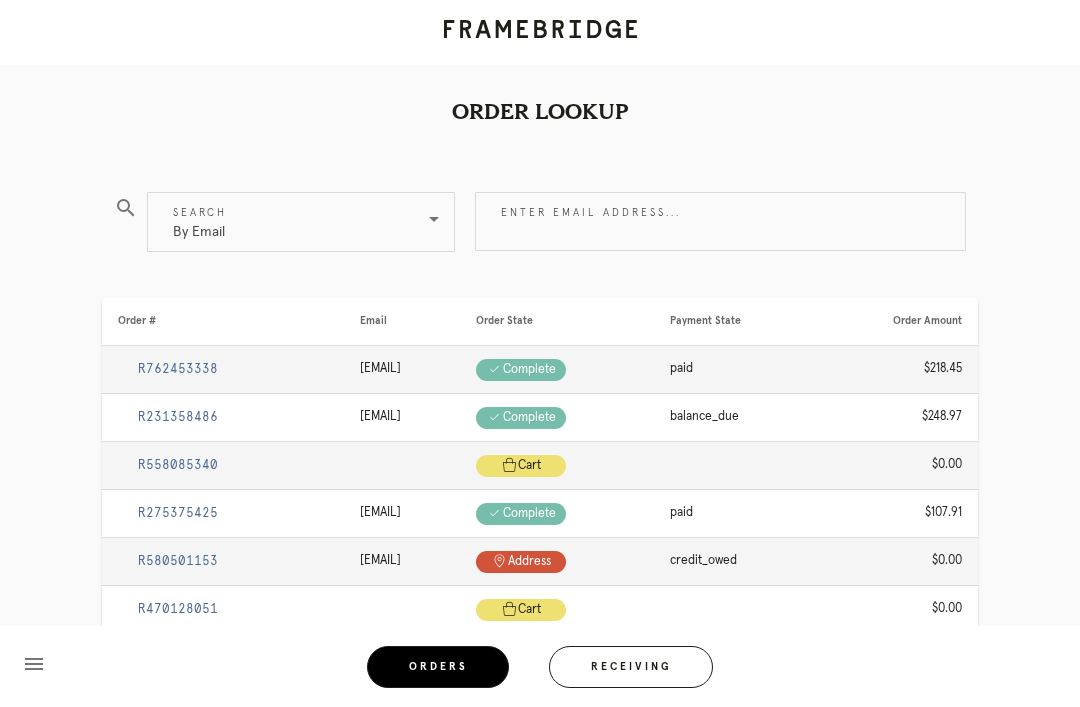 click on "Enter email address..." at bounding box center [720, 221] 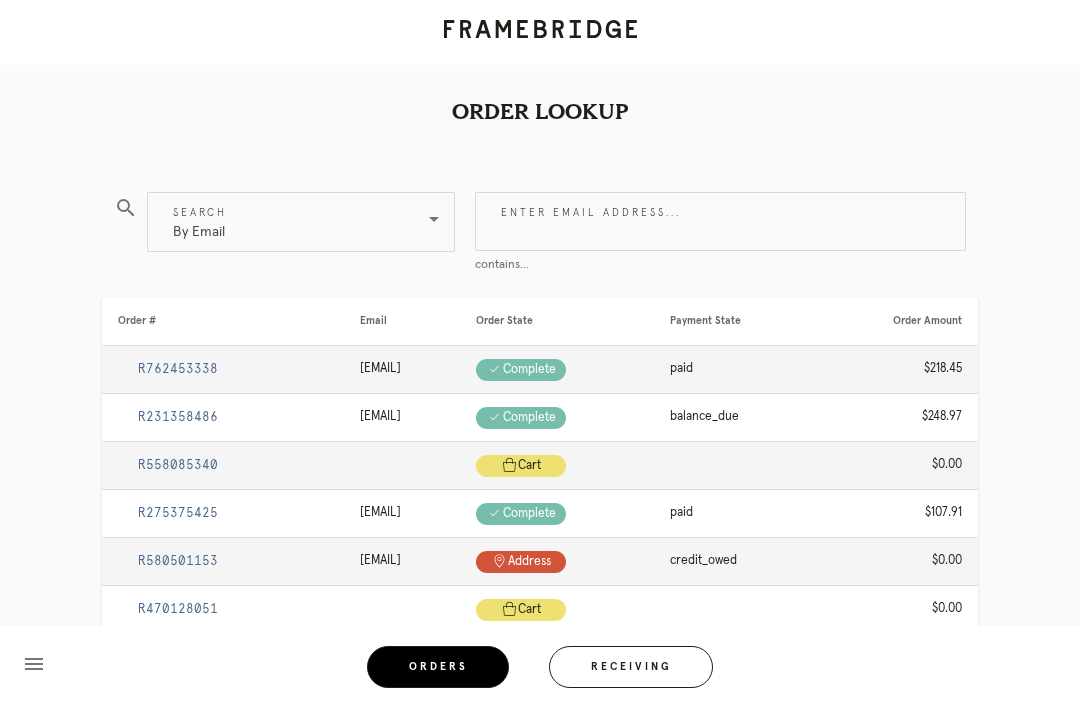 click on "Enter email address..." at bounding box center (720, 221) 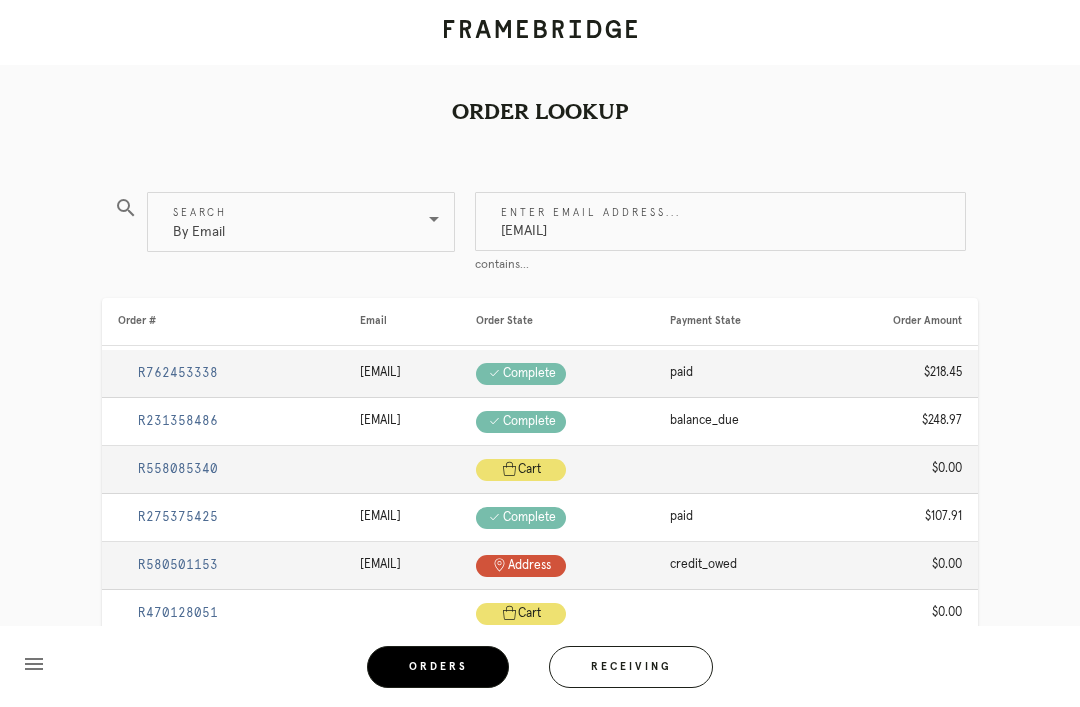 type on "sallysmclaughlin@icloud.com" 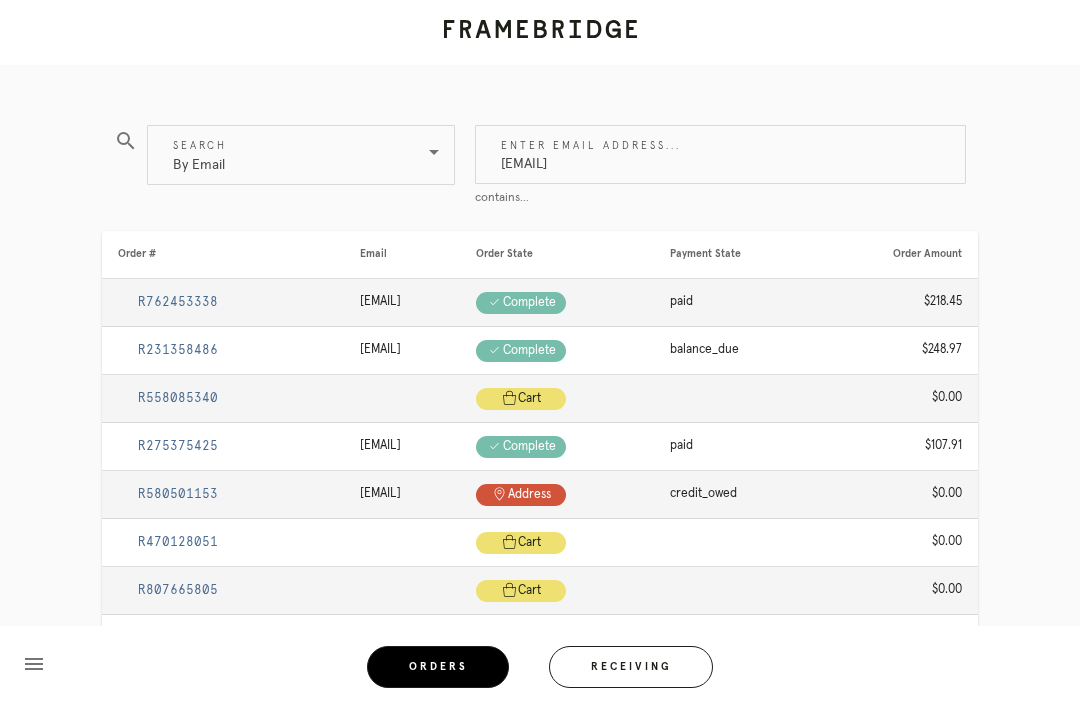 scroll, scrollTop: 0, scrollLeft: 0, axis: both 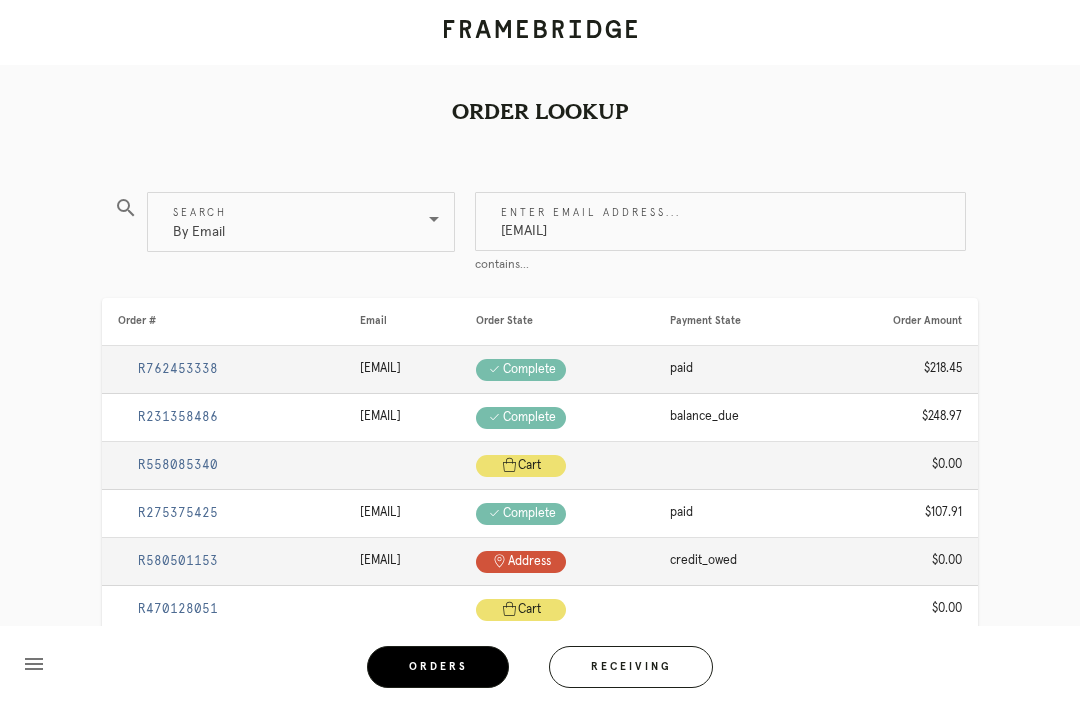 click on "sallysmclaughlin@icloud.com" at bounding box center [720, 221] 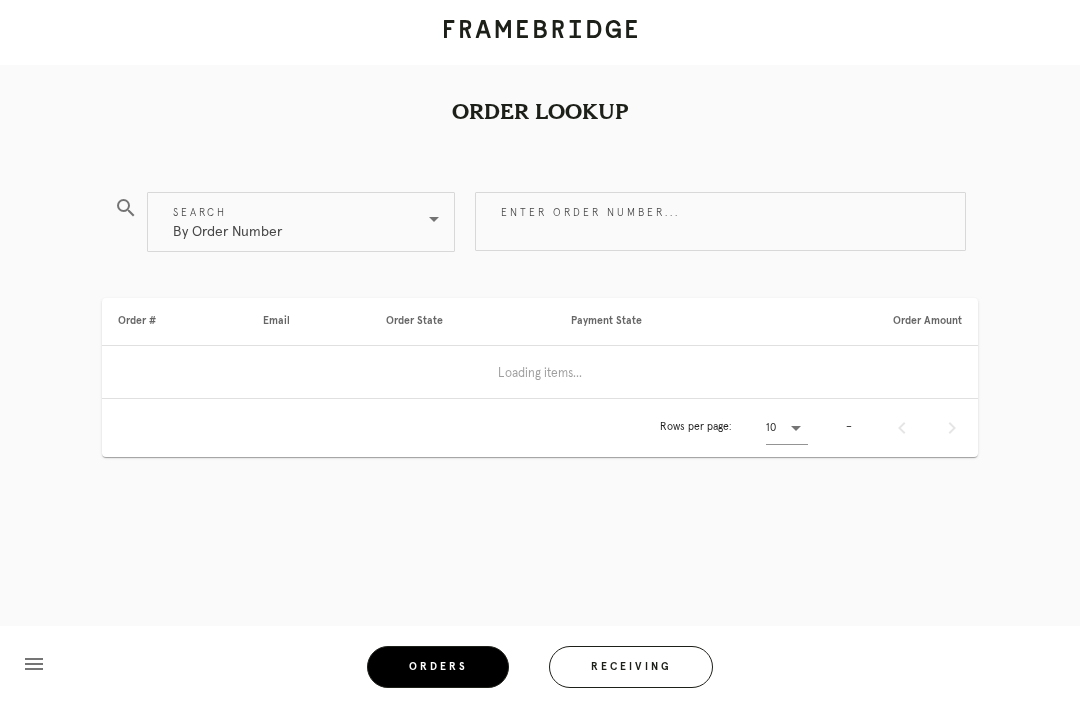 scroll, scrollTop: 0, scrollLeft: 0, axis: both 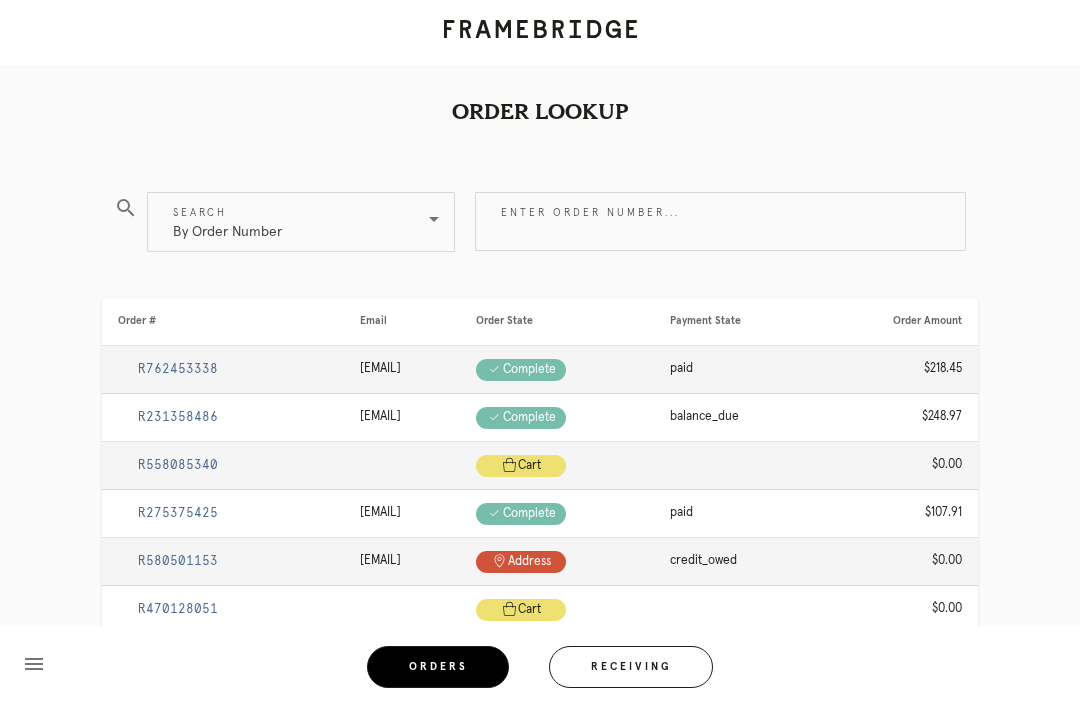 click on "Enter order number..." at bounding box center (720, 221) 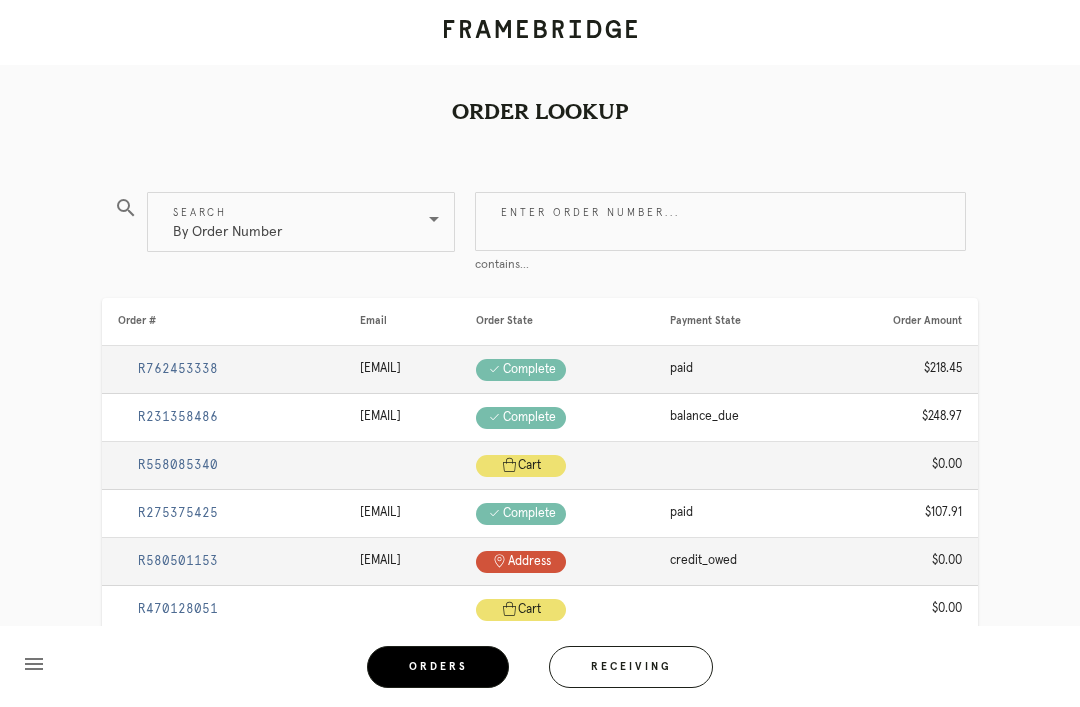 click on "By Order Number" at bounding box center [287, 222] 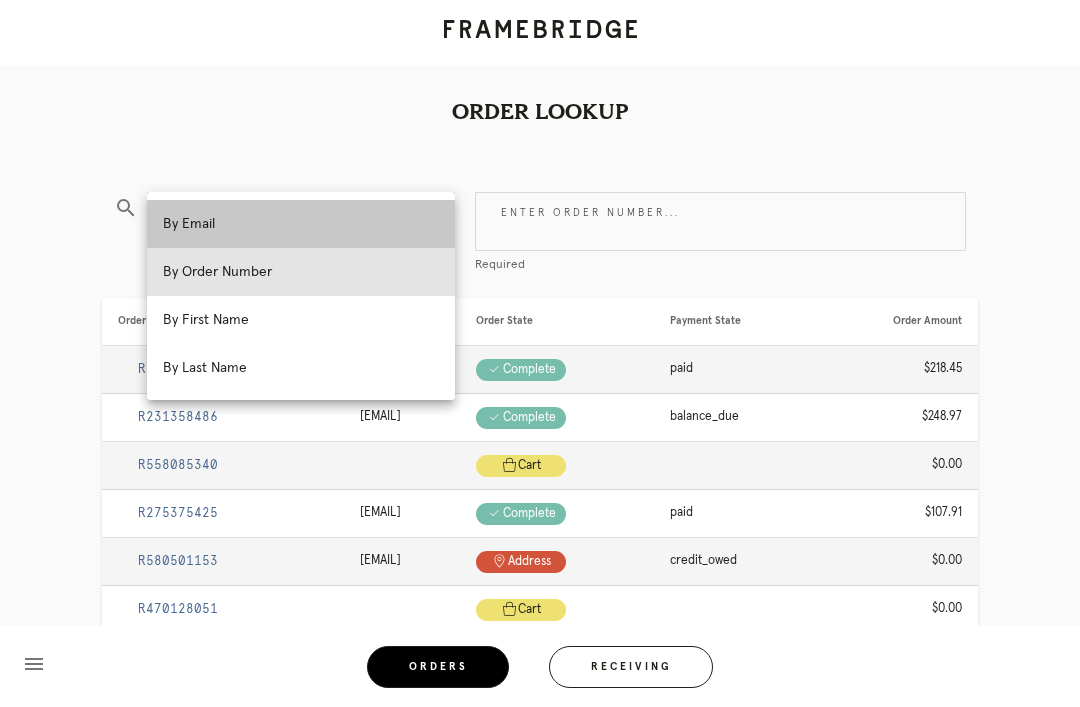 click on "By Email" at bounding box center [301, 224] 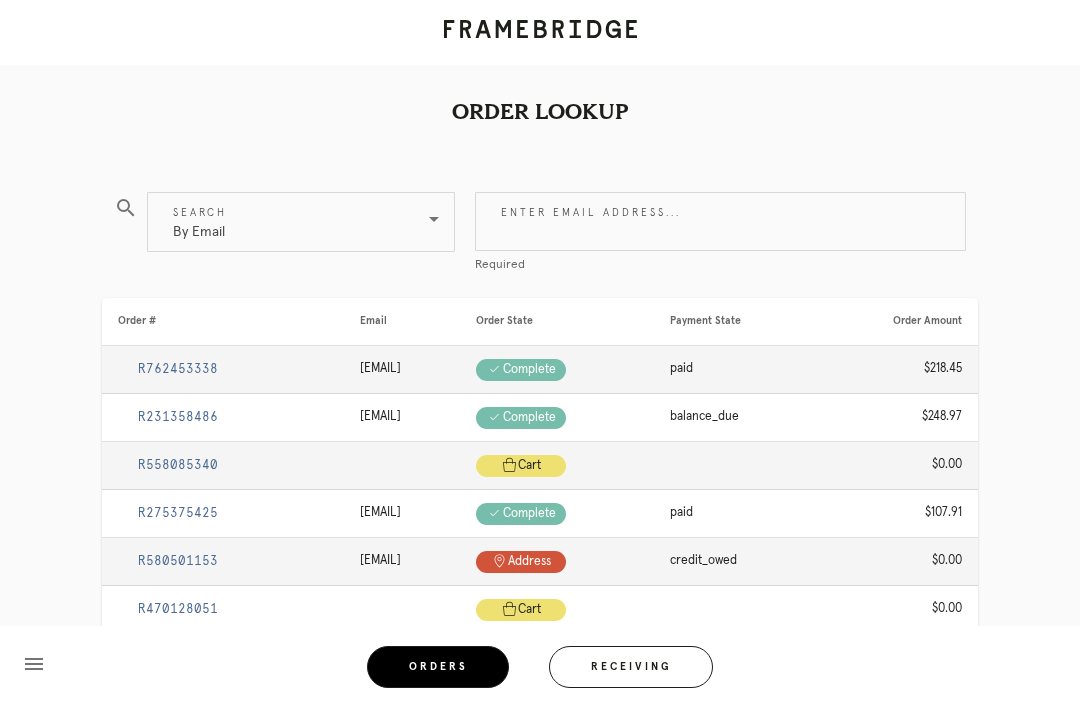 click on "Enter email address..." at bounding box center (720, 221) 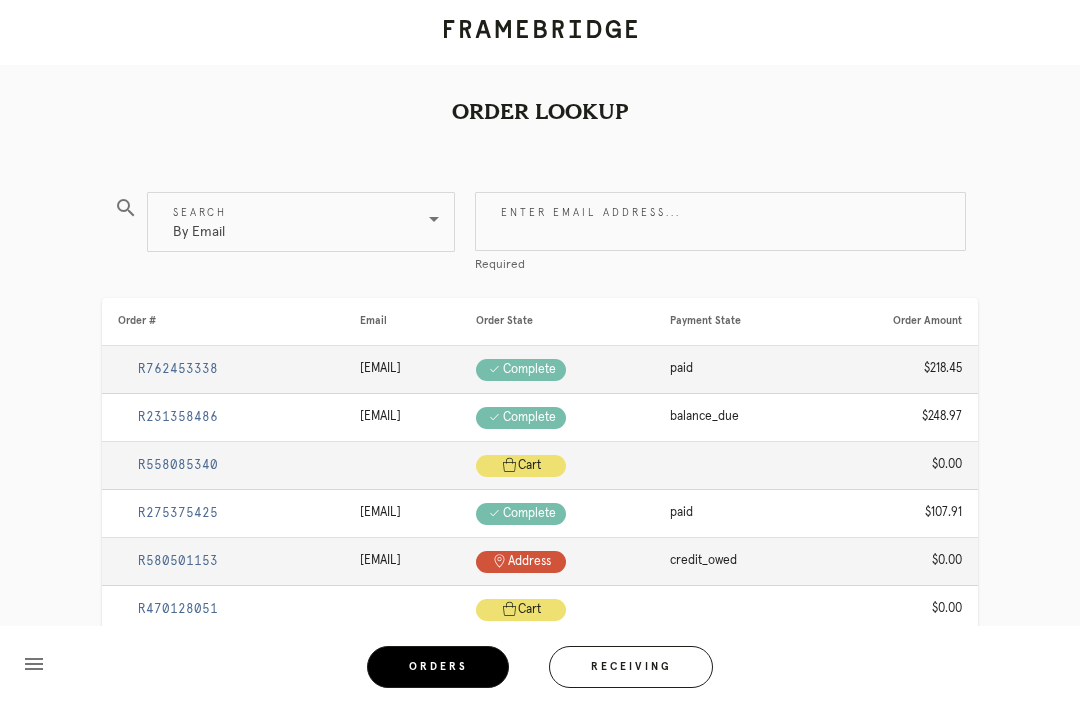 paste on "sallysmclaughlin@icloud.com" 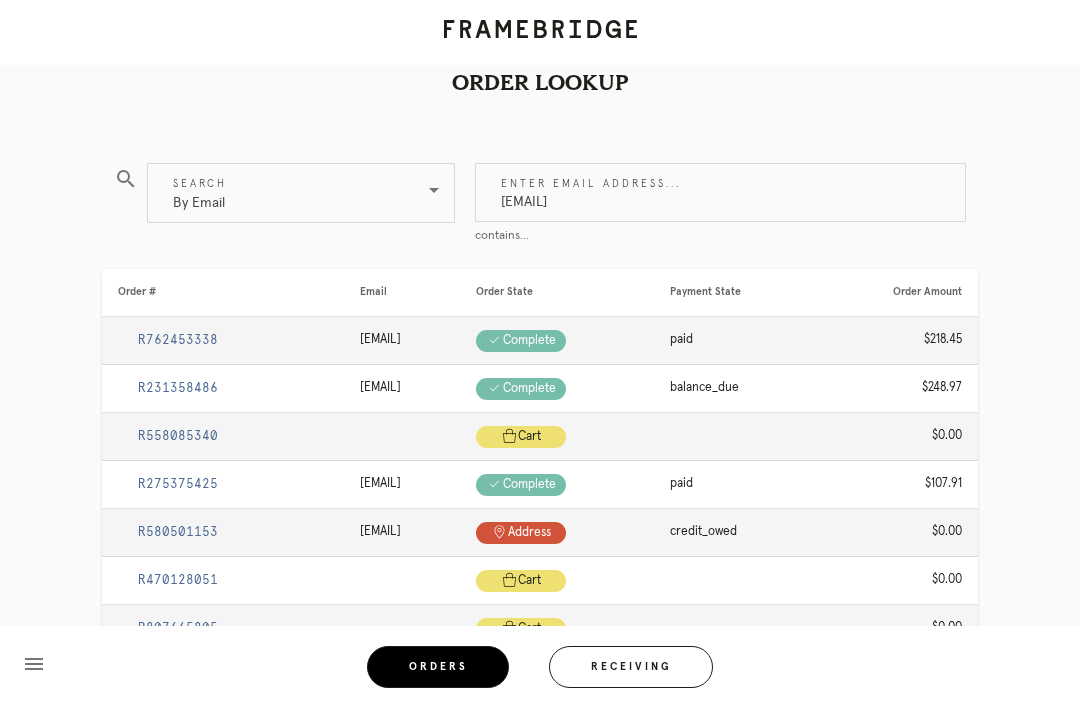 scroll, scrollTop: 0, scrollLeft: 0, axis: both 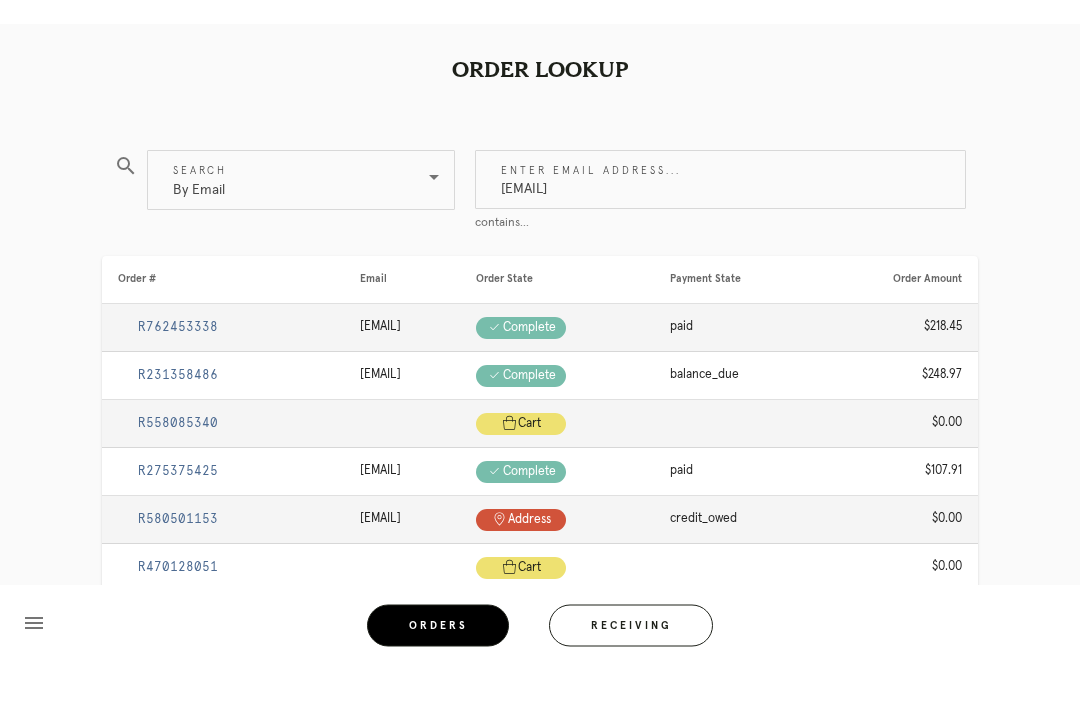 type on "sallysmclaughlin@icloud.com" 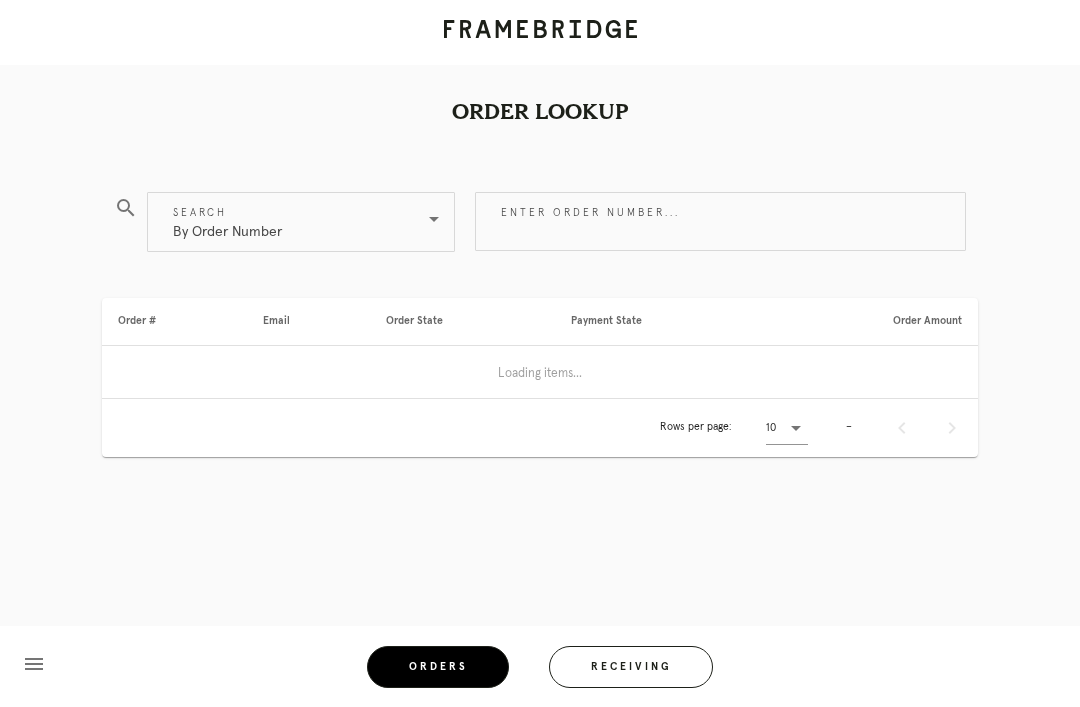 scroll, scrollTop: 42, scrollLeft: 0, axis: vertical 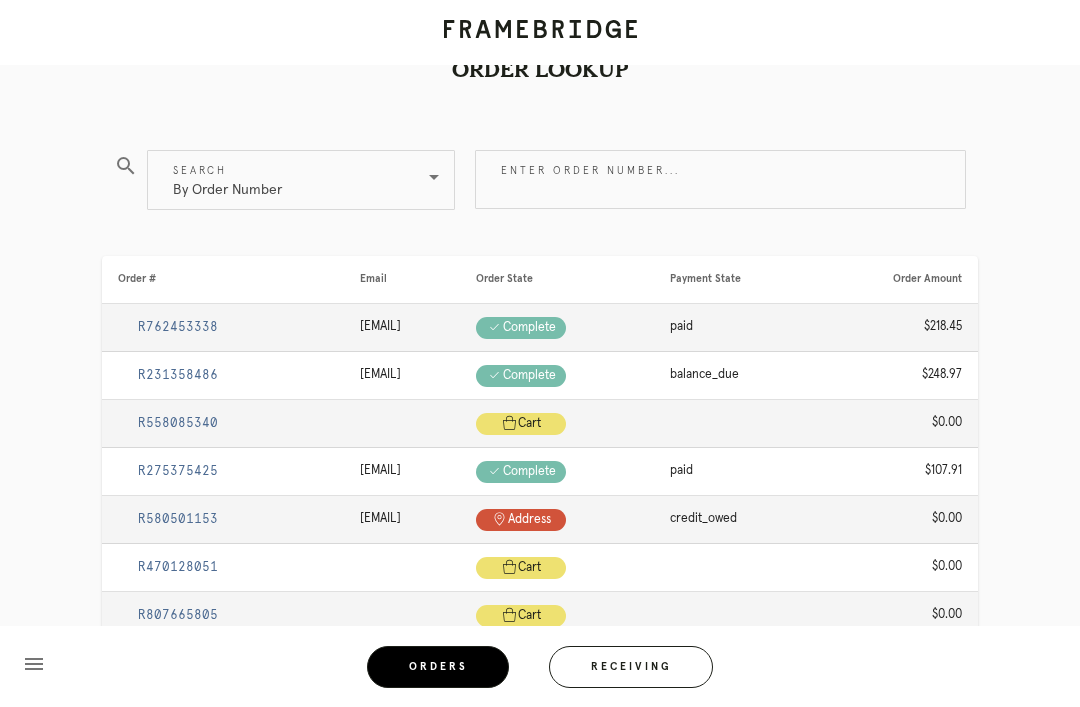 click on "By Order Number" at bounding box center [287, 180] 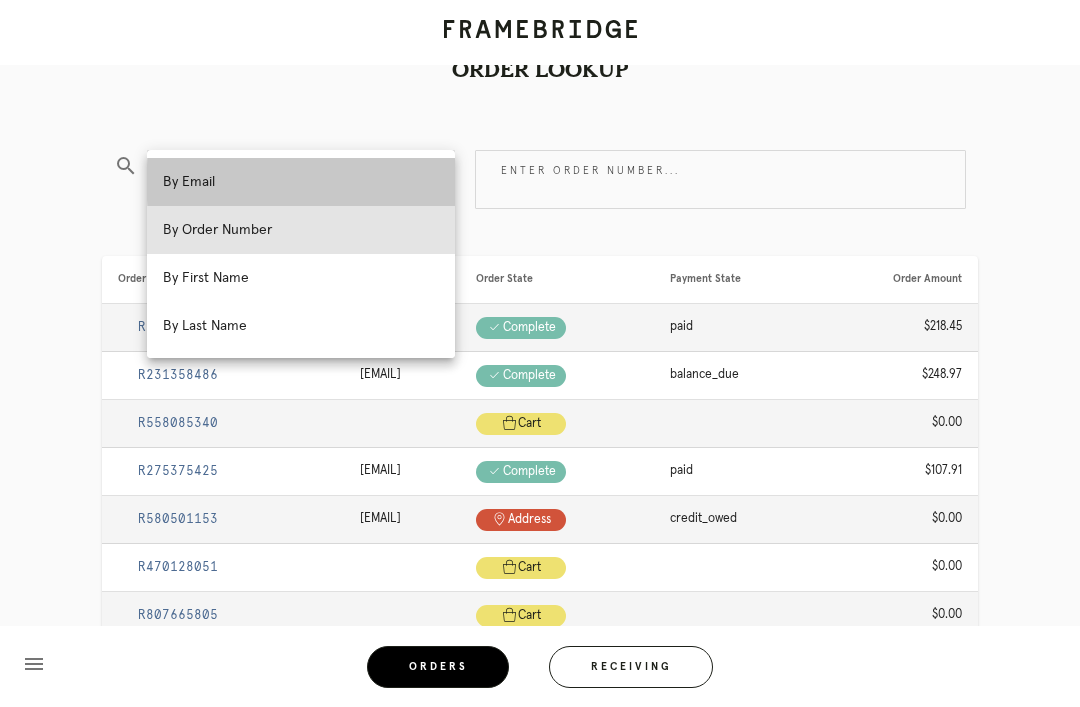 click on "By Email" at bounding box center [301, 182] 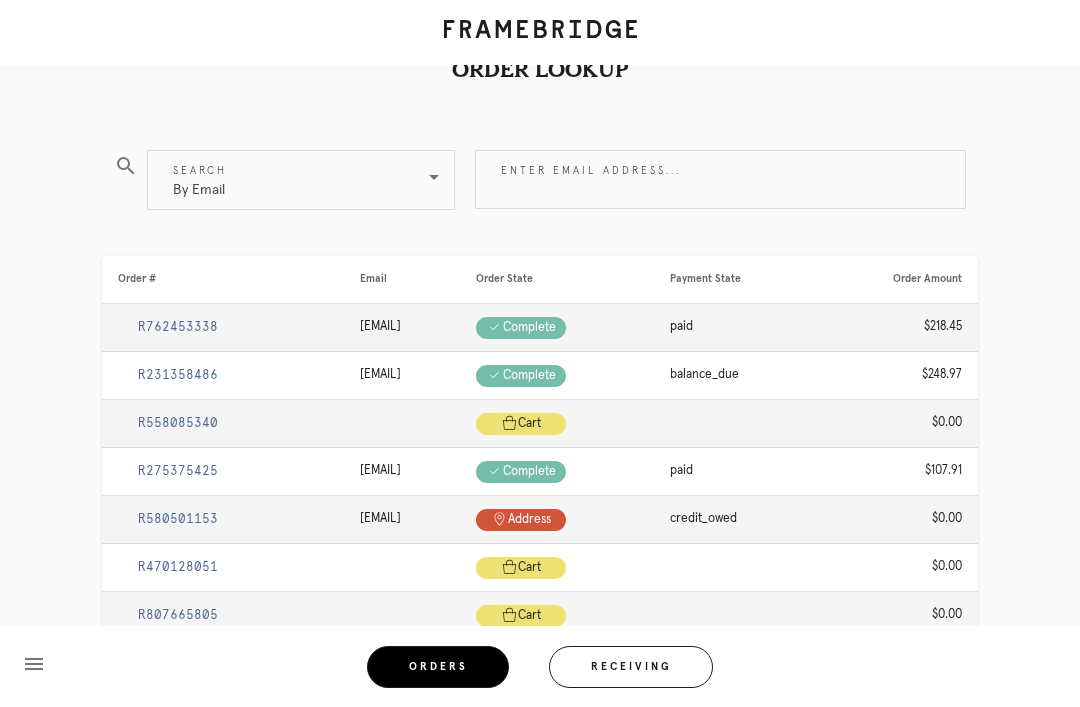 click on "Enter email address..." at bounding box center [720, 179] 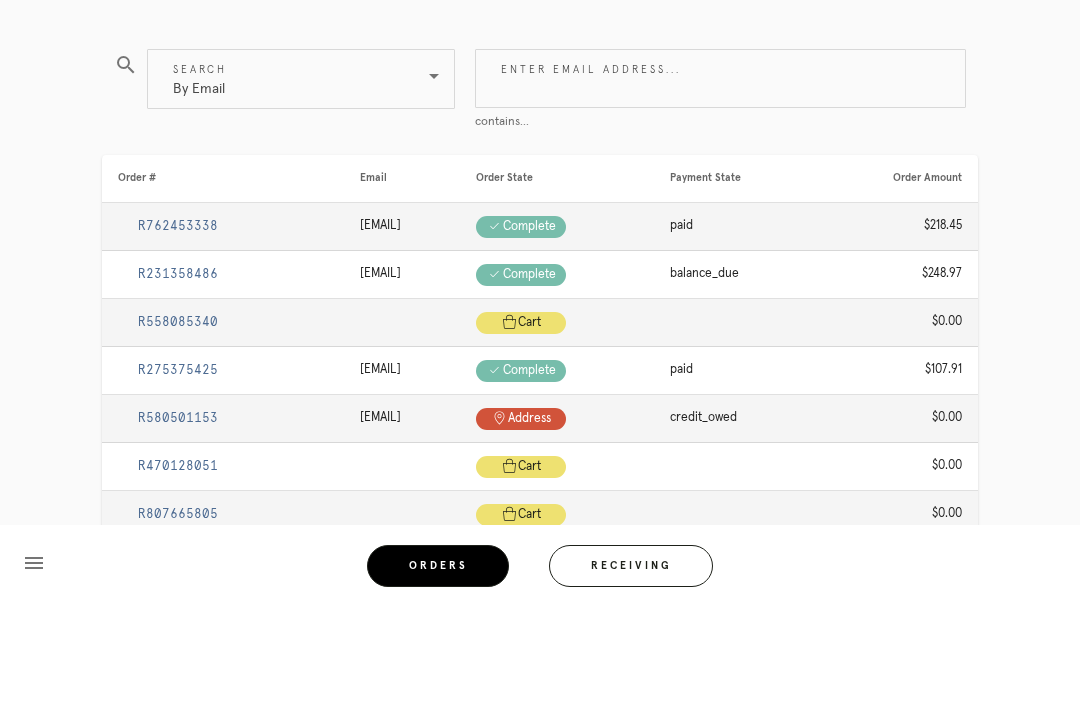click on "Enter email address..." at bounding box center [720, 179] 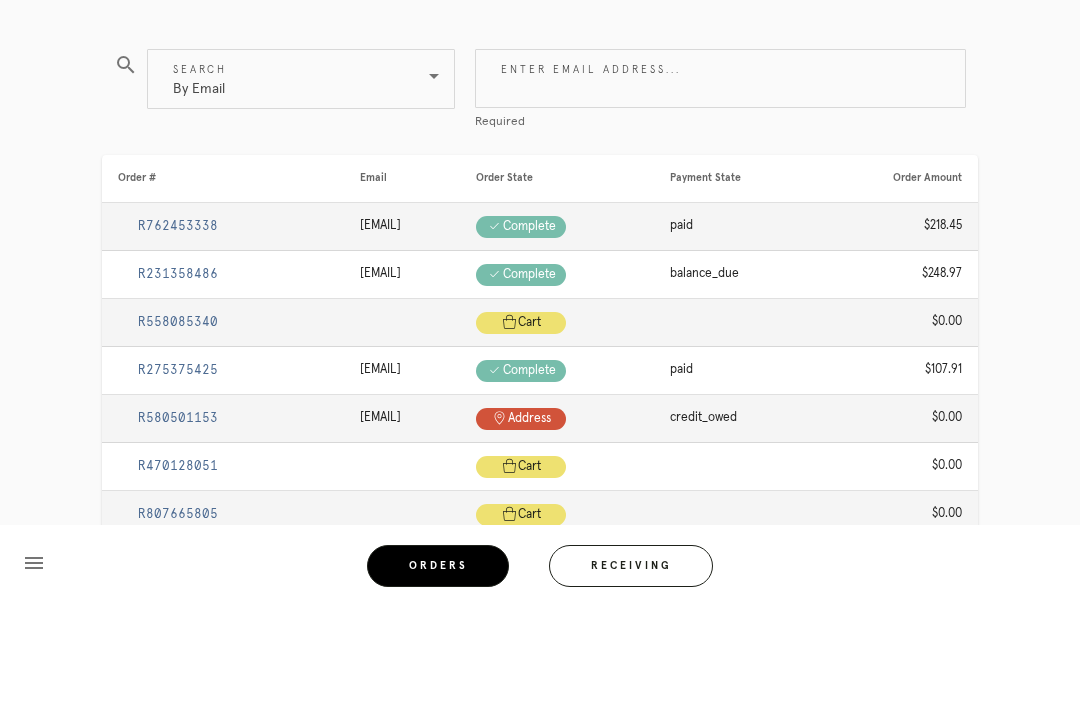 scroll, scrollTop: 143, scrollLeft: 0, axis: vertical 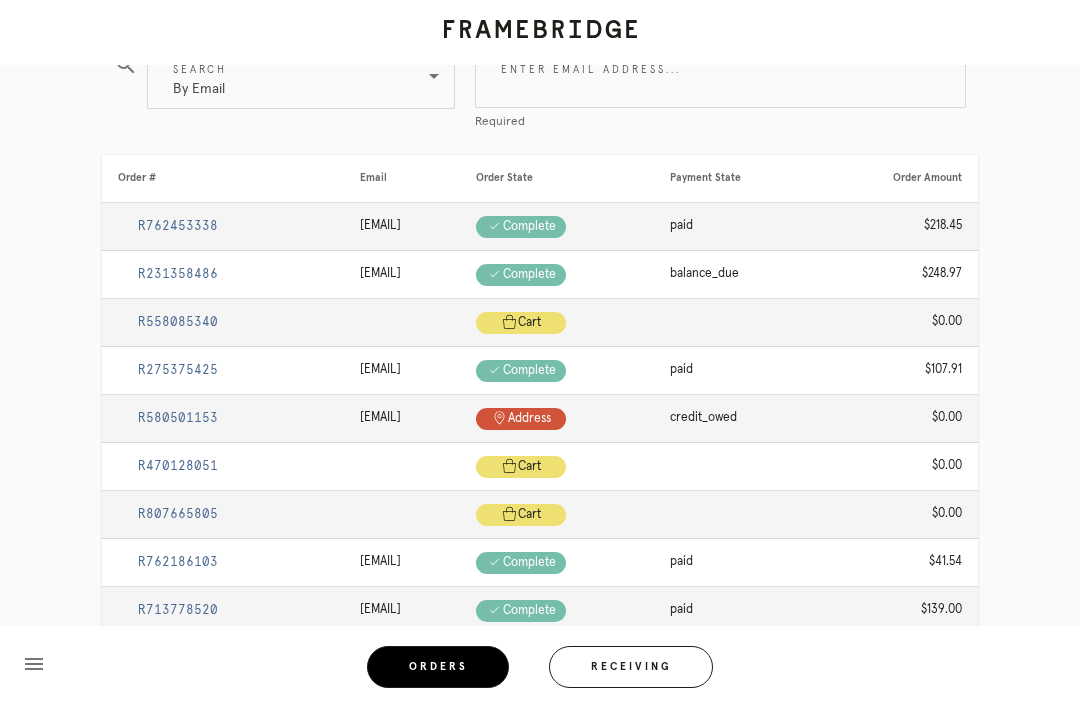 click on "Enter email address..." at bounding box center (720, 78) 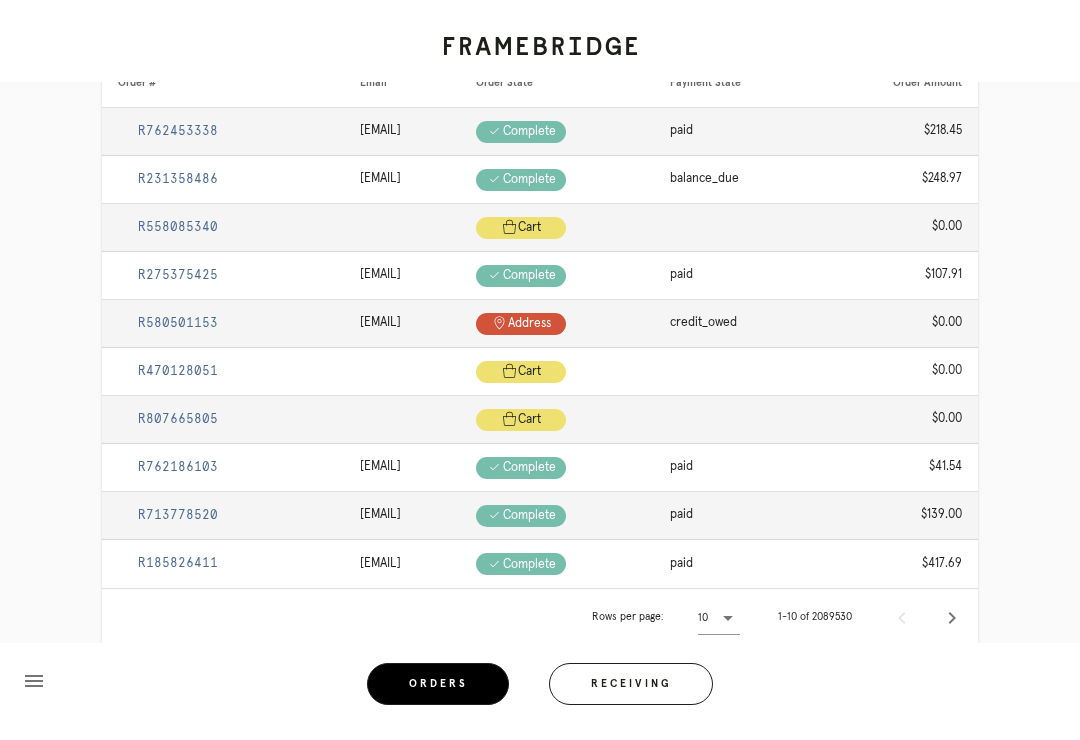scroll, scrollTop: 0, scrollLeft: 0, axis: both 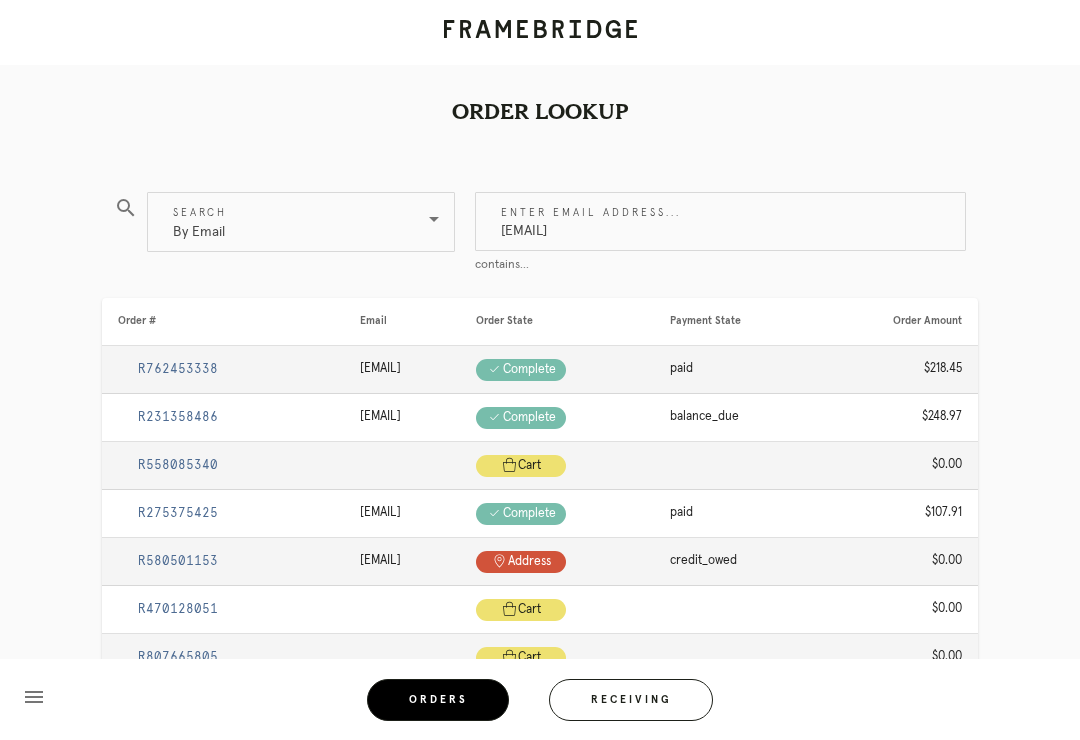 type on "sallysmclaughlin@icloud.com" 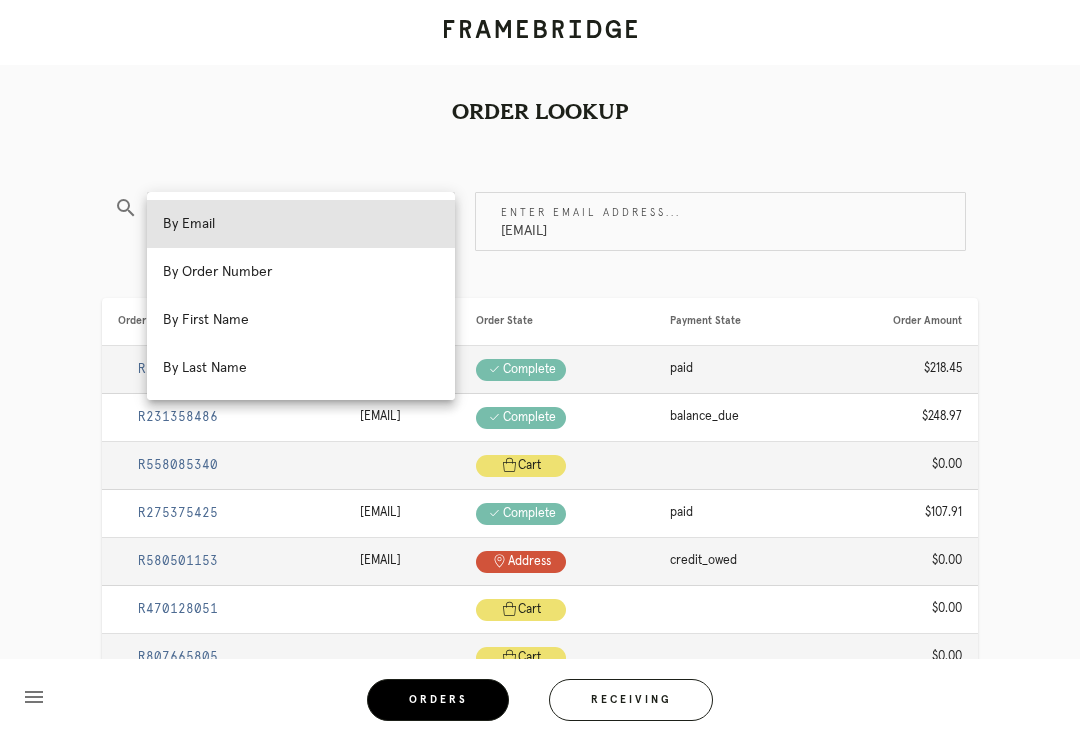 click on "By First Name" at bounding box center [301, 320] 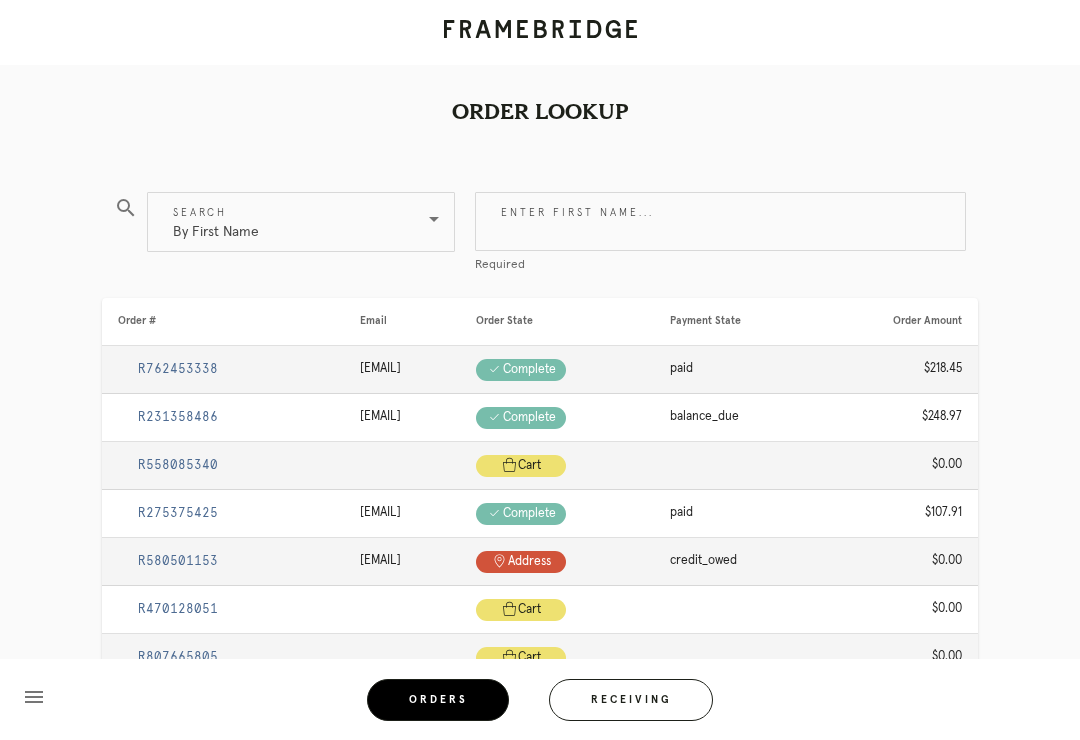 click on "By First Name" at bounding box center [287, 222] 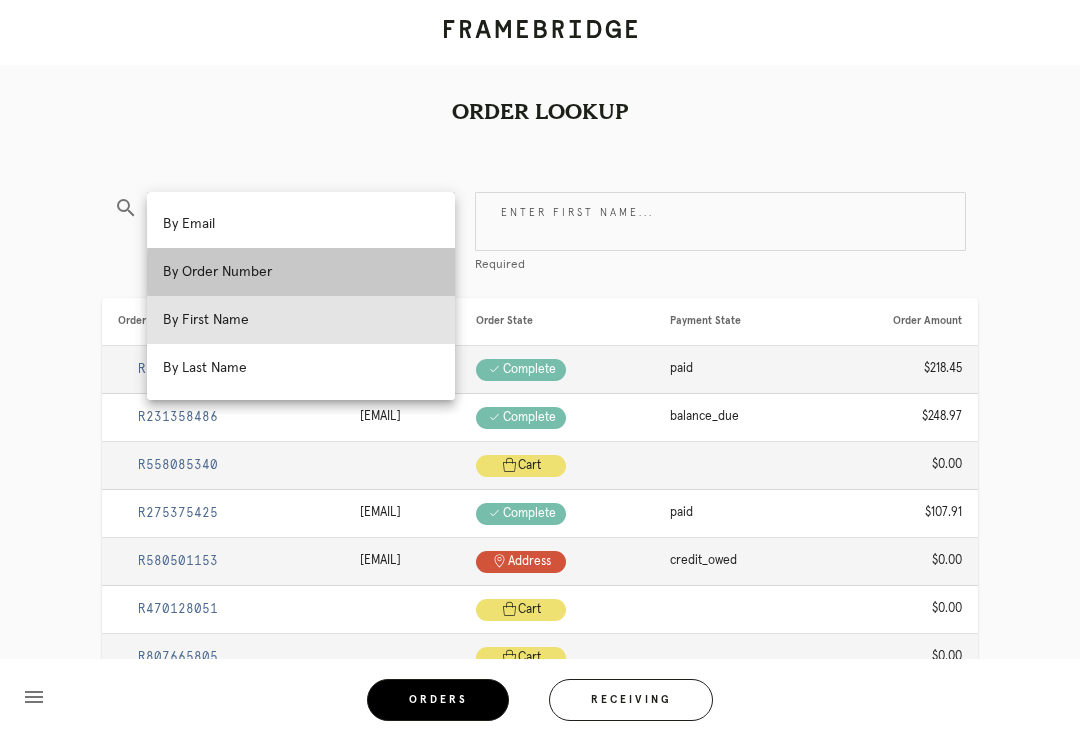 click on "By Order Number" at bounding box center (301, 272) 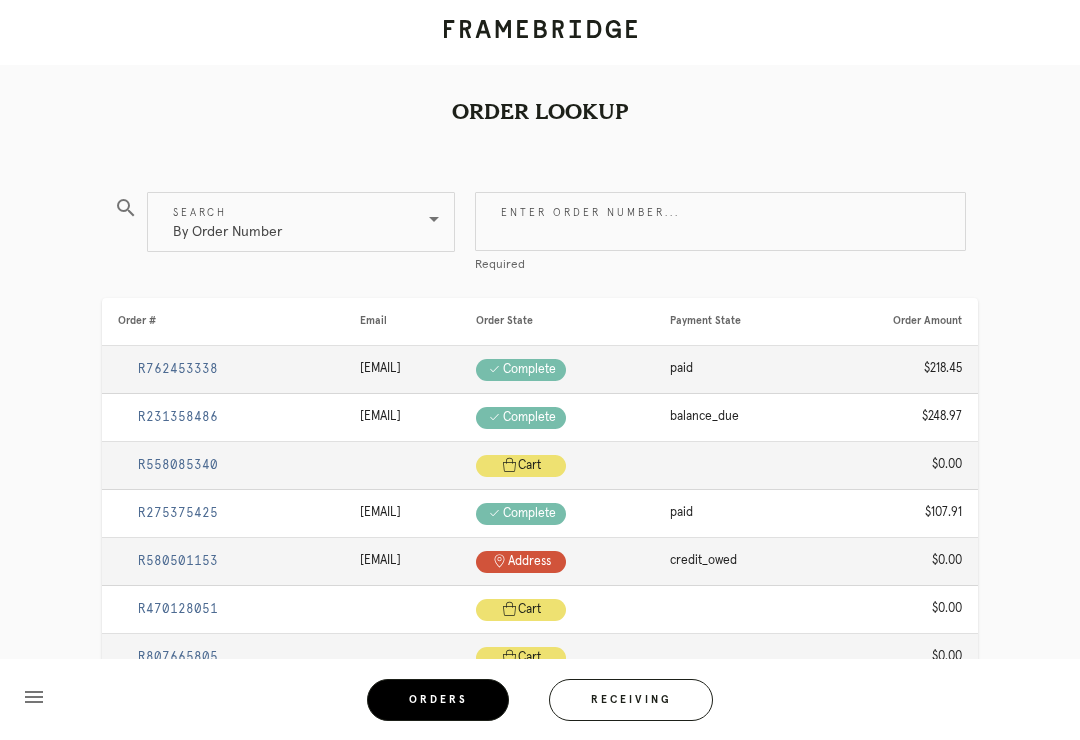 click on "Enter order number..." at bounding box center [720, 221] 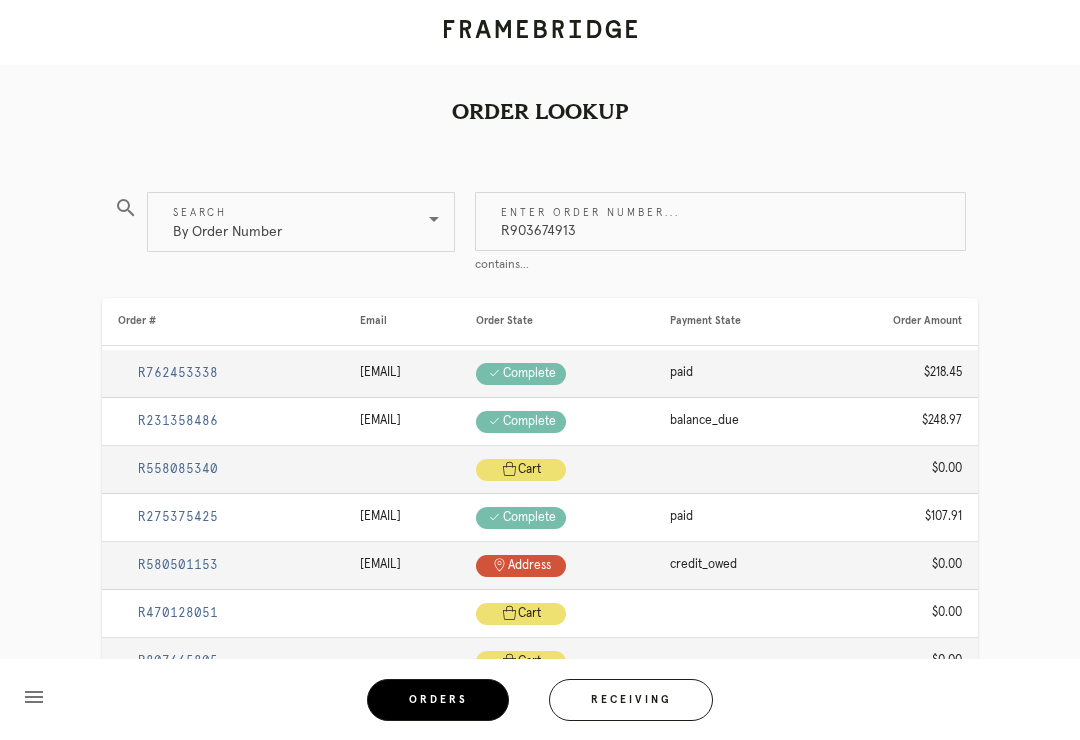 type on "R903674913" 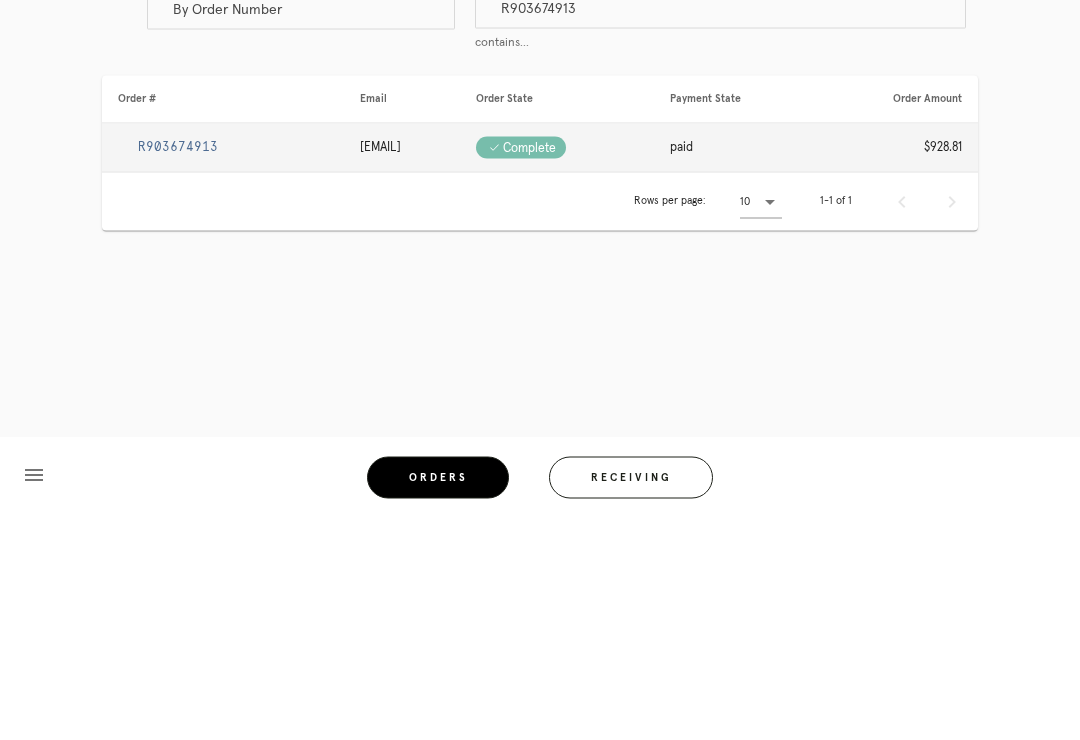 click on "R903674913" at bounding box center (178, 369) 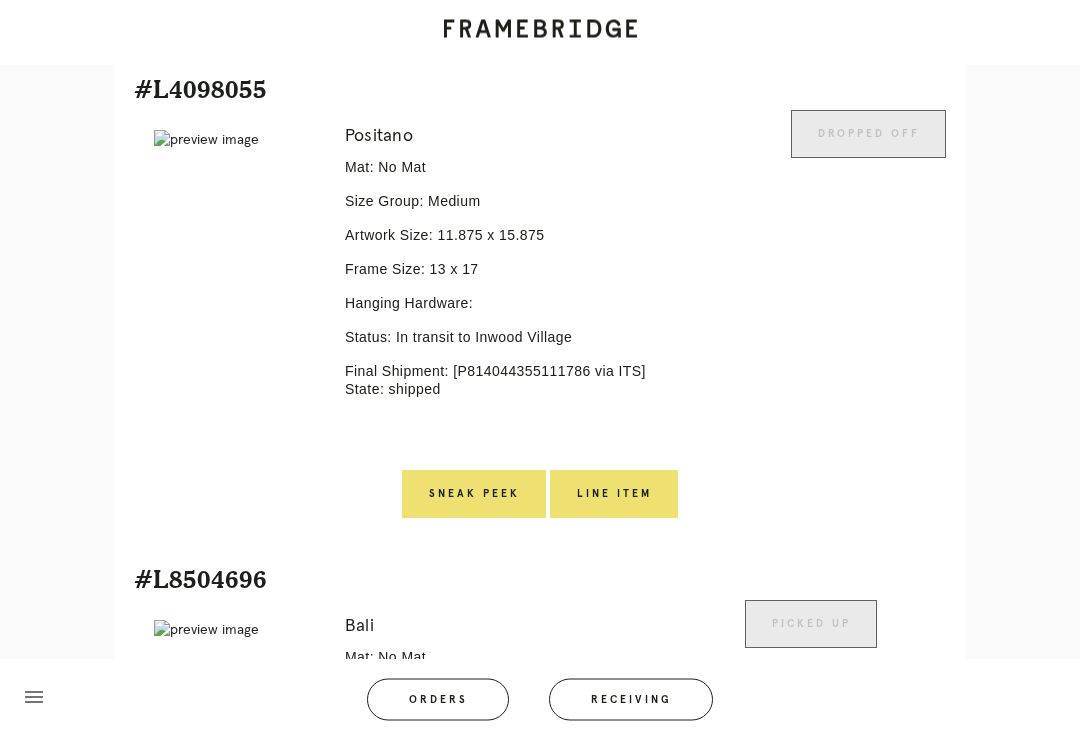 scroll, scrollTop: 1023, scrollLeft: 0, axis: vertical 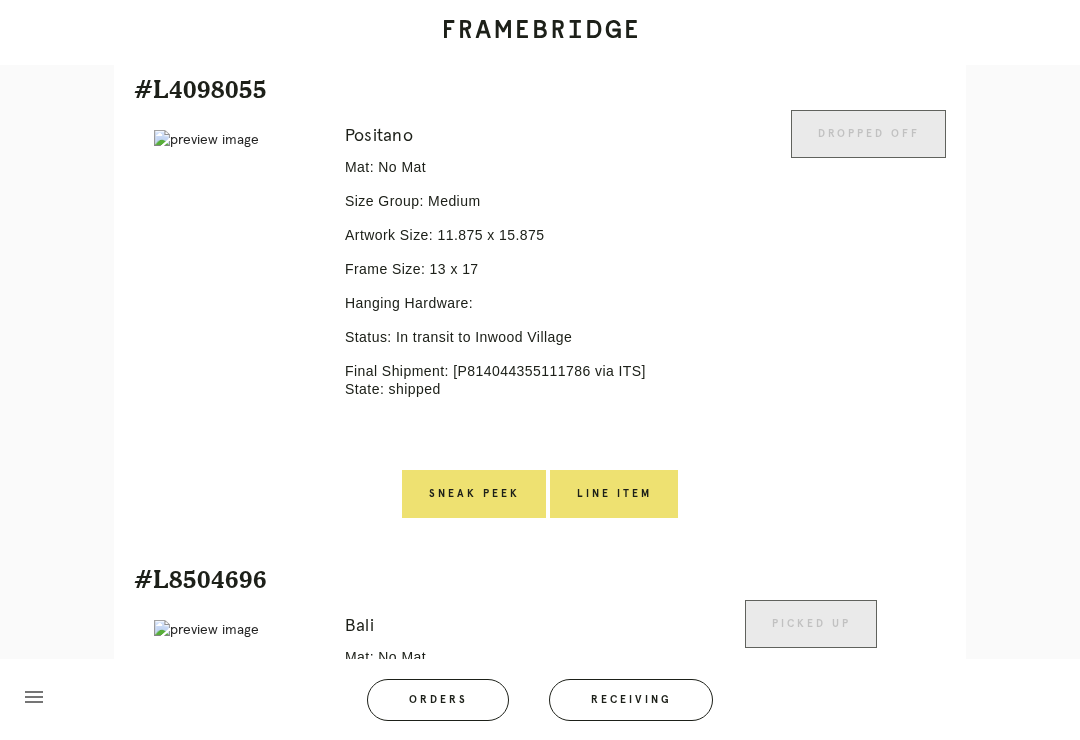click on "Sneak Peek" at bounding box center (474, 494) 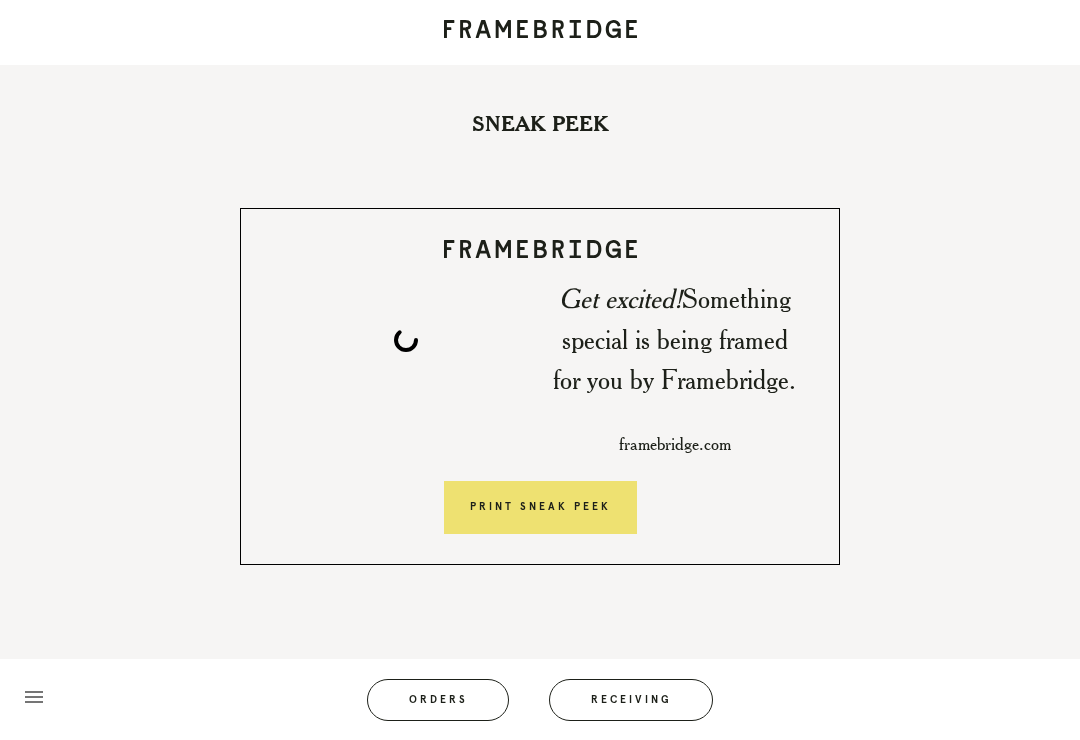 scroll, scrollTop: 0, scrollLeft: 0, axis: both 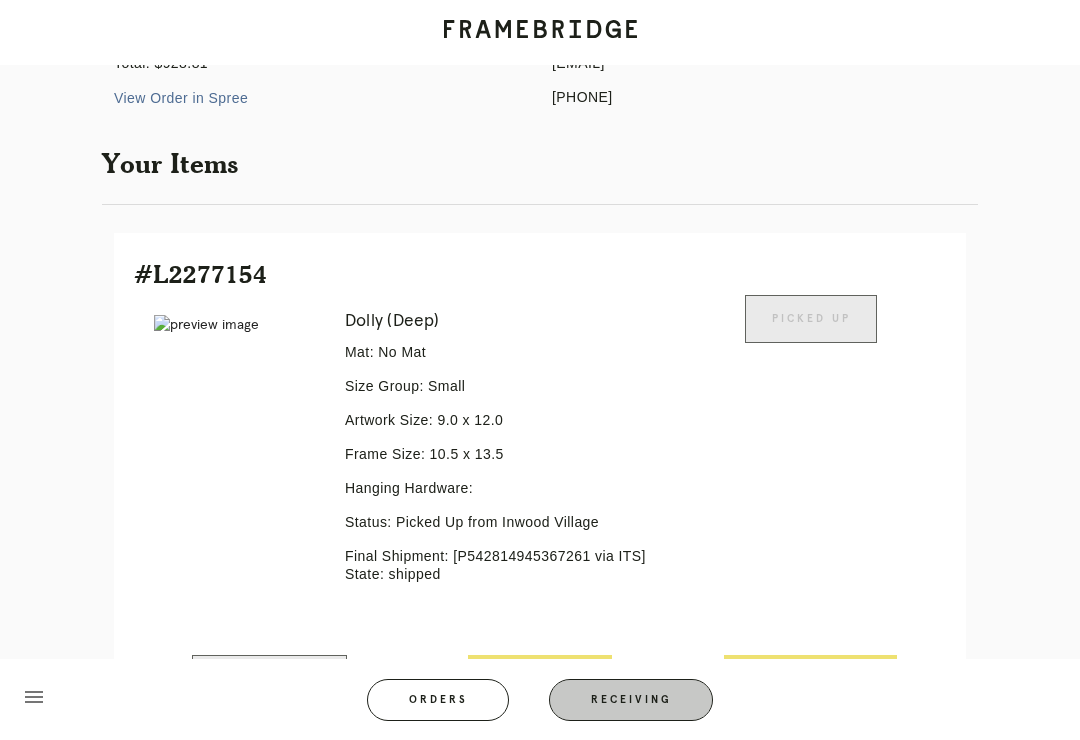 click on "Receiving" at bounding box center (631, 700) 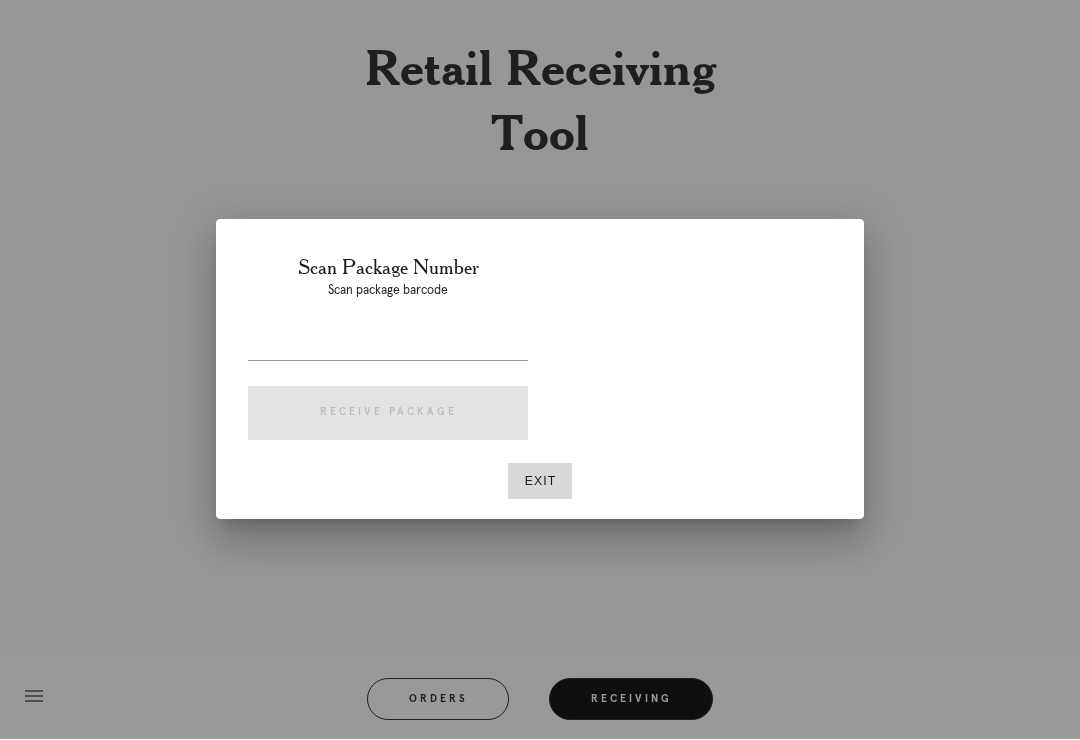 scroll, scrollTop: 31, scrollLeft: 0, axis: vertical 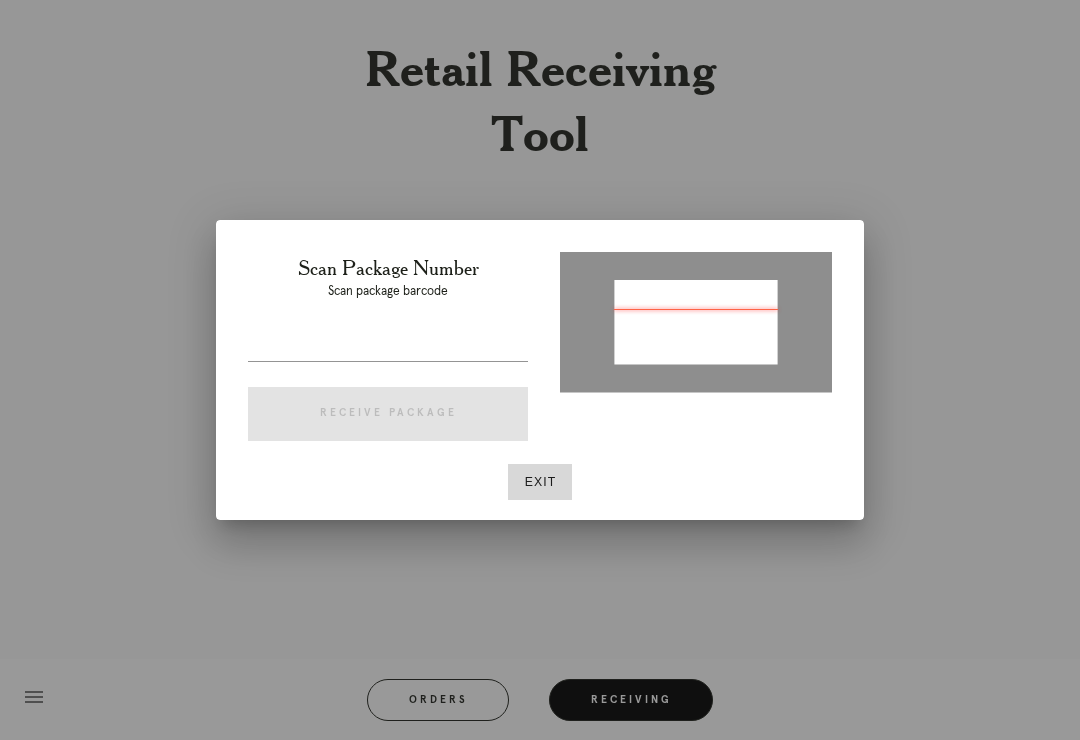 click at bounding box center [388, 345] 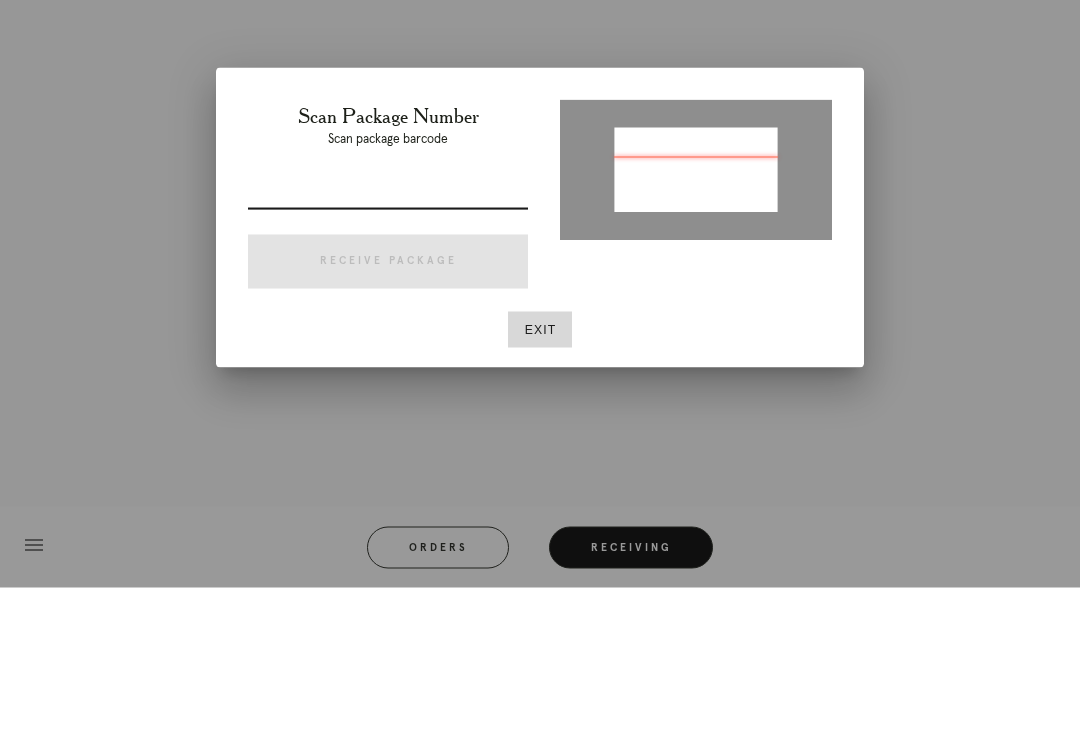 click on "Exit" at bounding box center (540, 482) 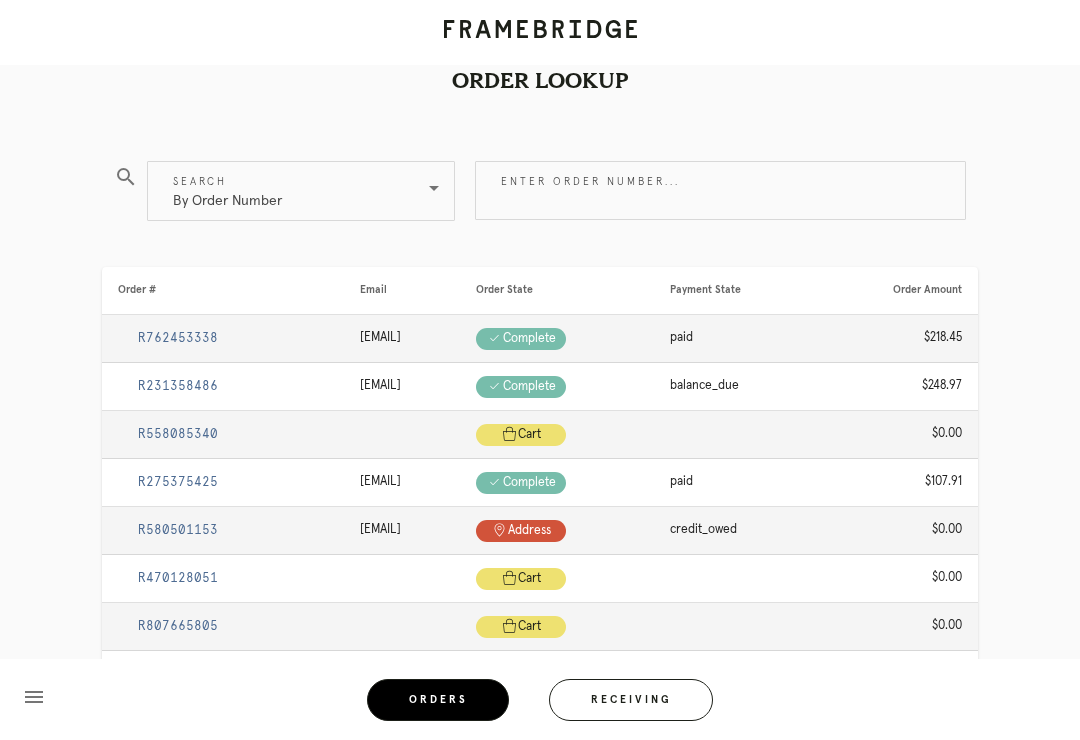 click on "Receiving" at bounding box center (631, 700) 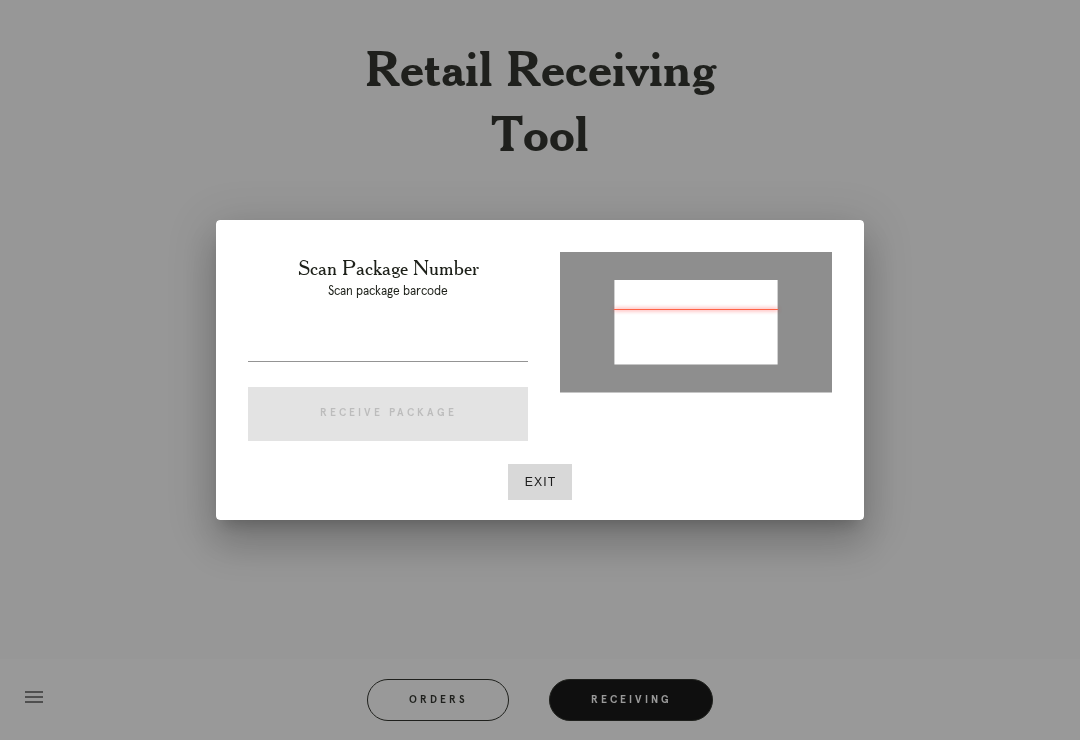 click at bounding box center [388, 345] 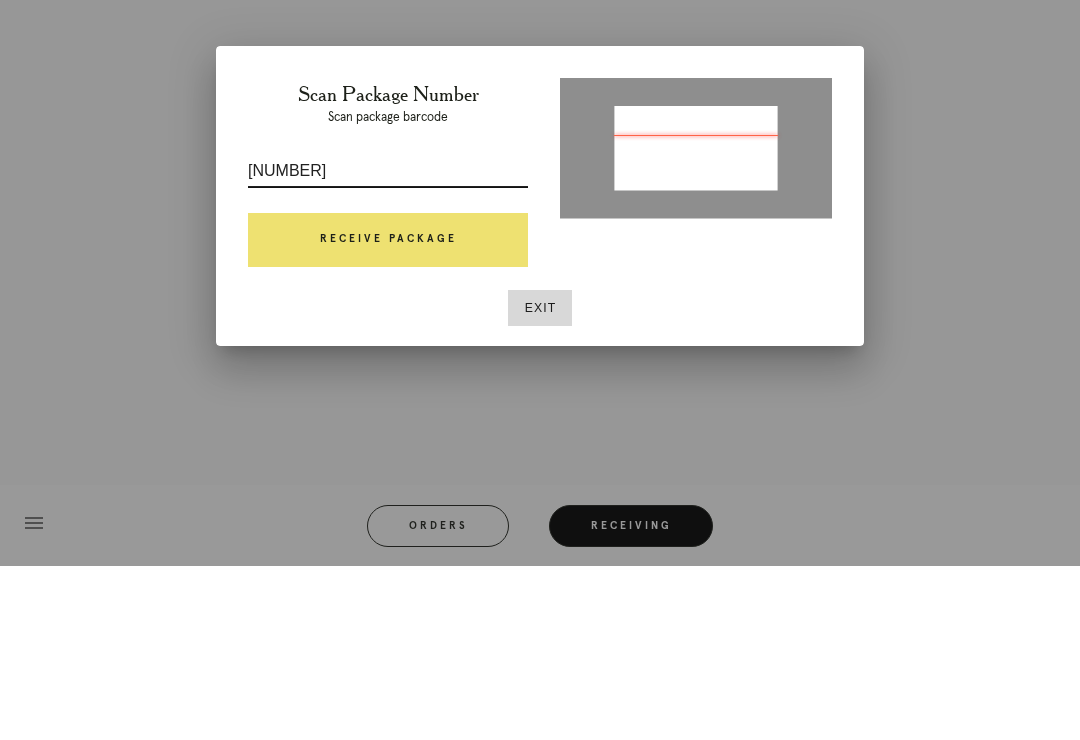 type on "116085651798014435" 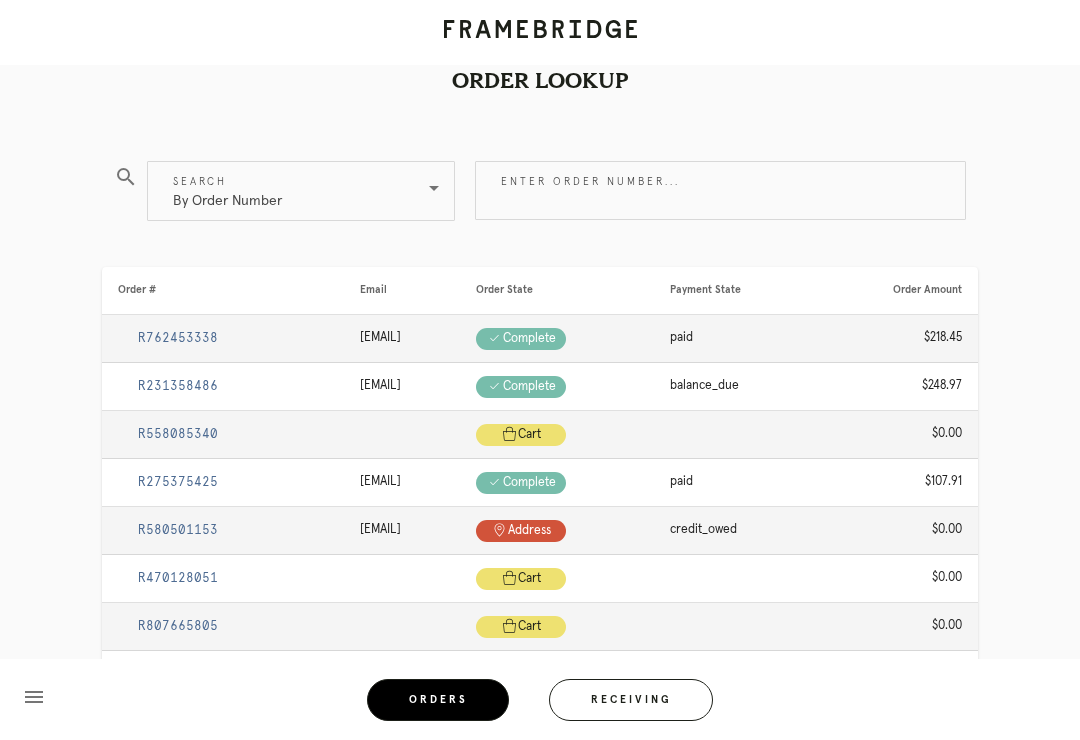 click on "Receiving" at bounding box center [631, 700] 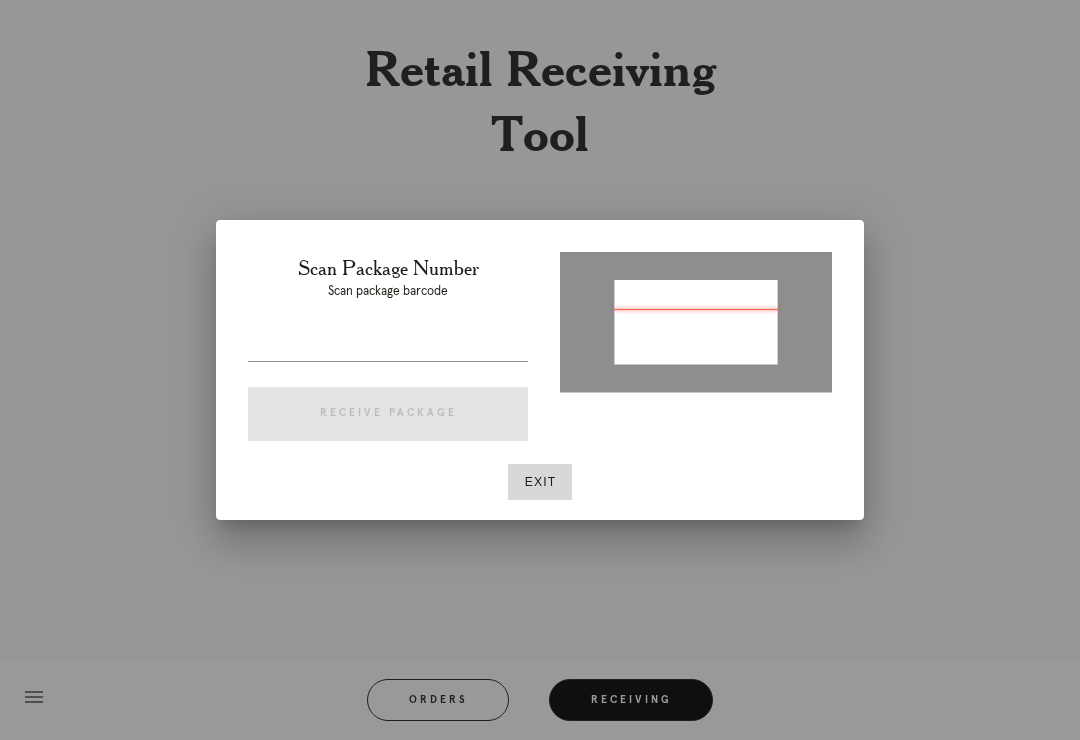 click at bounding box center (388, 345) 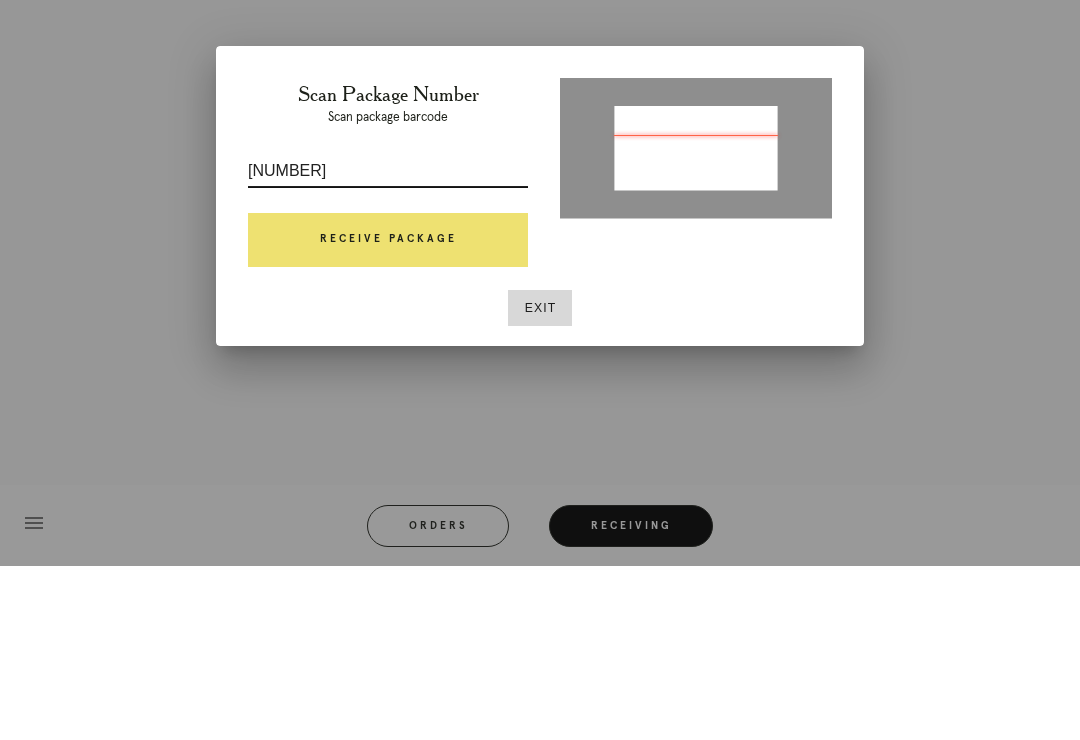 type on "P814044355111786" 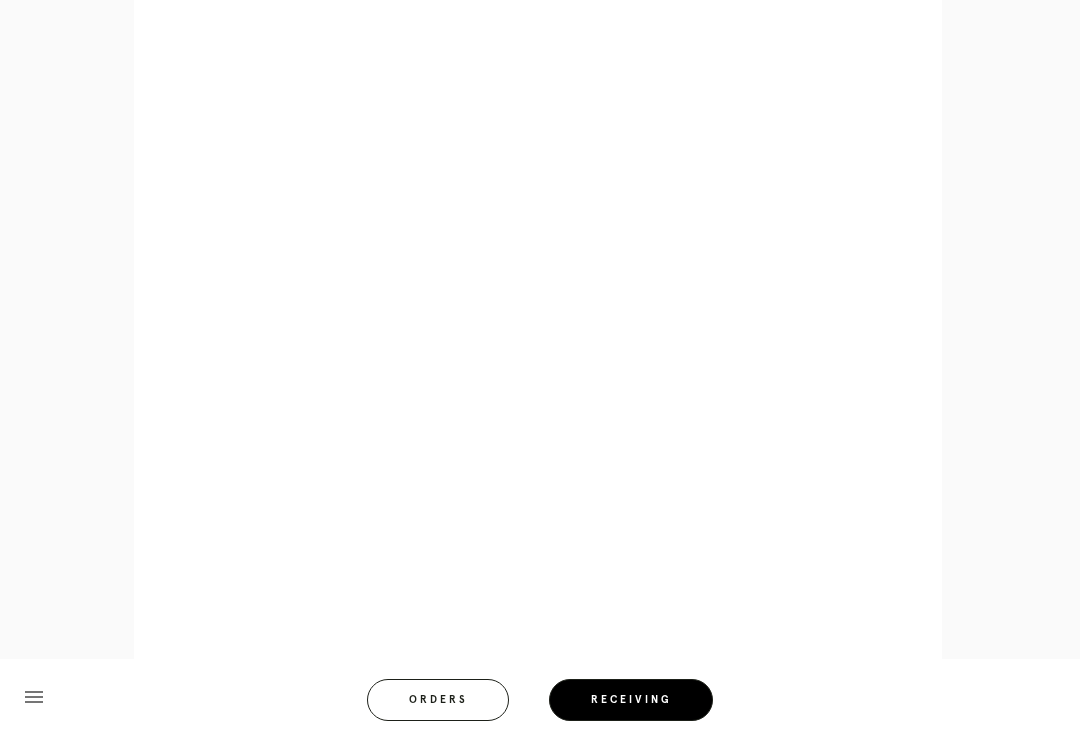 scroll, scrollTop: 868, scrollLeft: 0, axis: vertical 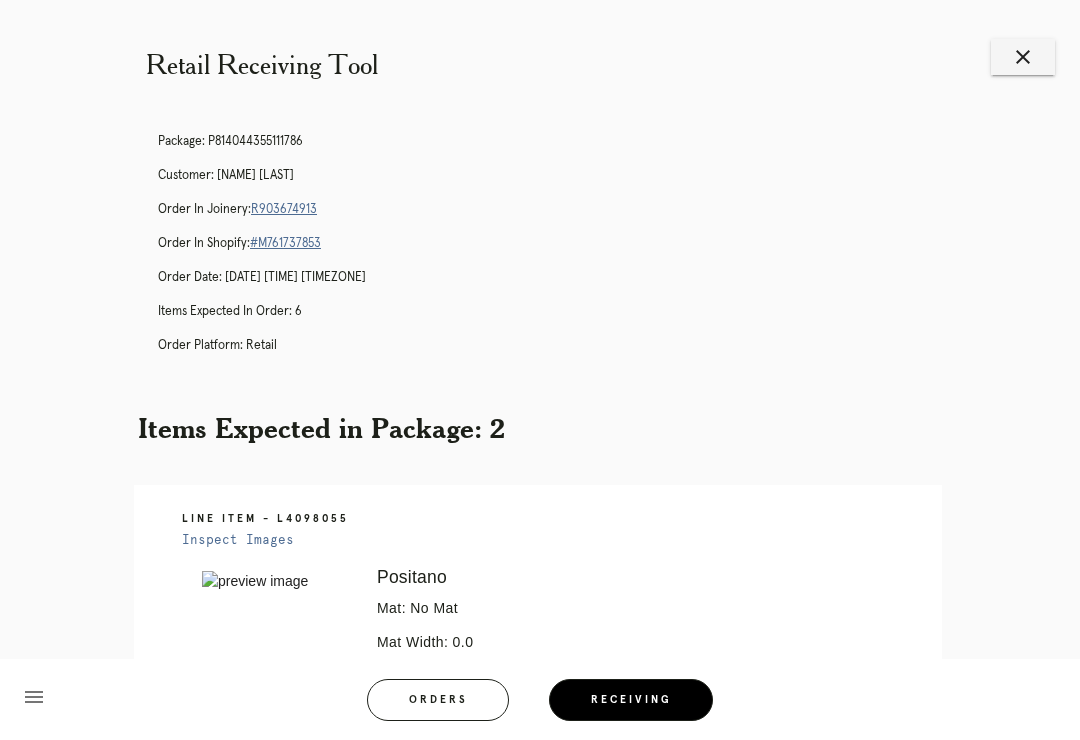 click on "Package: P814044355111786   Customer: [NAME] [LAST]
Order in Joinery:
R903674913
Order in Shopify:
#M761737853
Order Date:
[DATE]  [TIME] [TIMEZONE]
Items Expected in Order: 6   Order Platform: retail" at bounding box center [560, 252] 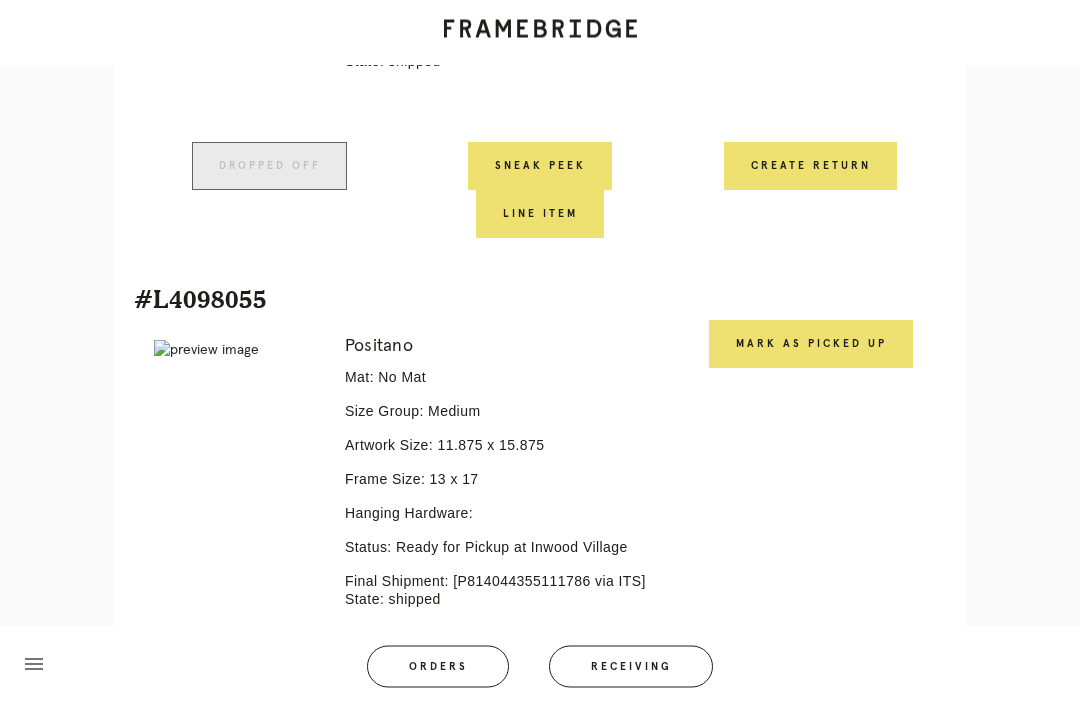 scroll, scrollTop: 835, scrollLeft: 0, axis: vertical 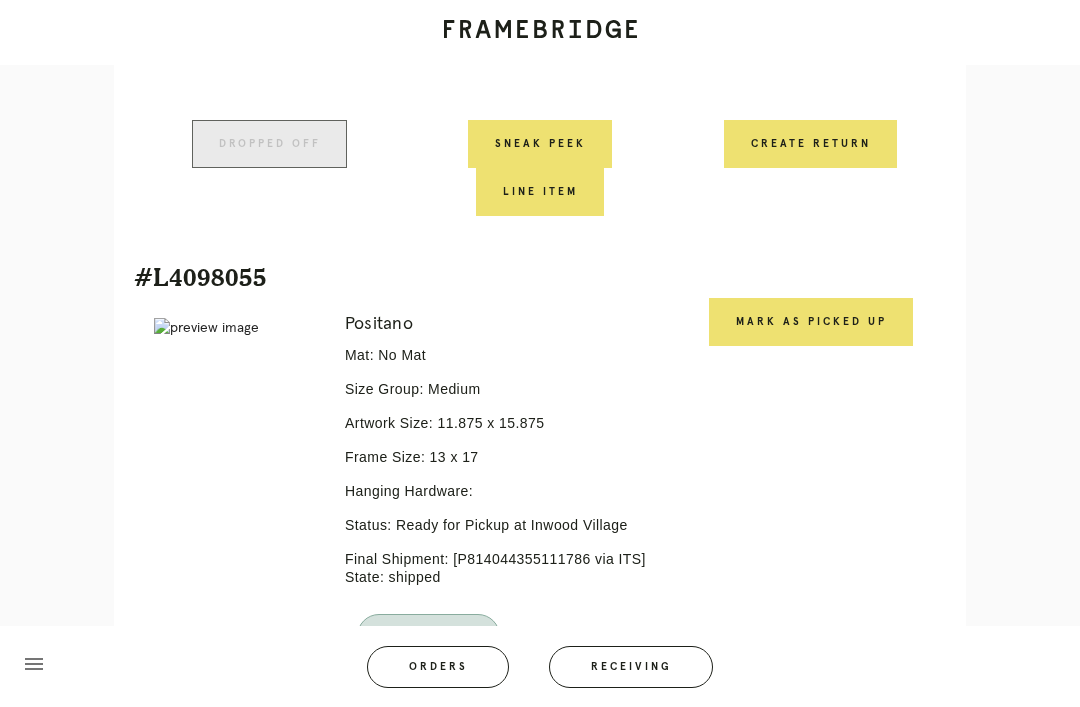 click on "Mark as Picked Up" at bounding box center [811, 322] 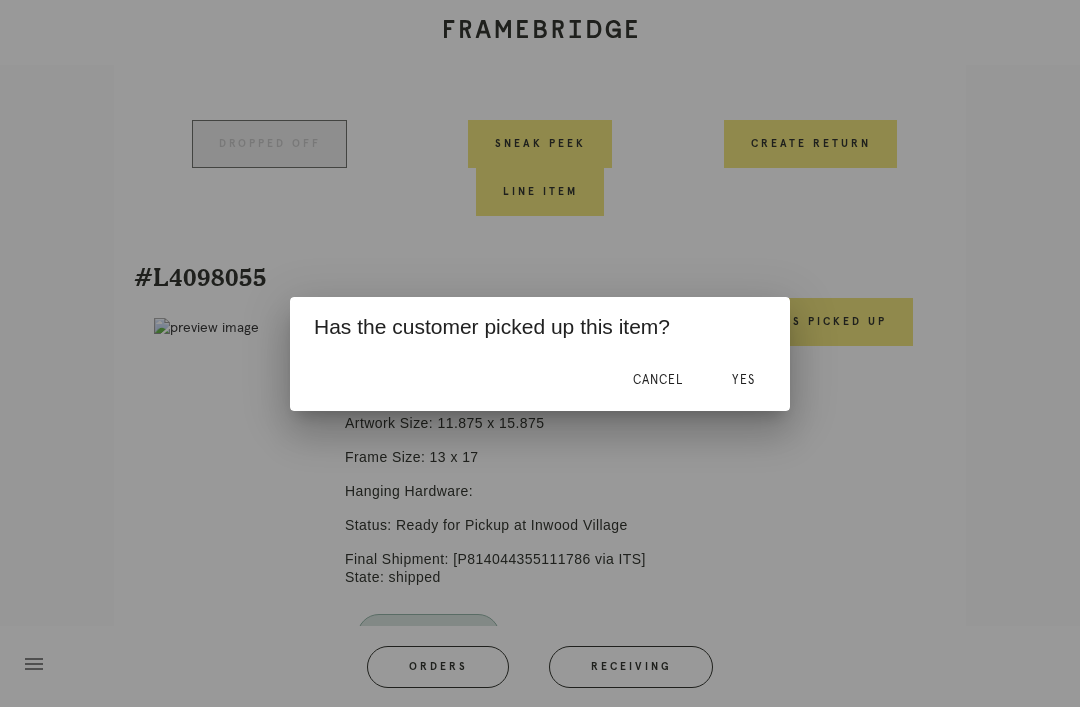 click on "Yes" at bounding box center (743, 381) 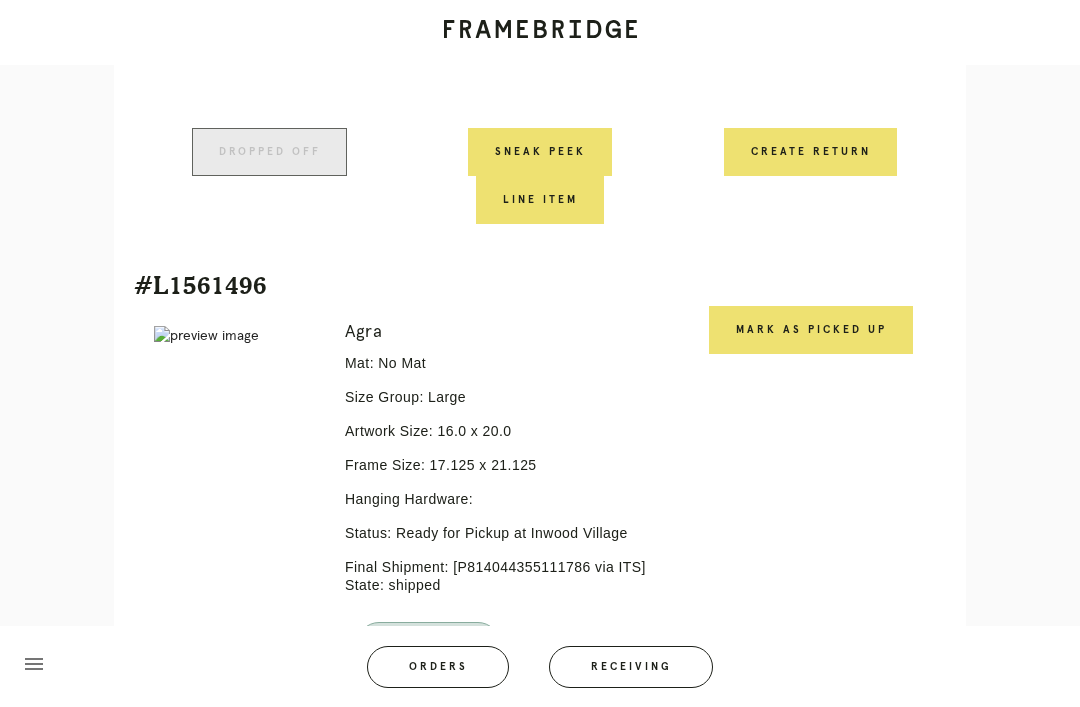 scroll, scrollTop: 2438, scrollLeft: 0, axis: vertical 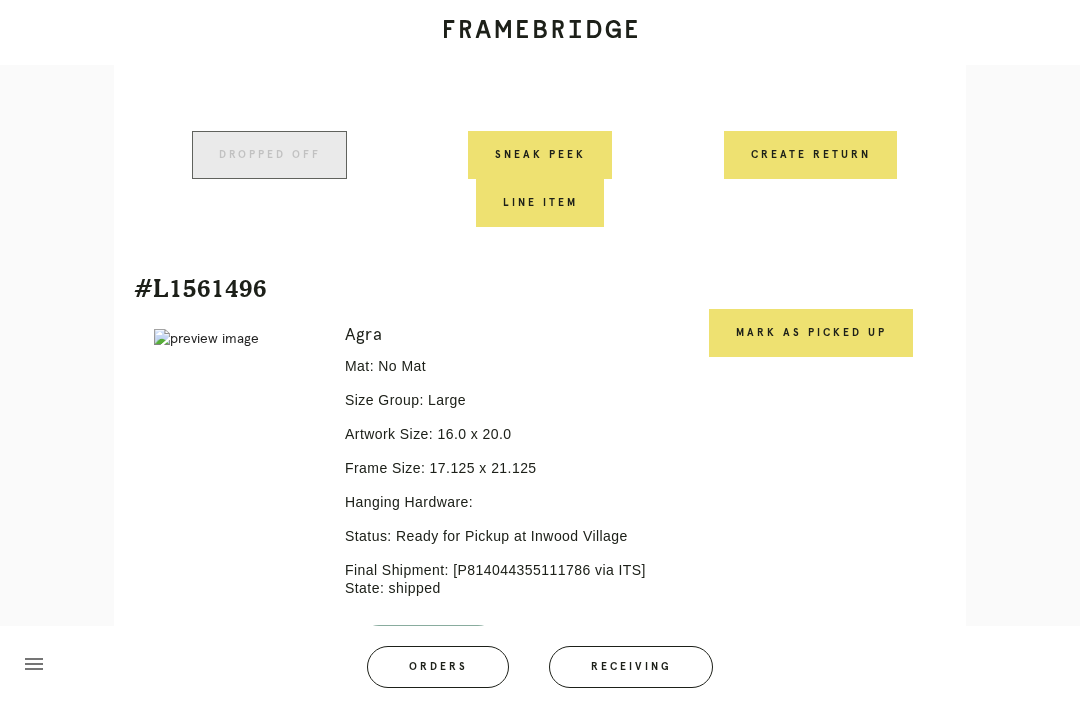 click on "Mark as Picked Up" at bounding box center (811, 333) 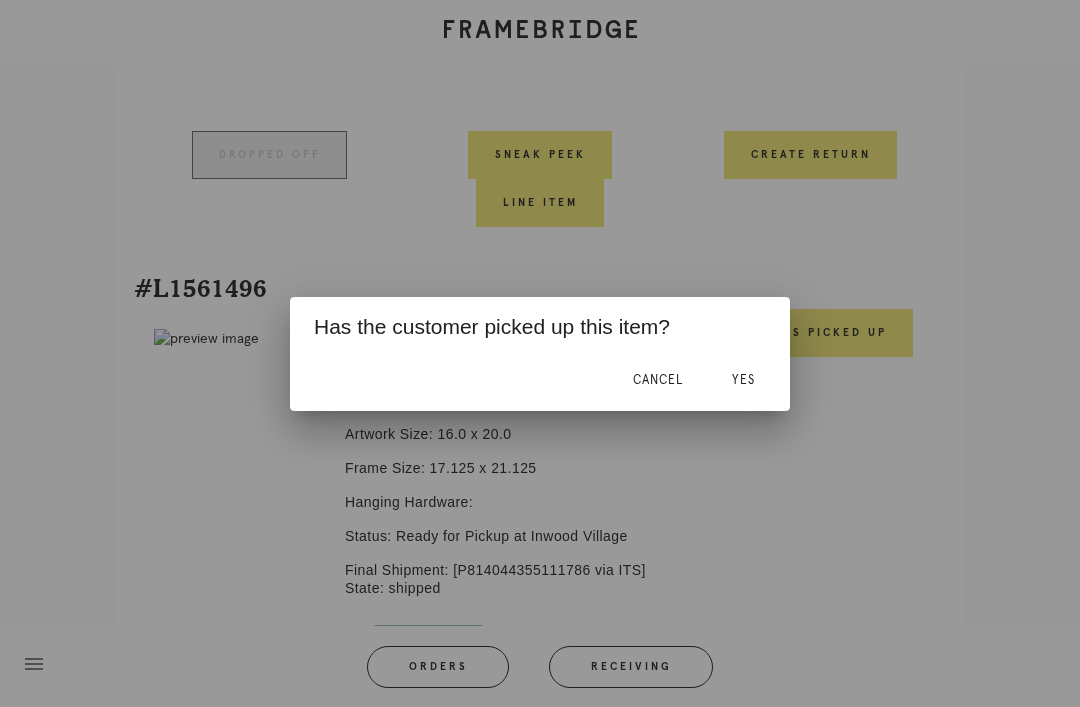 click on "Yes" at bounding box center [743, 380] 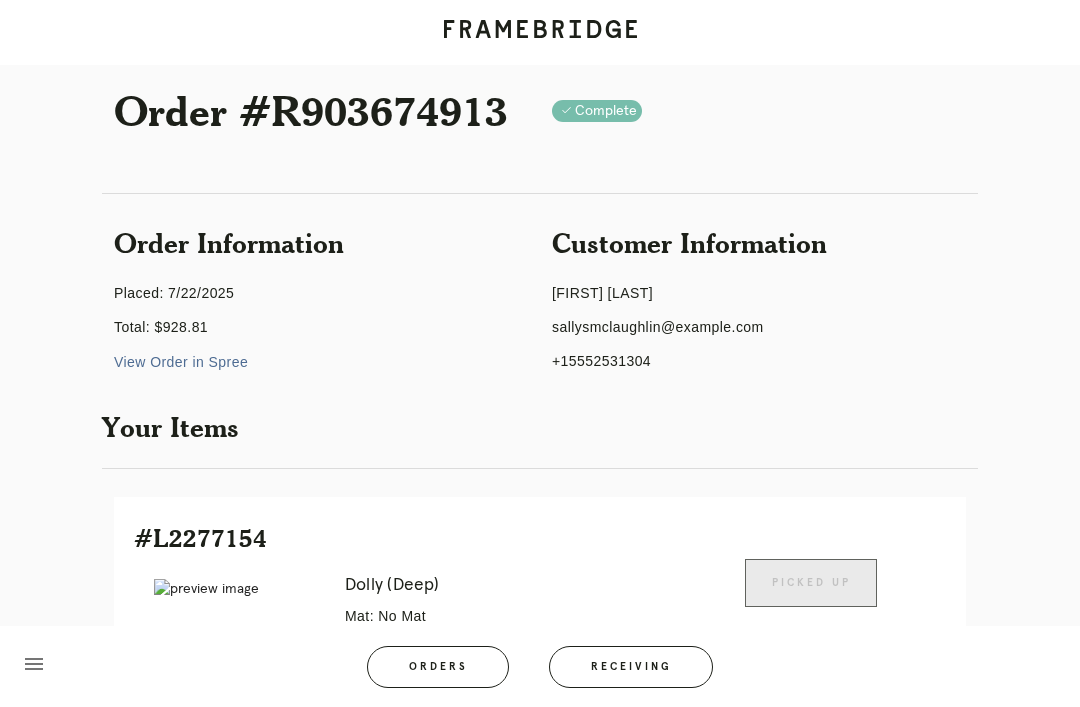 scroll, scrollTop: 0, scrollLeft: 0, axis: both 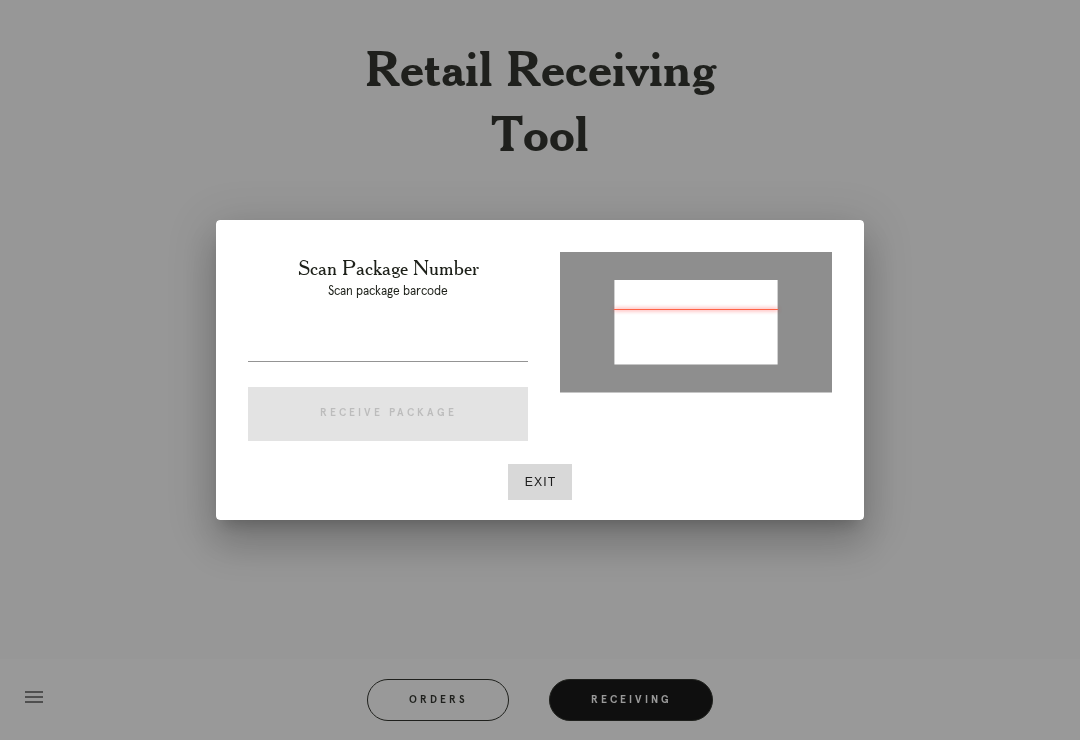type on "P803056525116108" 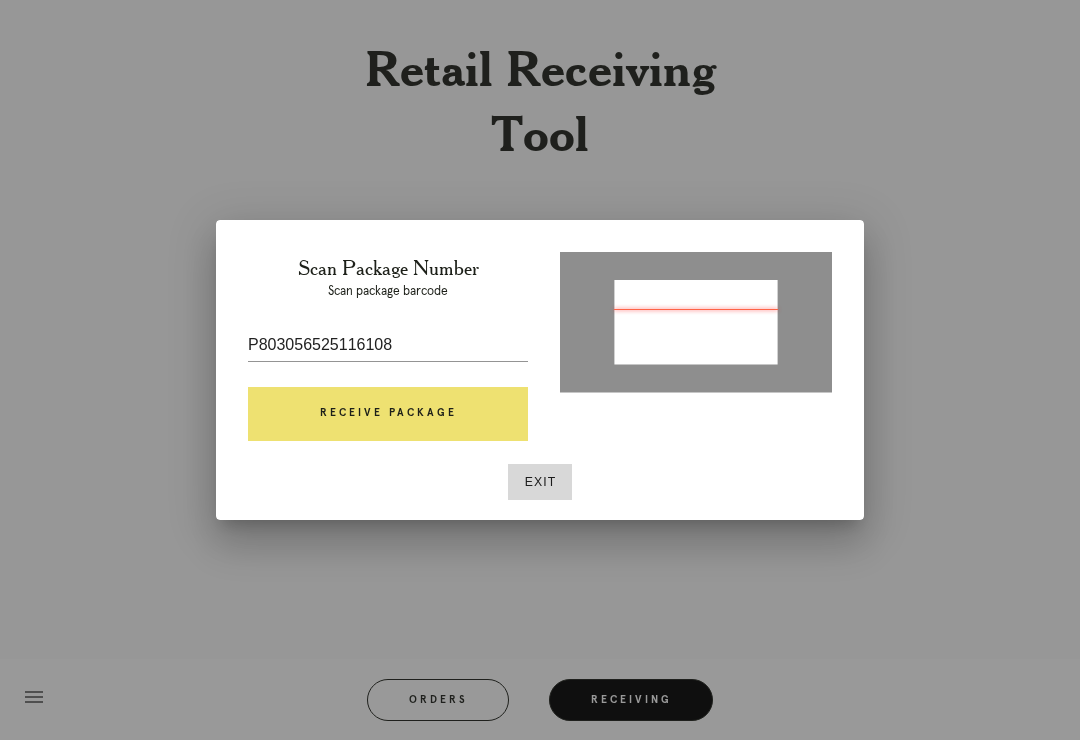 click on "Receive Package" at bounding box center (388, 414) 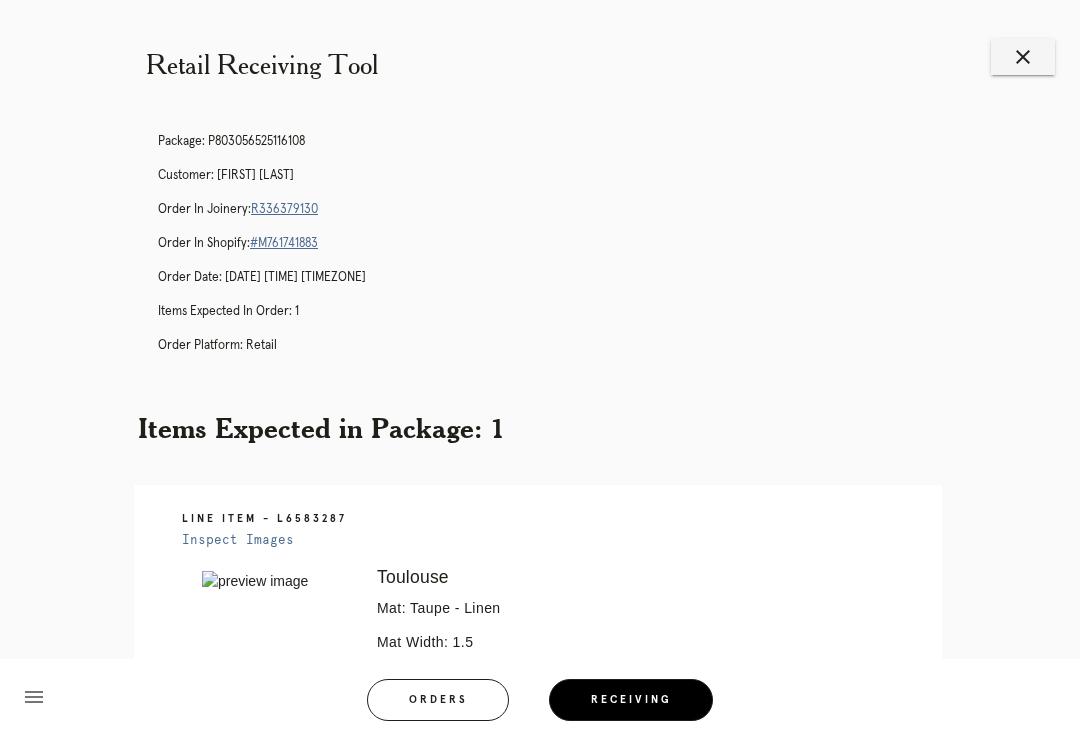 click on "Package: [TRACKING]   Customer: [FIRST] [LAST]
Order in Joinery:
[ORDER_ID]
Order in Shopify:
[ORDER_ID]
Order Date:
[DATE]  [TIME] [TIMEZONE]
Items Expected in Order: 1   Order Platform: retail" at bounding box center [560, 252] 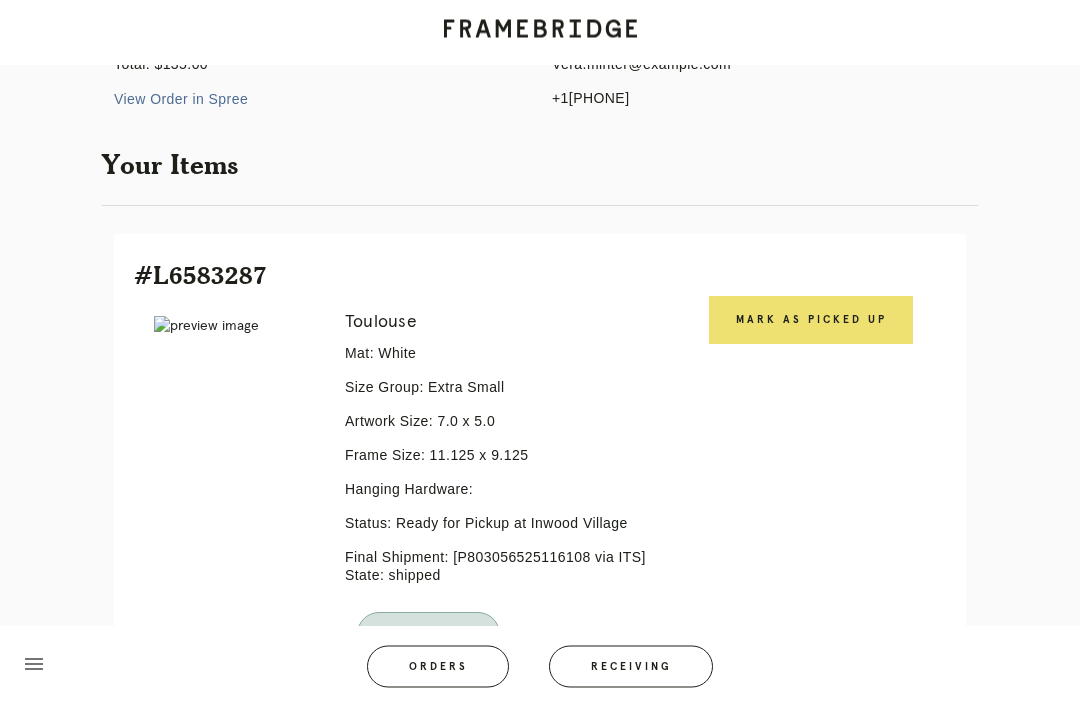 scroll, scrollTop: 297, scrollLeft: 0, axis: vertical 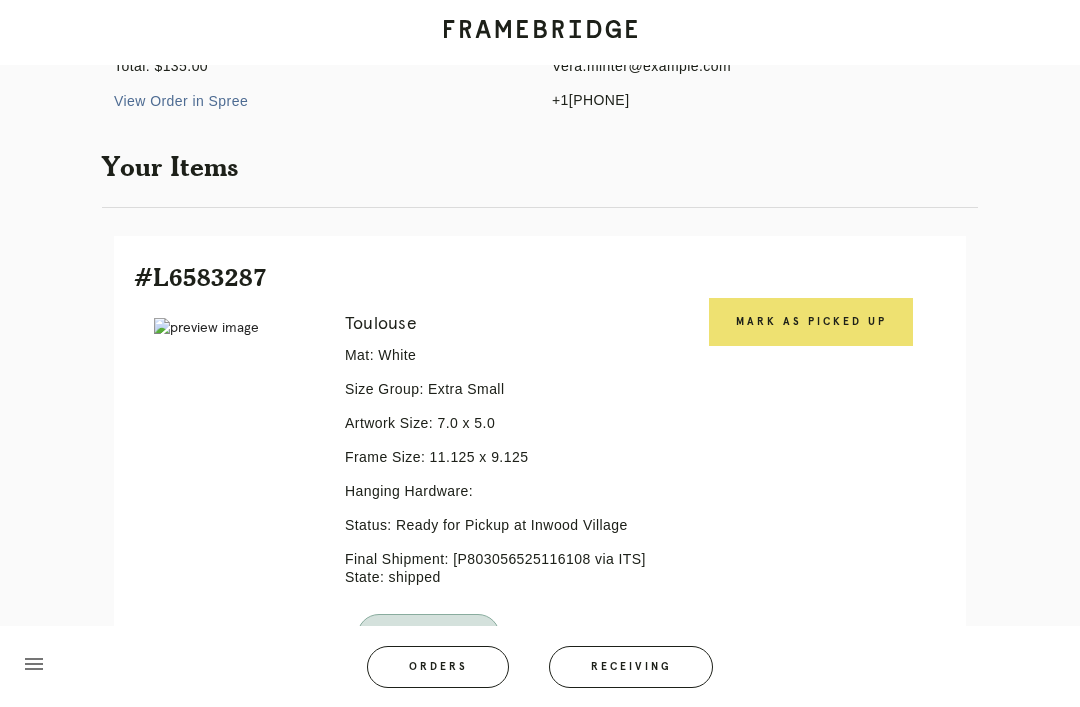 click on "Mark as Picked Up" at bounding box center [811, 322] 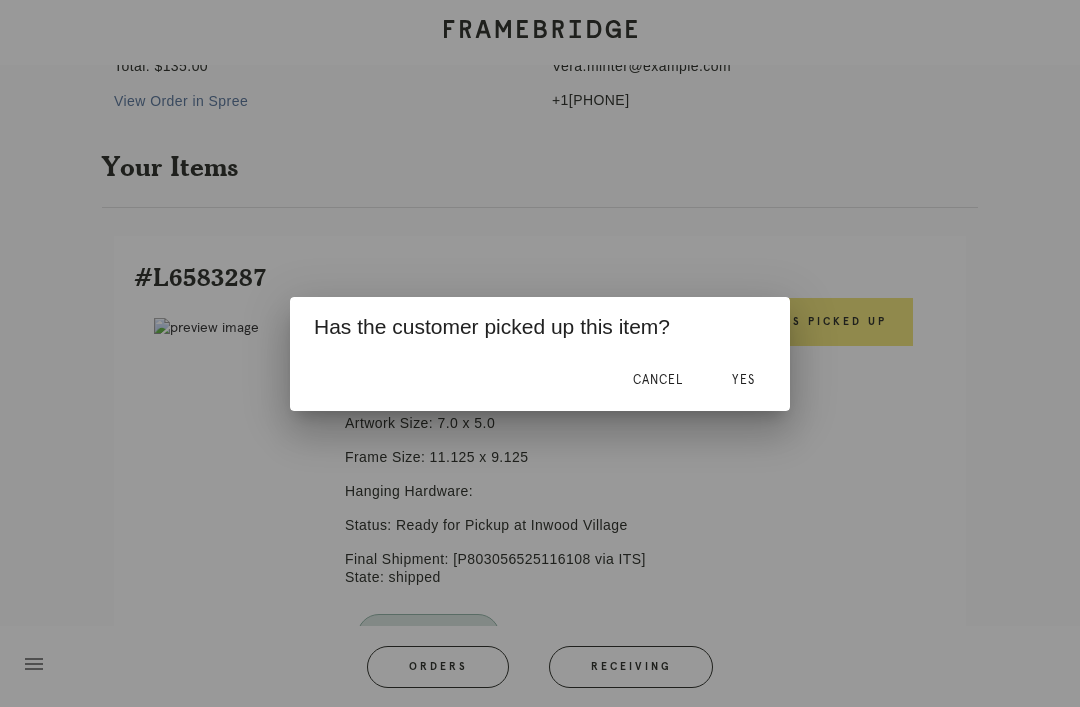 click on "Yes" at bounding box center (743, 381) 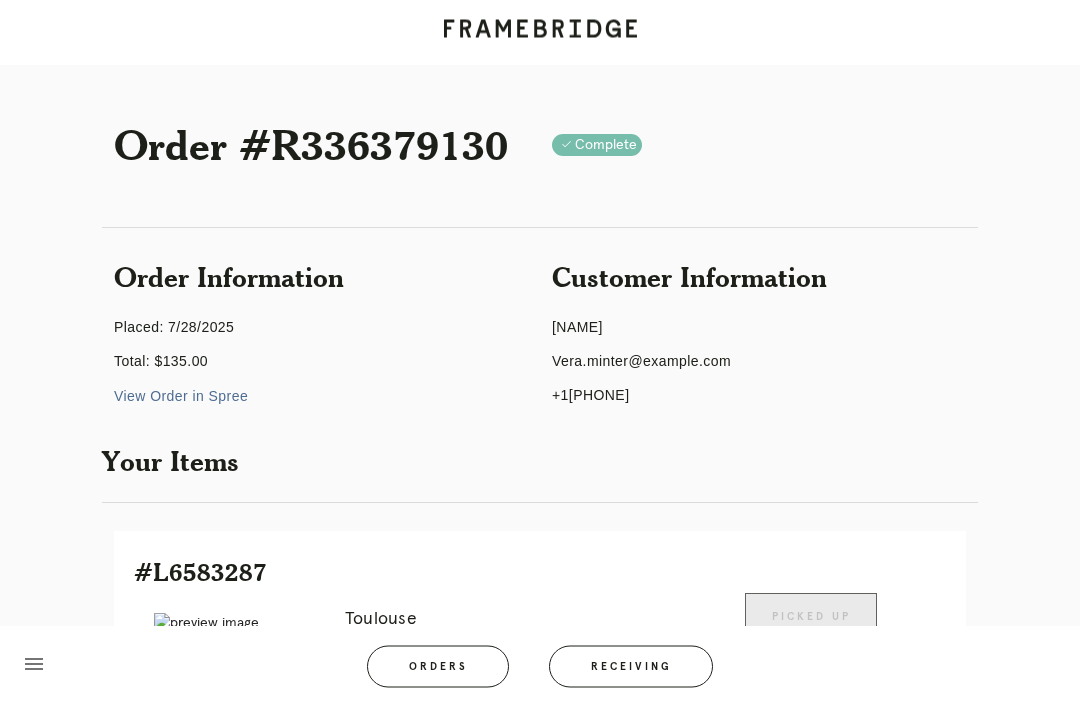 scroll, scrollTop: 0, scrollLeft: 0, axis: both 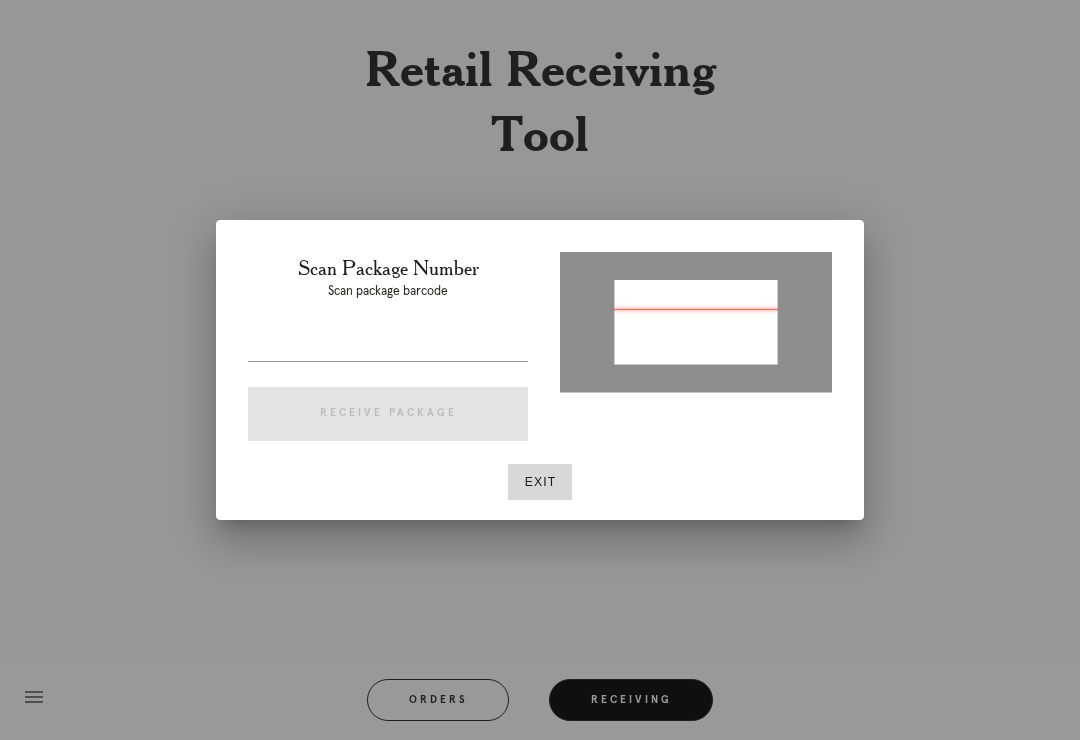 type on "P107646332534351" 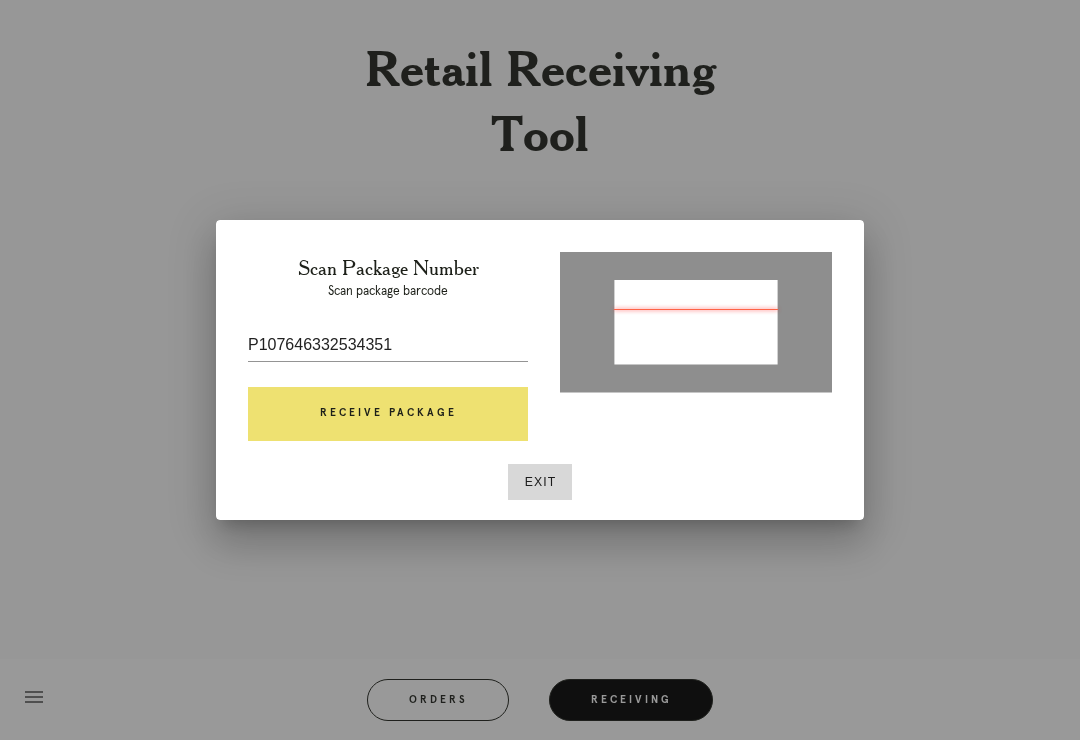 click on "Receive Package" at bounding box center (388, 414) 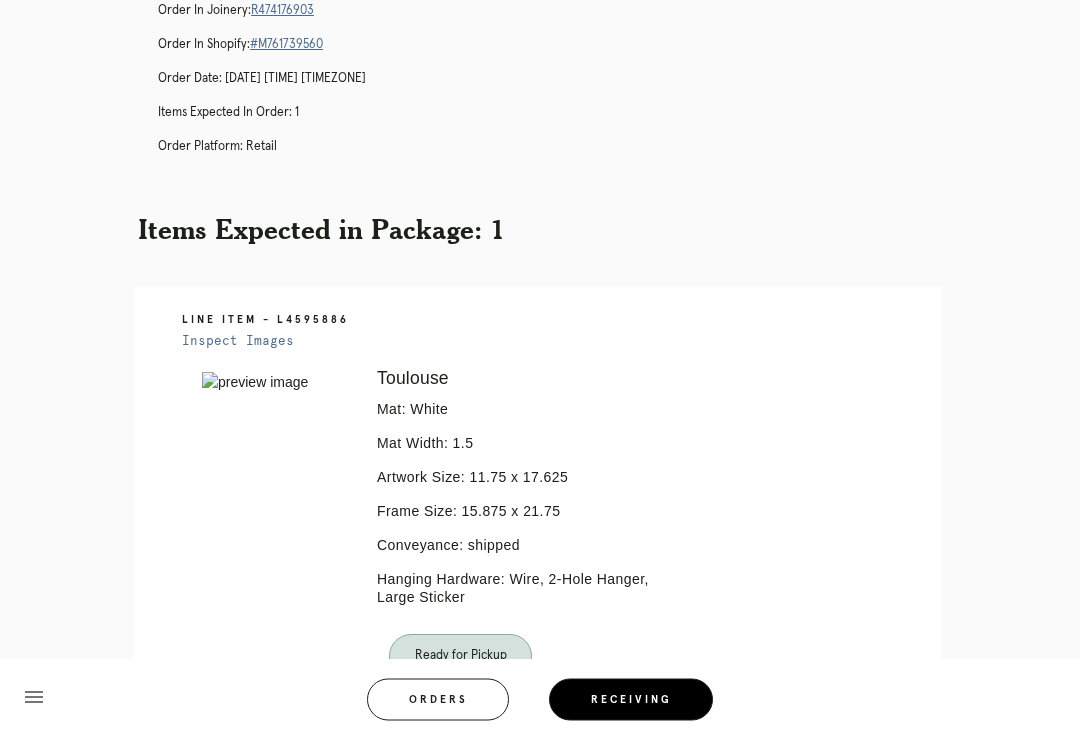 scroll, scrollTop: 0, scrollLeft: 0, axis: both 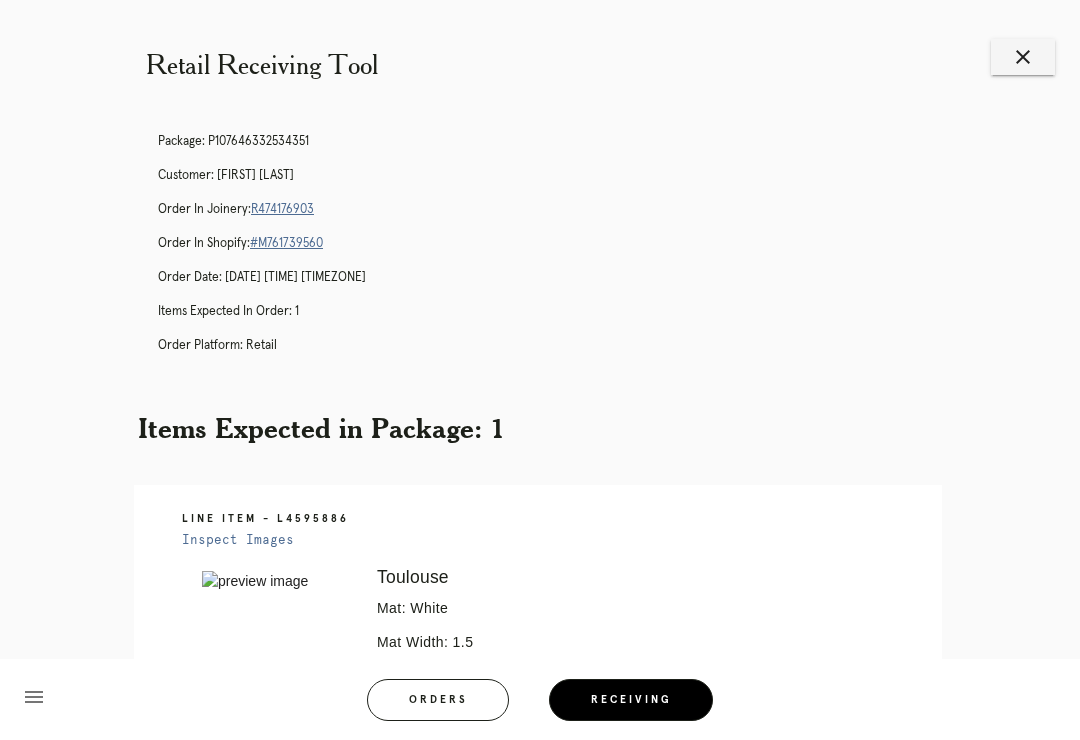 click on "R474176903" at bounding box center [282, 209] 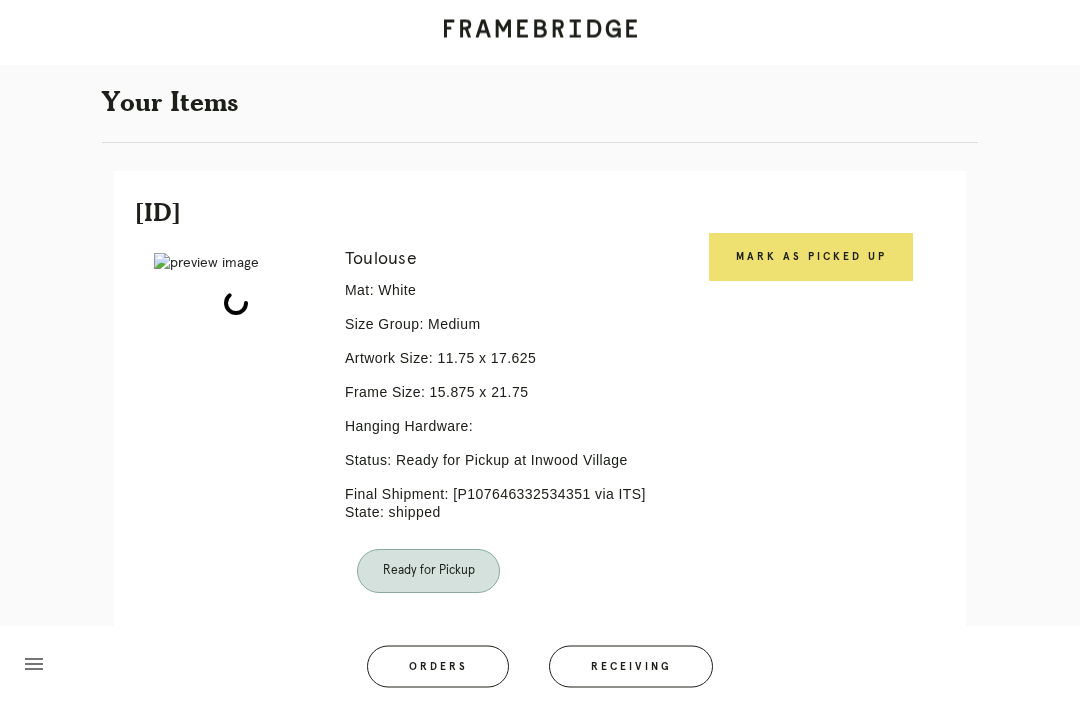 scroll, scrollTop: 358, scrollLeft: 0, axis: vertical 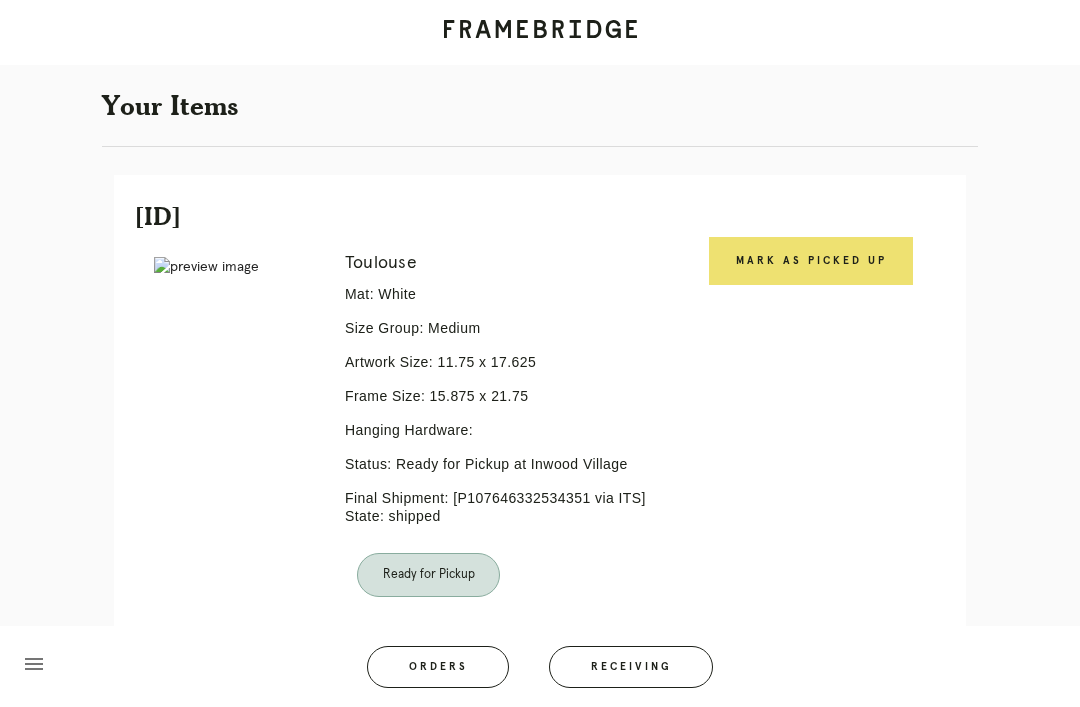 click on "Mark as Picked Up" at bounding box center (811, 261) 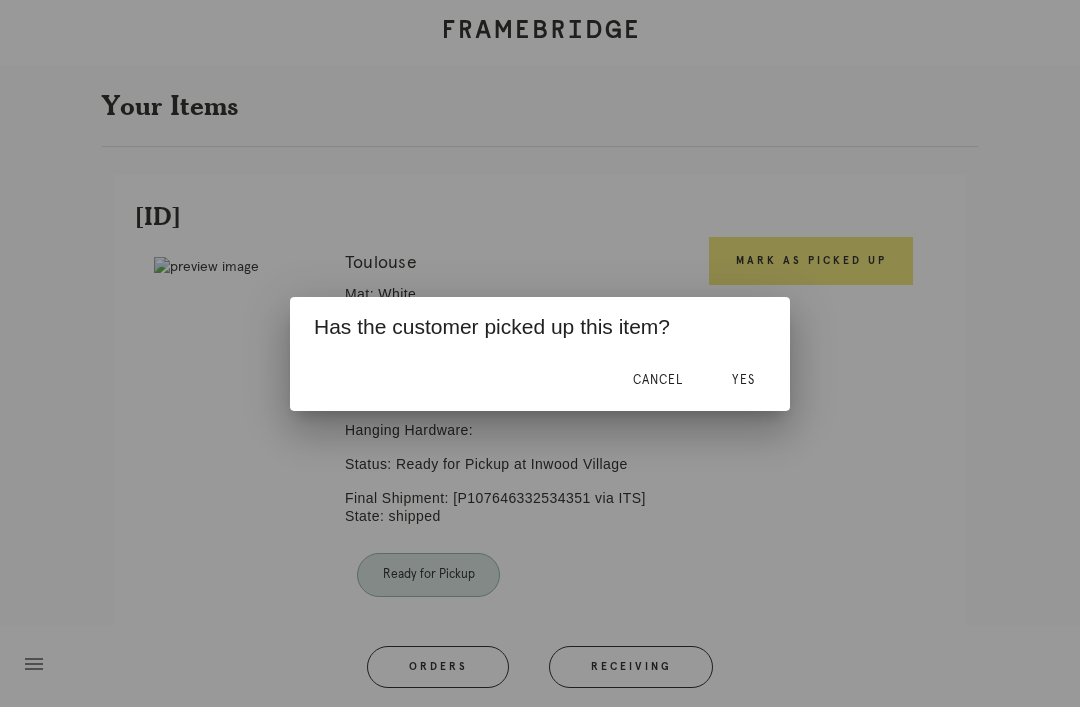 click on "Yes" at bounding box center [743, 381] 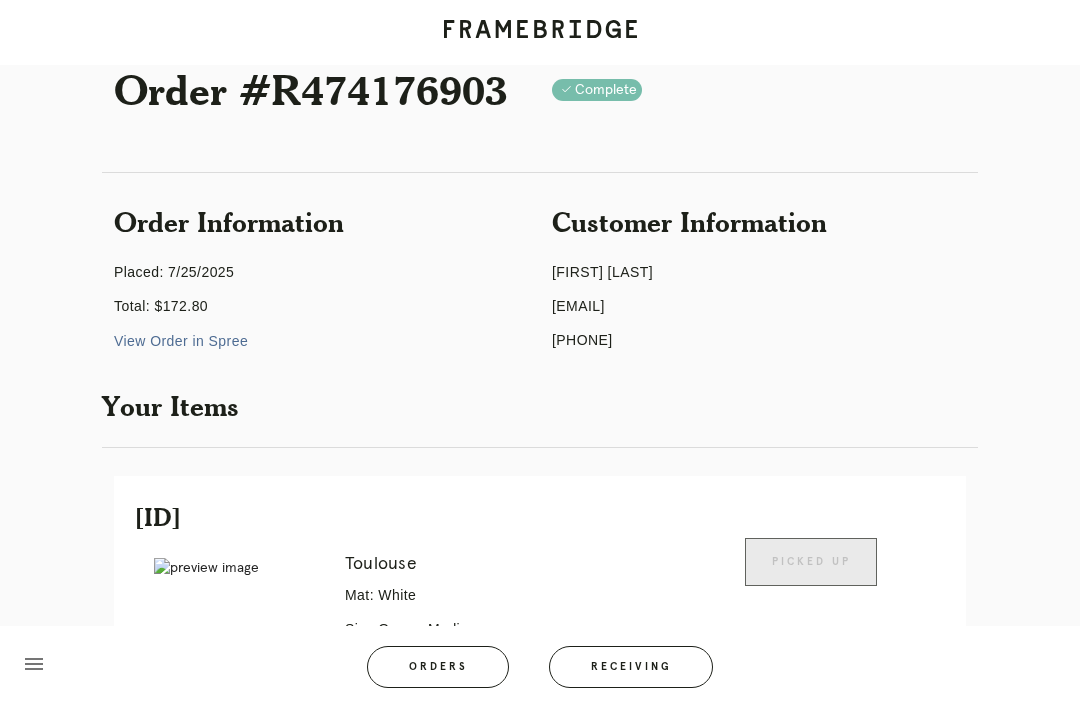 scroll, scrollTop: 0, scrollLeft: 0, axis: both 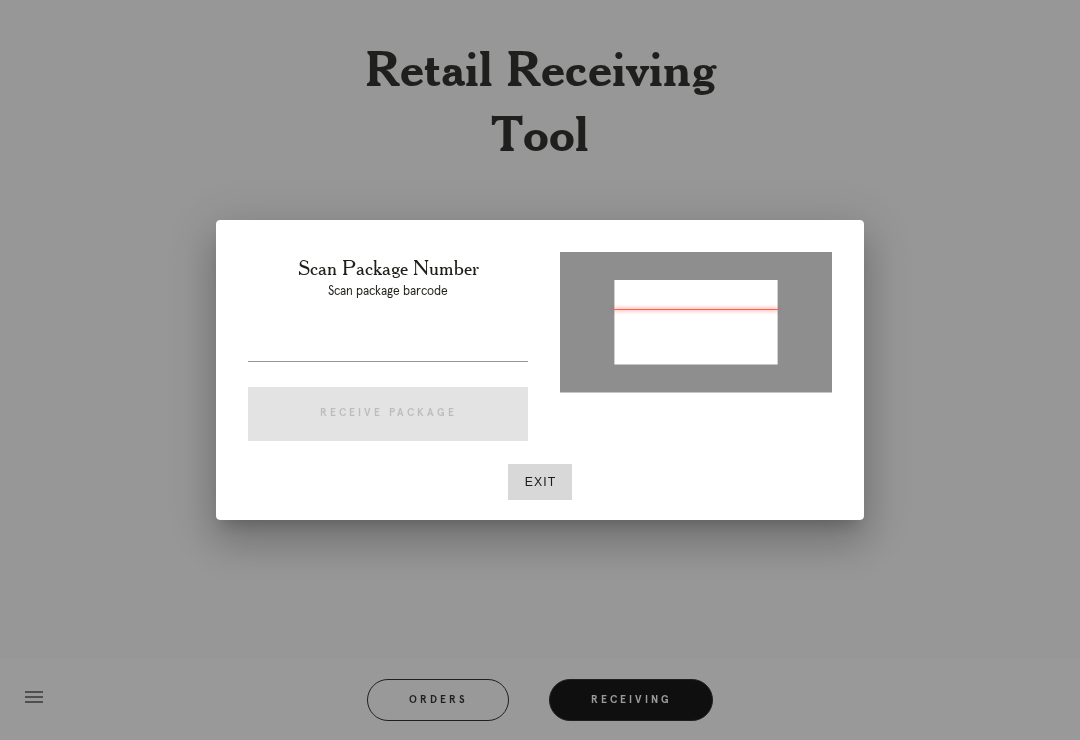 type on "P739207689209974" 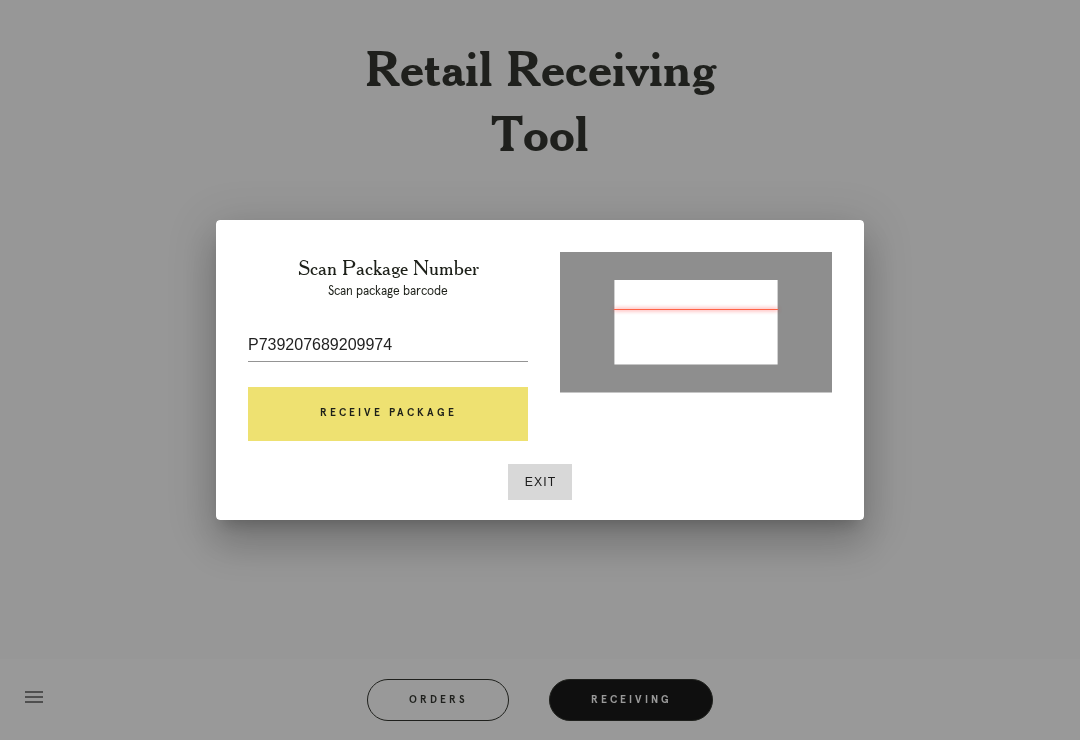 click on "Receive Package" at bounding box center [388, 414] 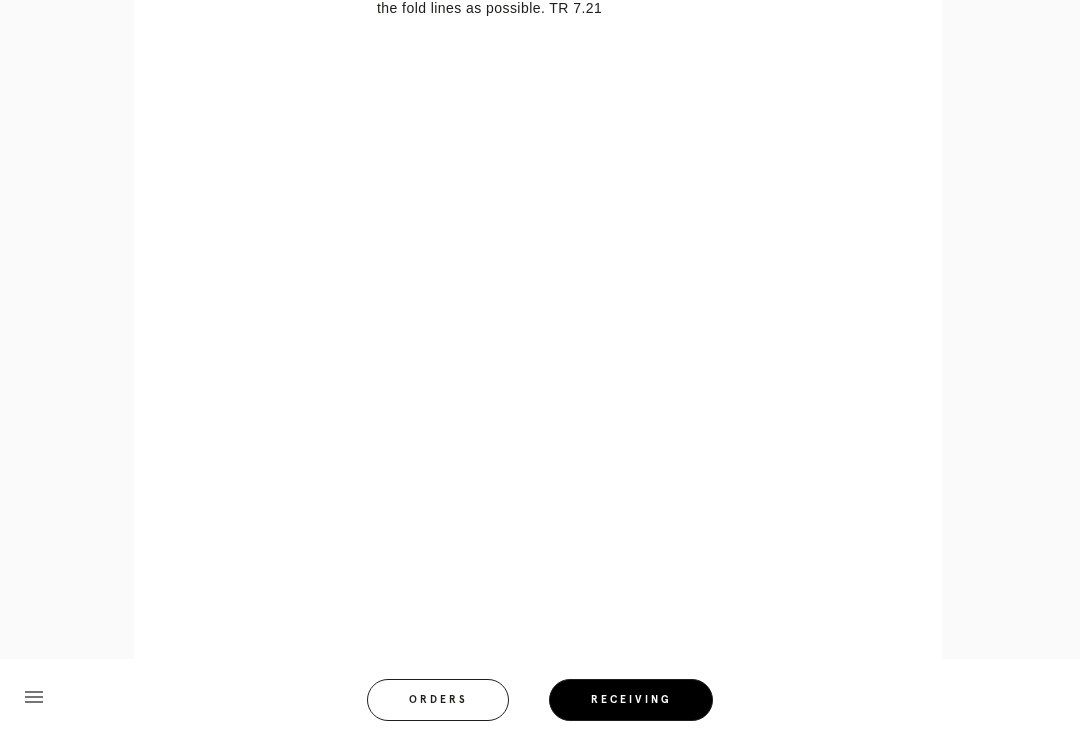 scroll, scrollTop: 861, scrollLeft: 0, axis: vertical 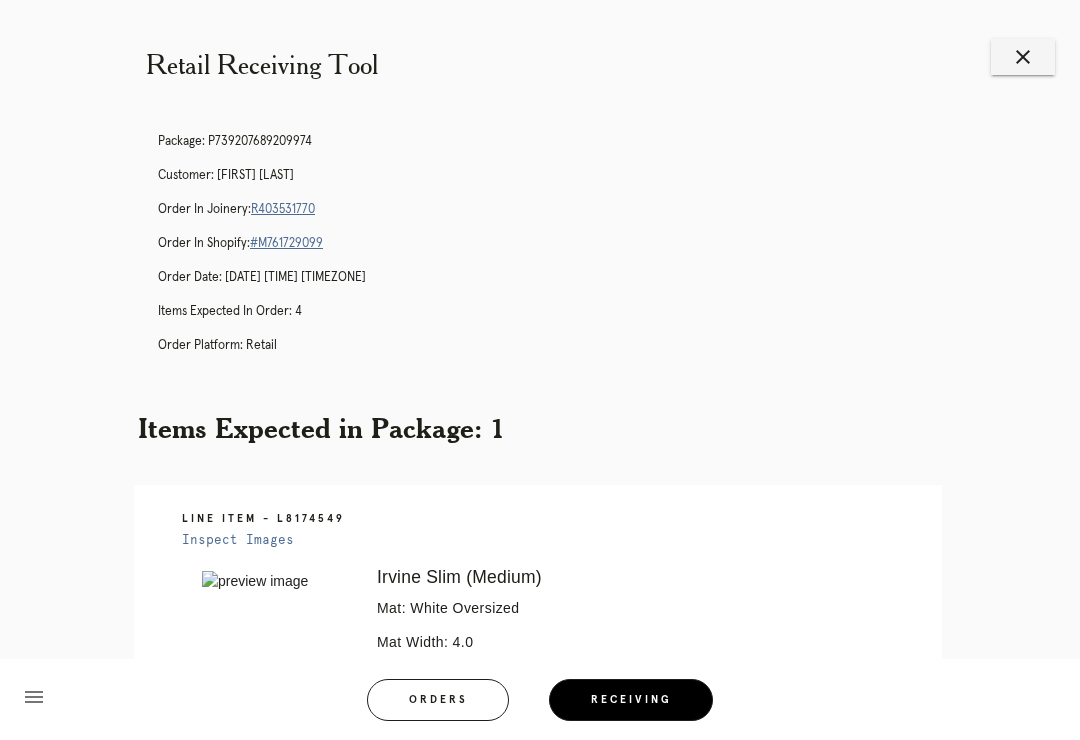 click on "close" at bounding box center [1023, 57] 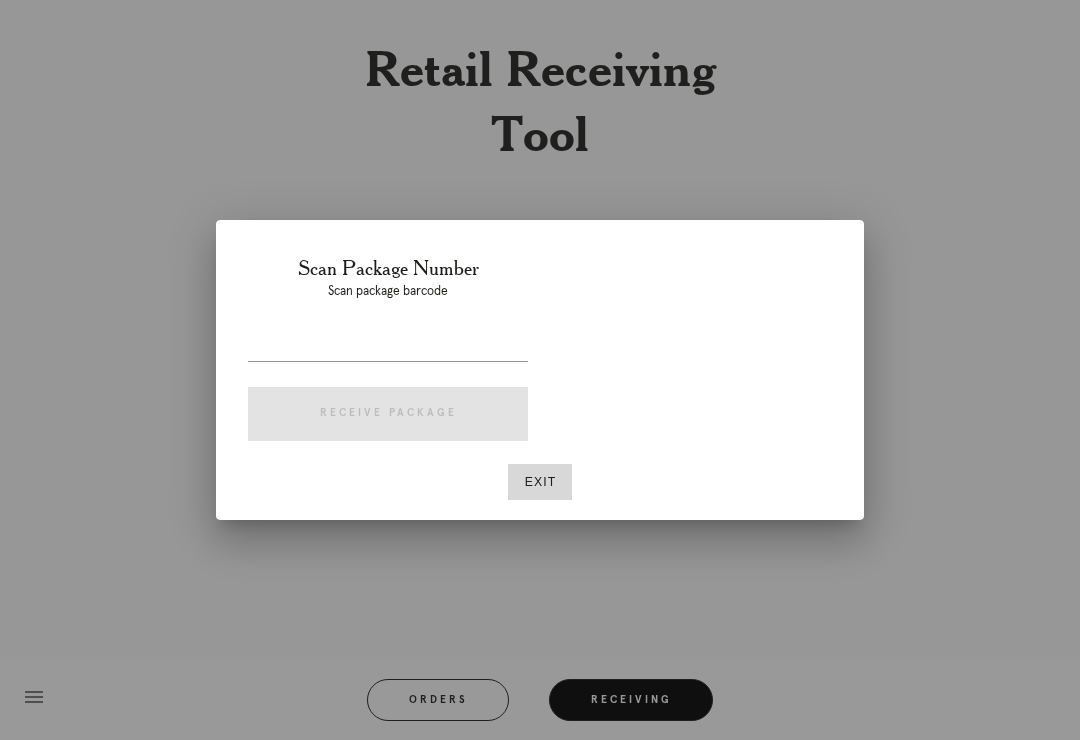 scroll, scrollTop: 0, scrollLeft: 0, axis: both 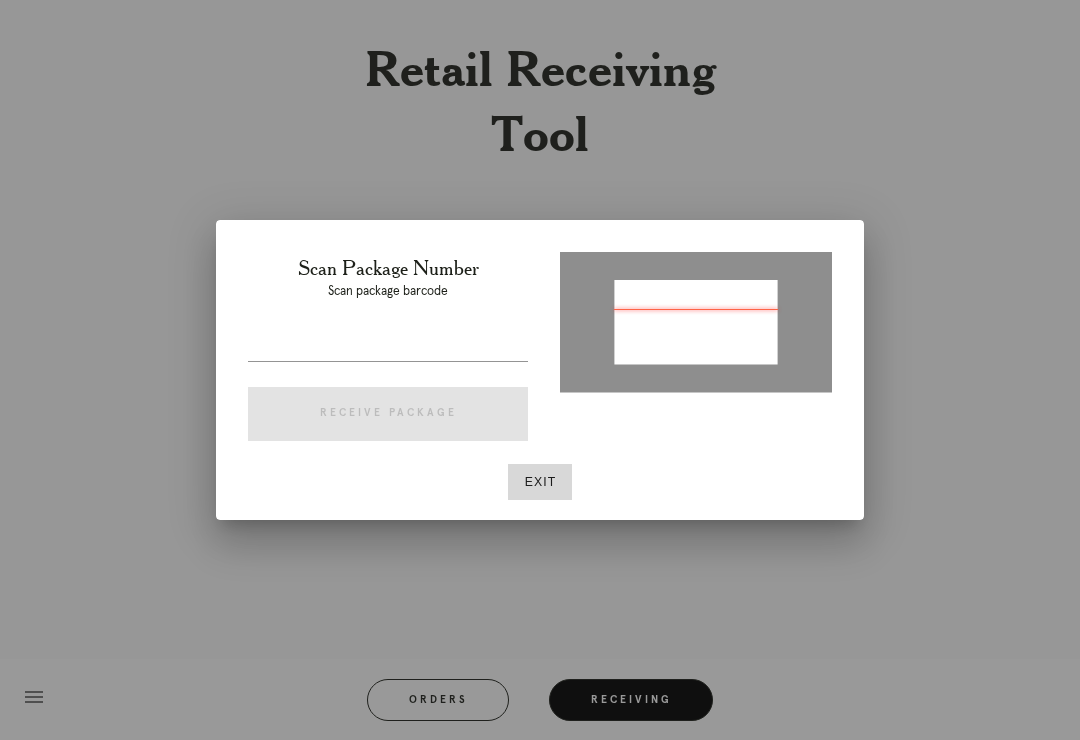 type on "[NUMBER]" 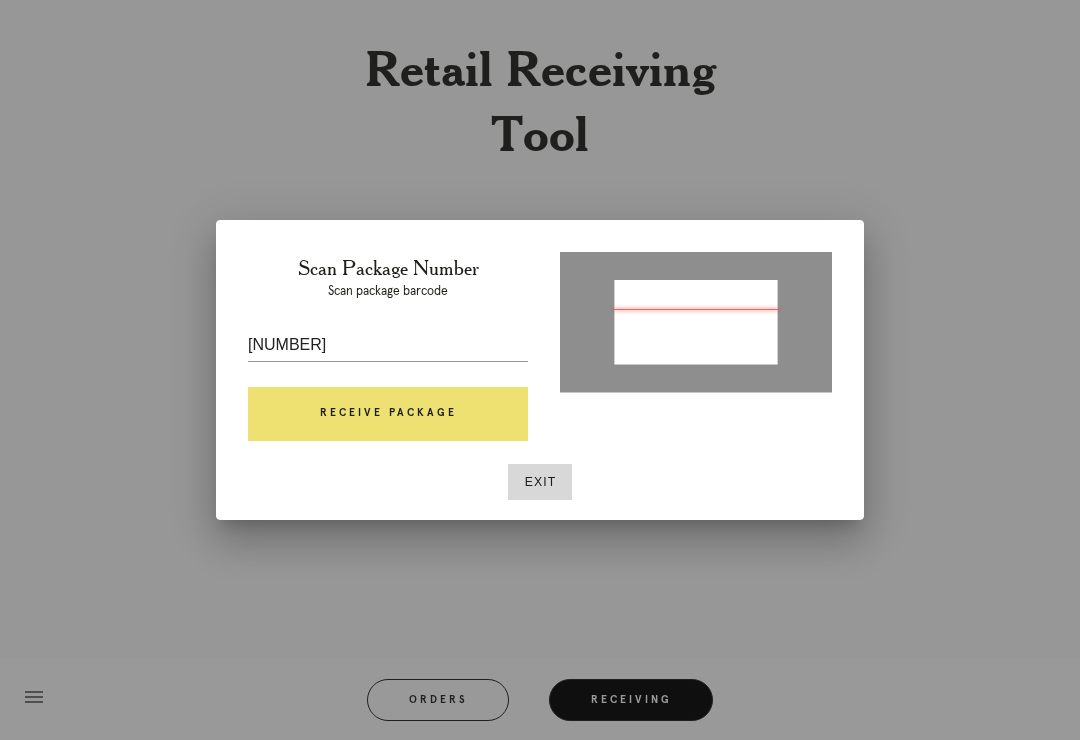 click on "Exit" at bounding box center (540, 482) 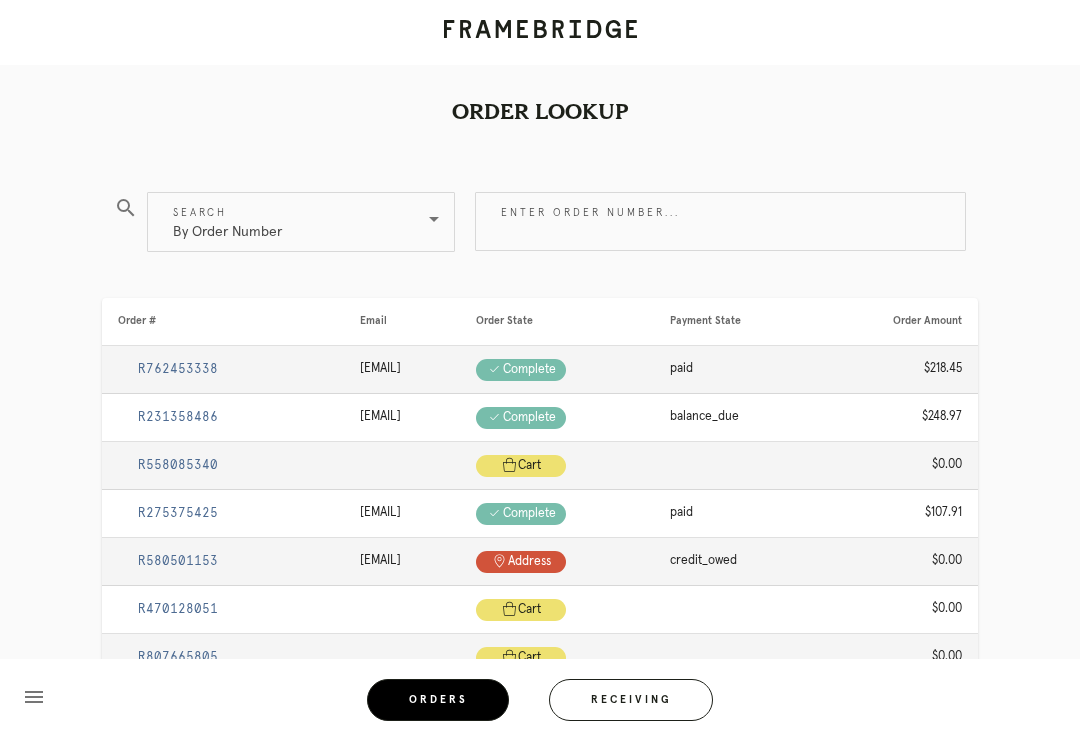 click on "Receiving" at bounding box center [631, 700] 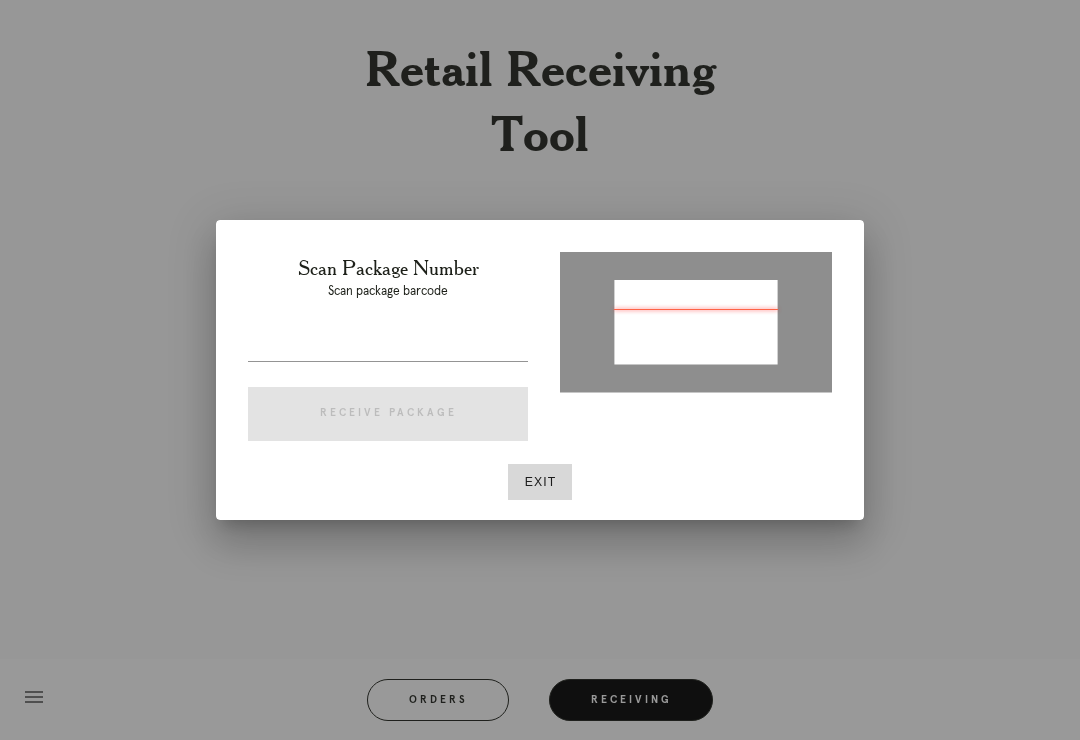 type on "[NUMBER]" 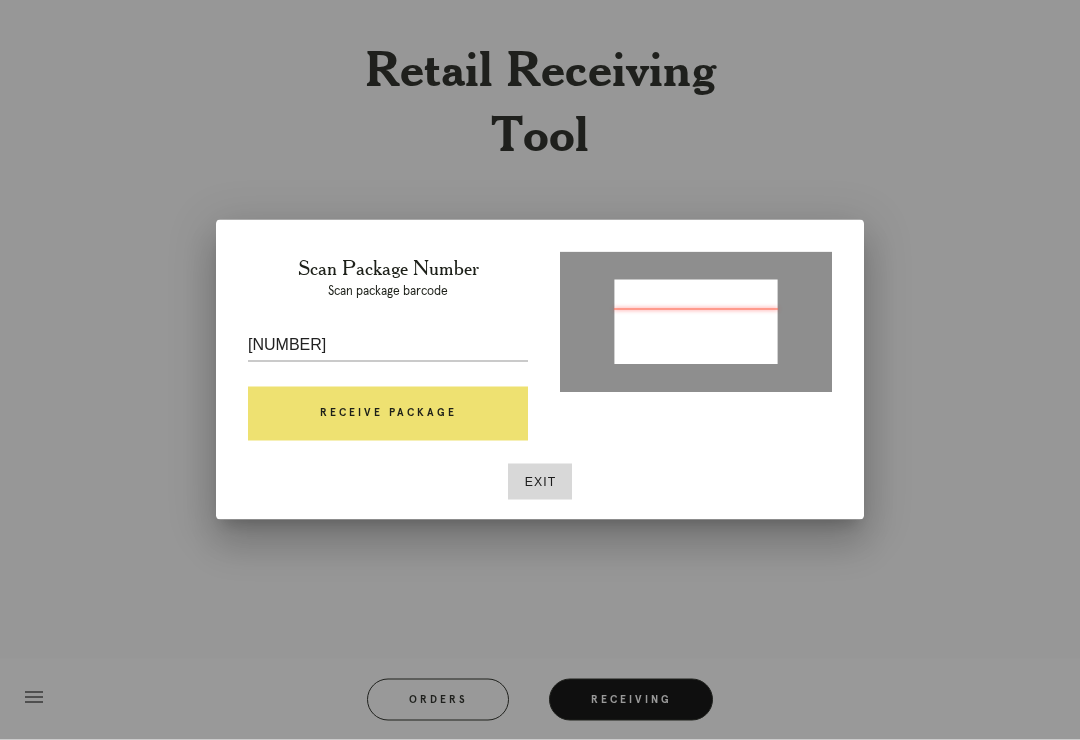 scroll, scrollTop: 0, scrollLeft: 0, axis: both 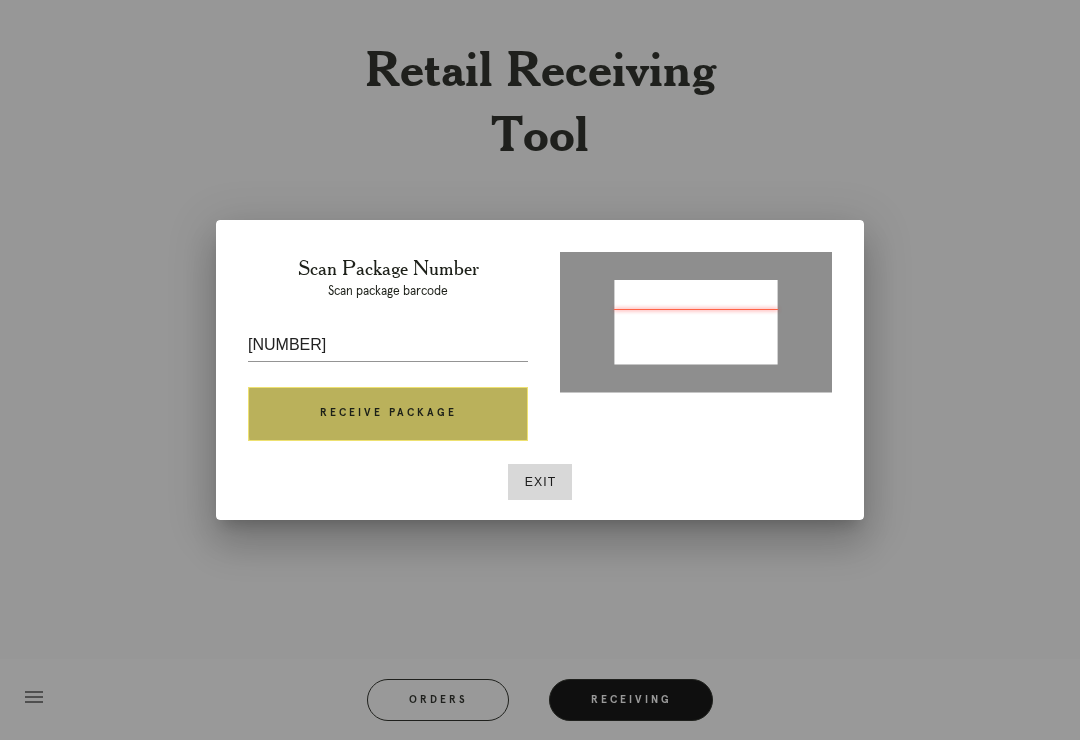 click on "Receive Package" at bounding box center [388, 414] 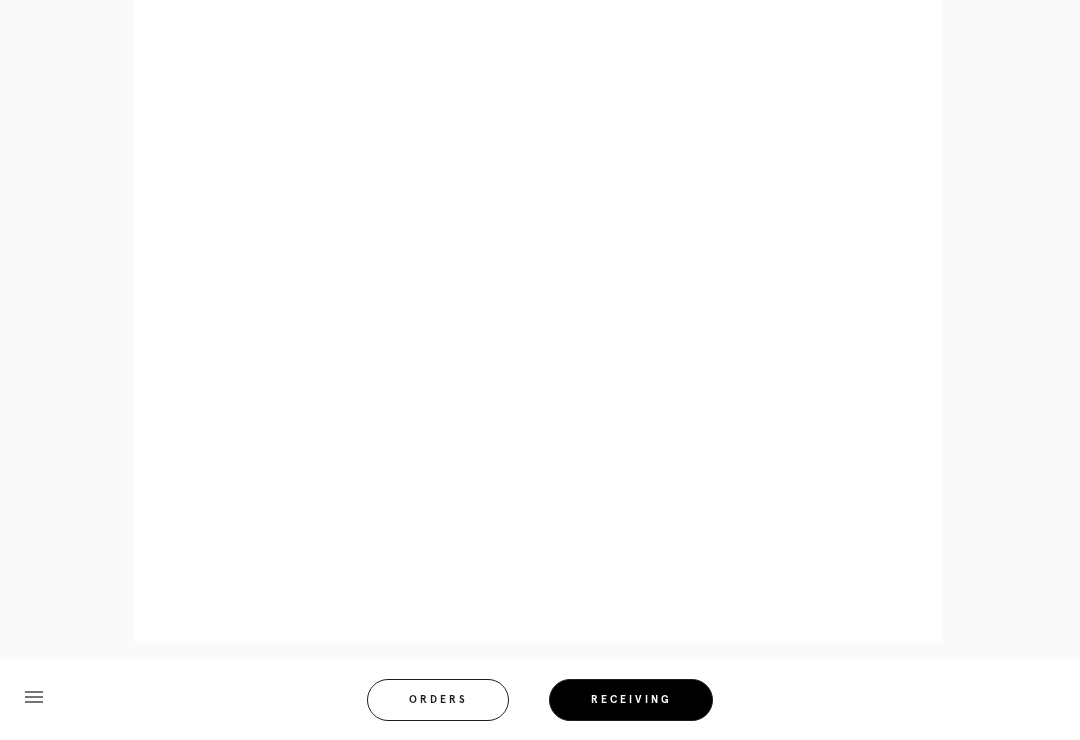 scroll, scrollTop: 731, scrollLeft: 0, axis: vertical 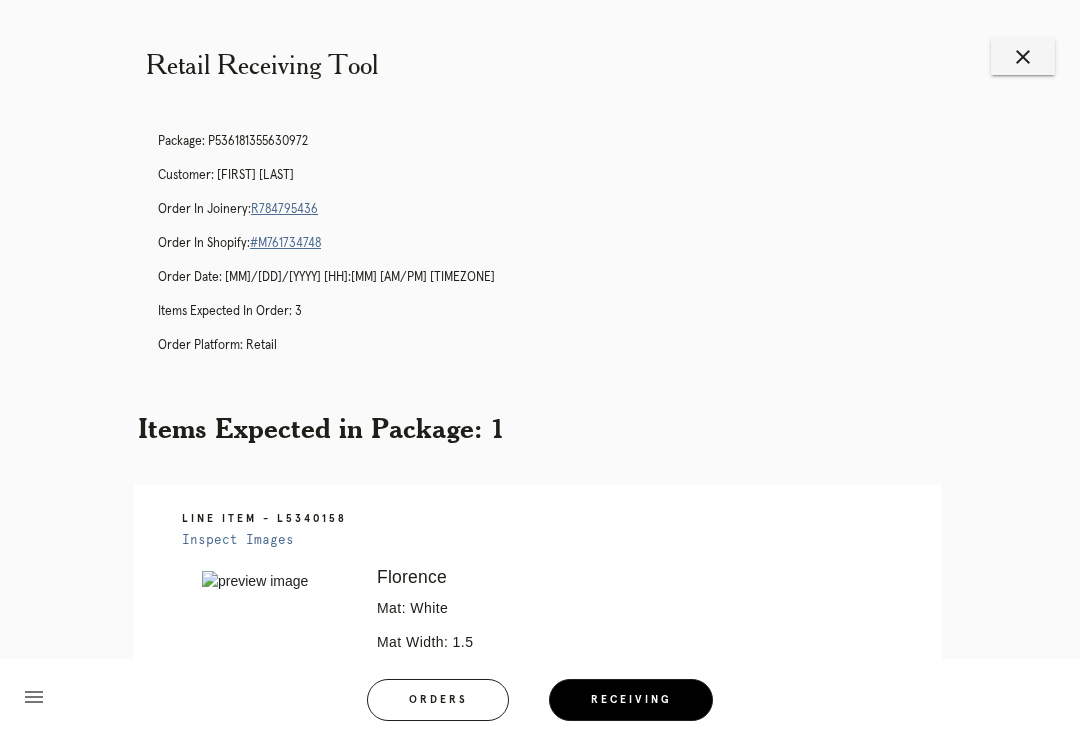 click on "close" at bounding box center [1023, 57] 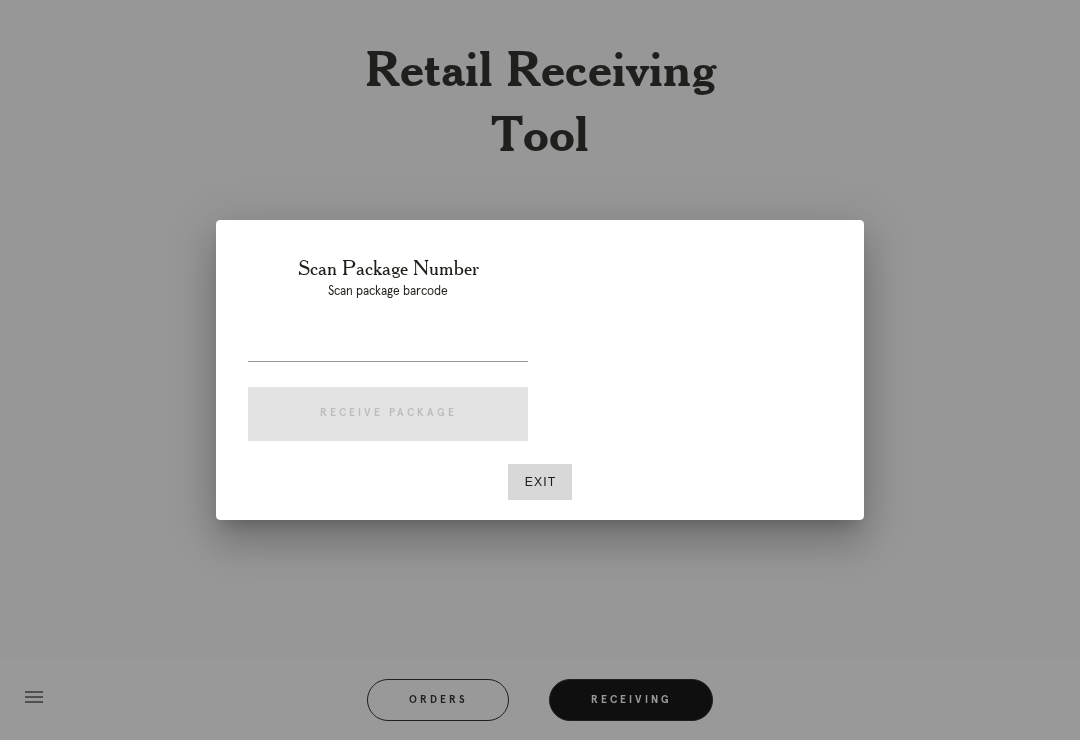 scroll, scrollTop: 0, scrollLeft: 0, axis: both 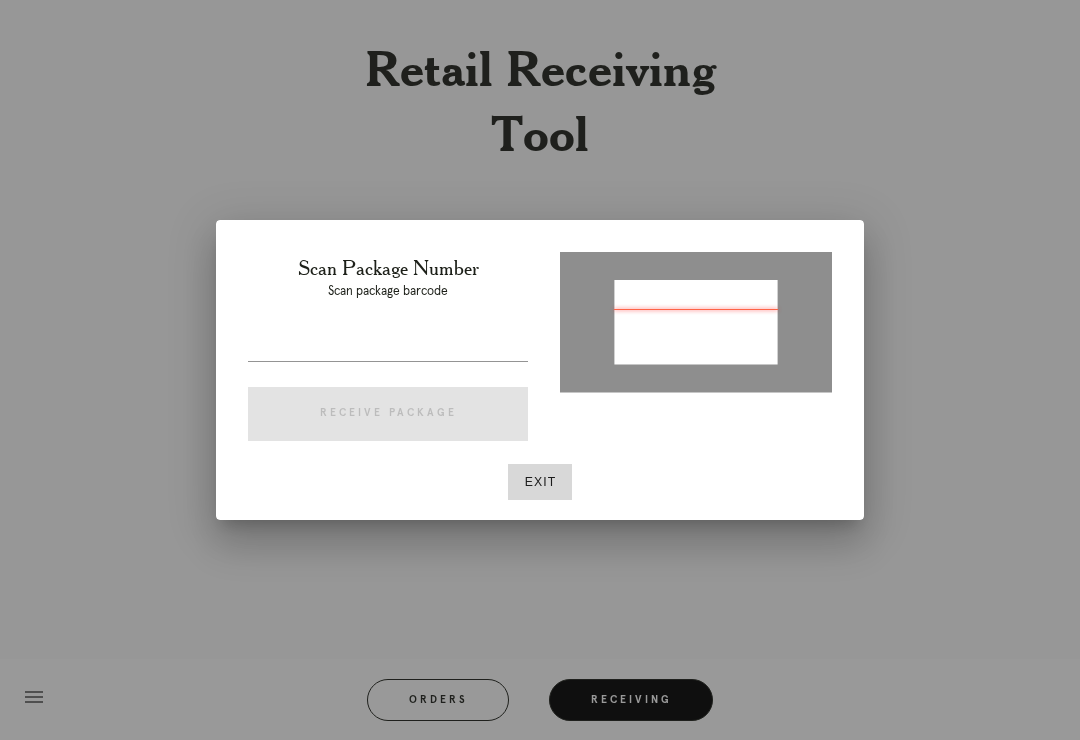 type on "[NUMBER]" 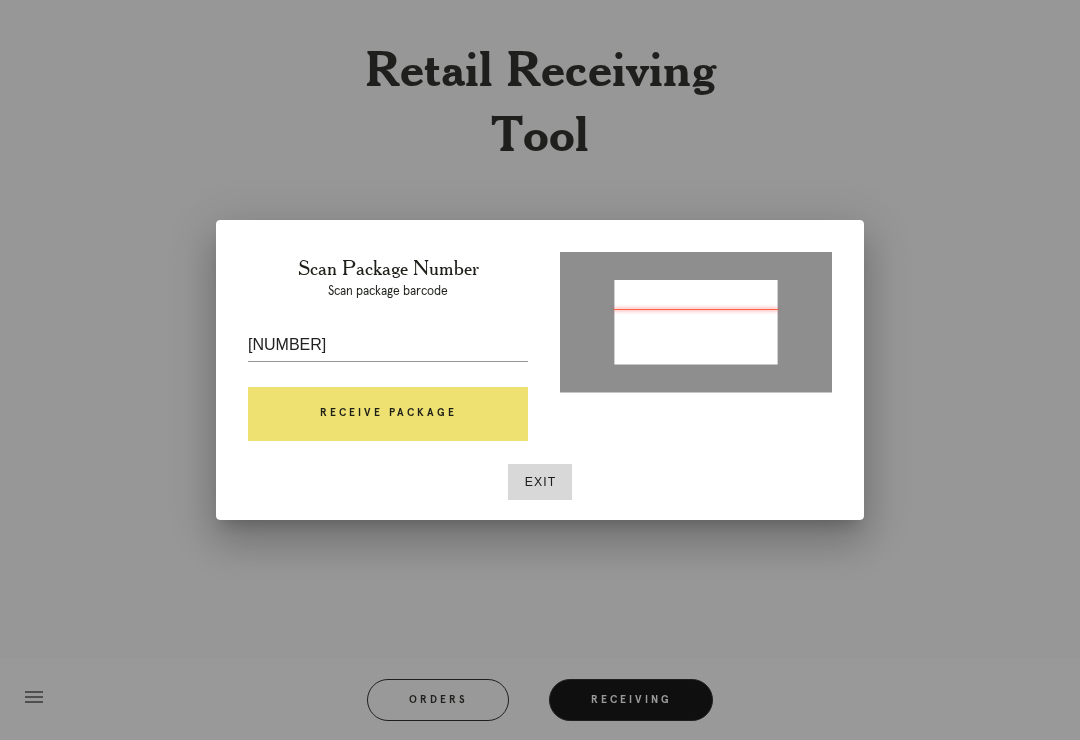 click on "Exit" at bounding box center [540, 482] 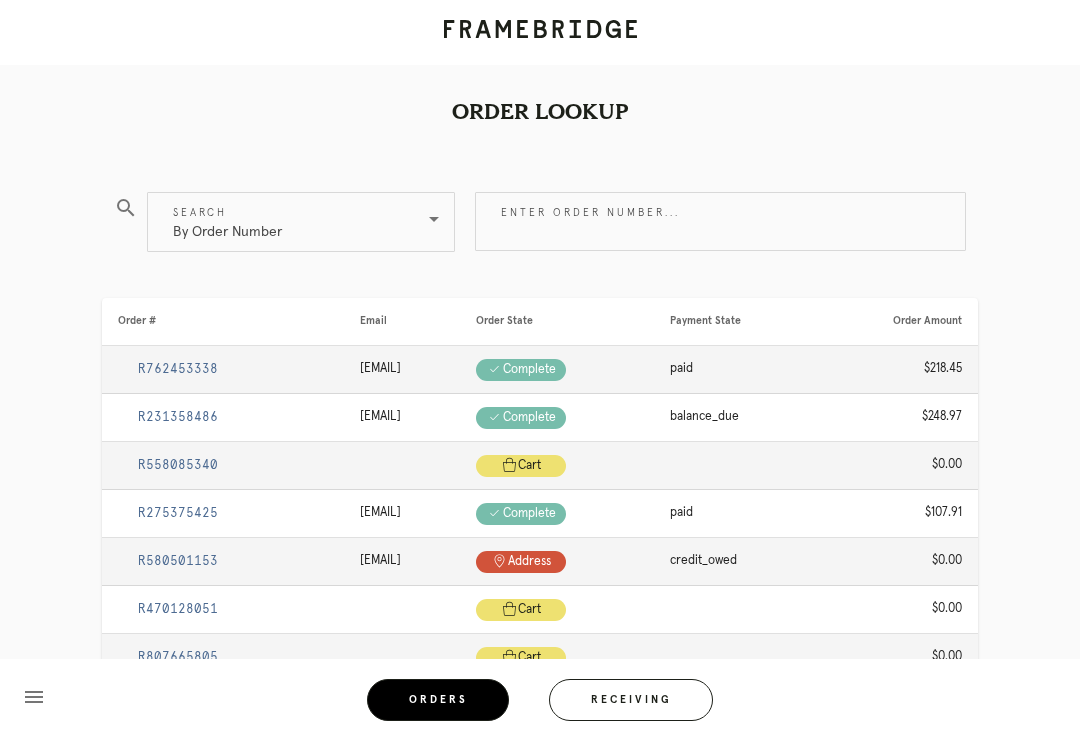 click on "Receiving" at bounding box center (631, 700) 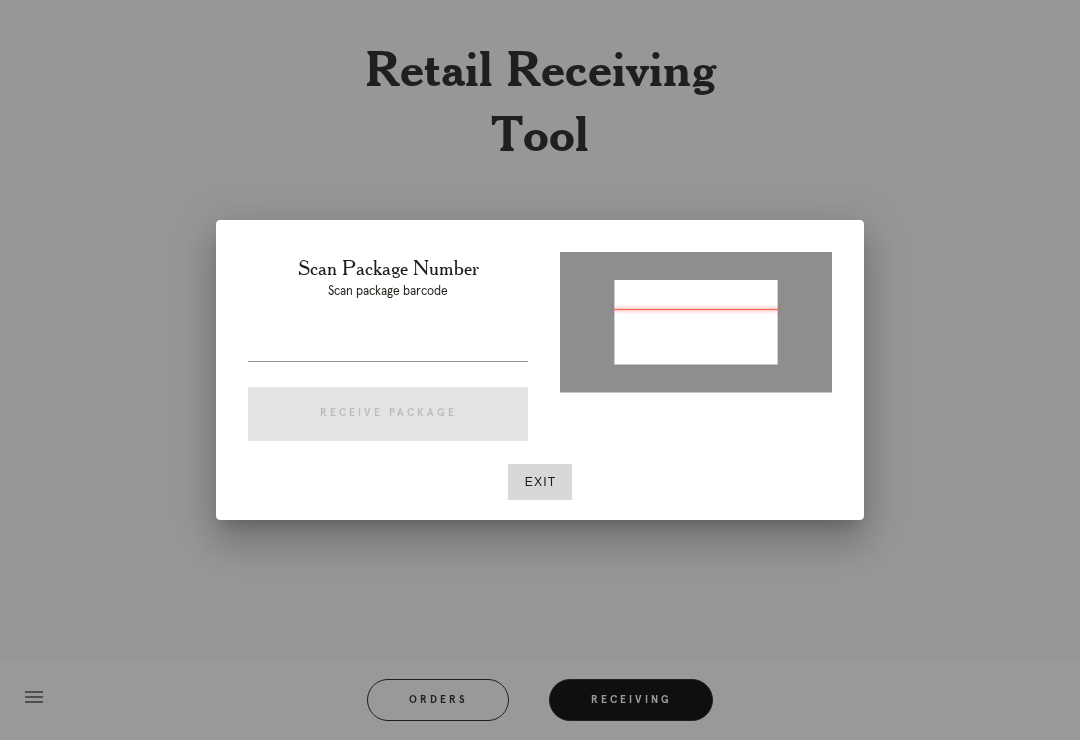 type on "P327341896362919" 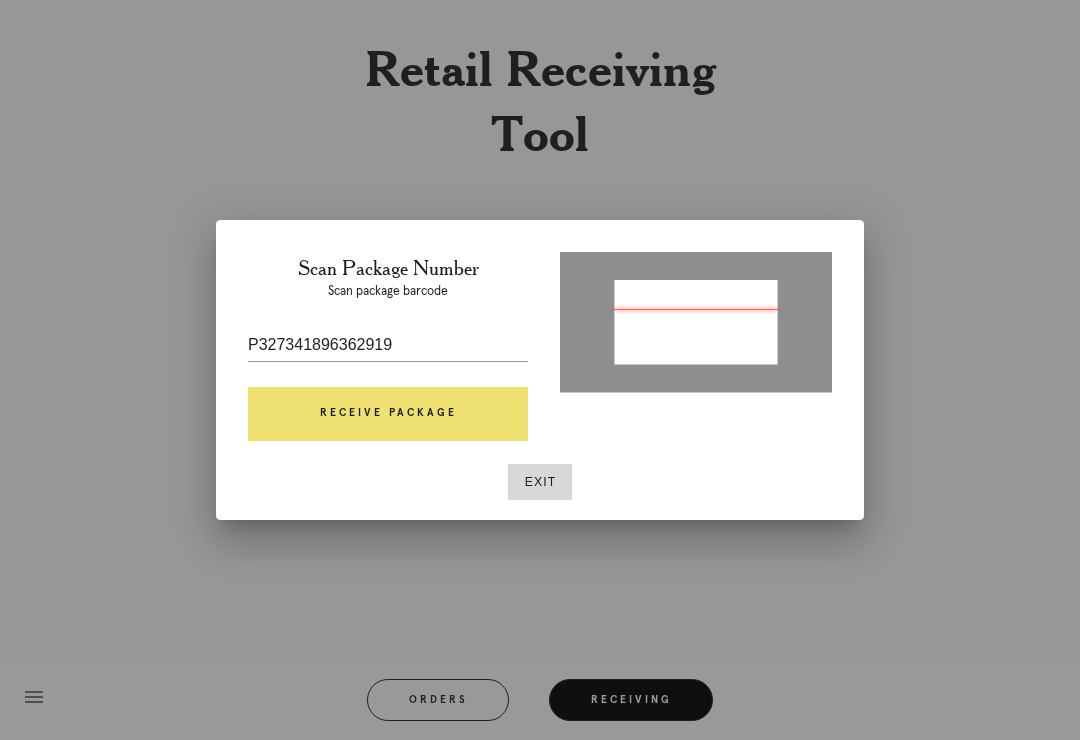 click on "Receive Package" at bounding box center [388, 414] 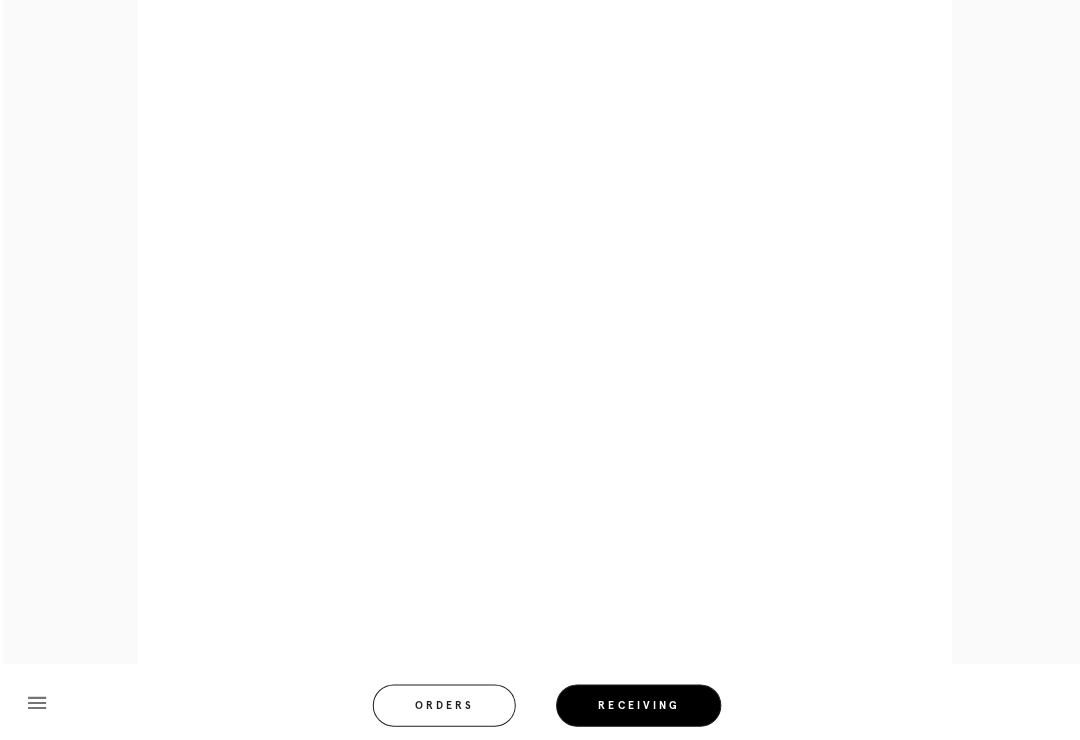 scroll, scrollTop: 1032, scrollLeft: 0, axis: vertical 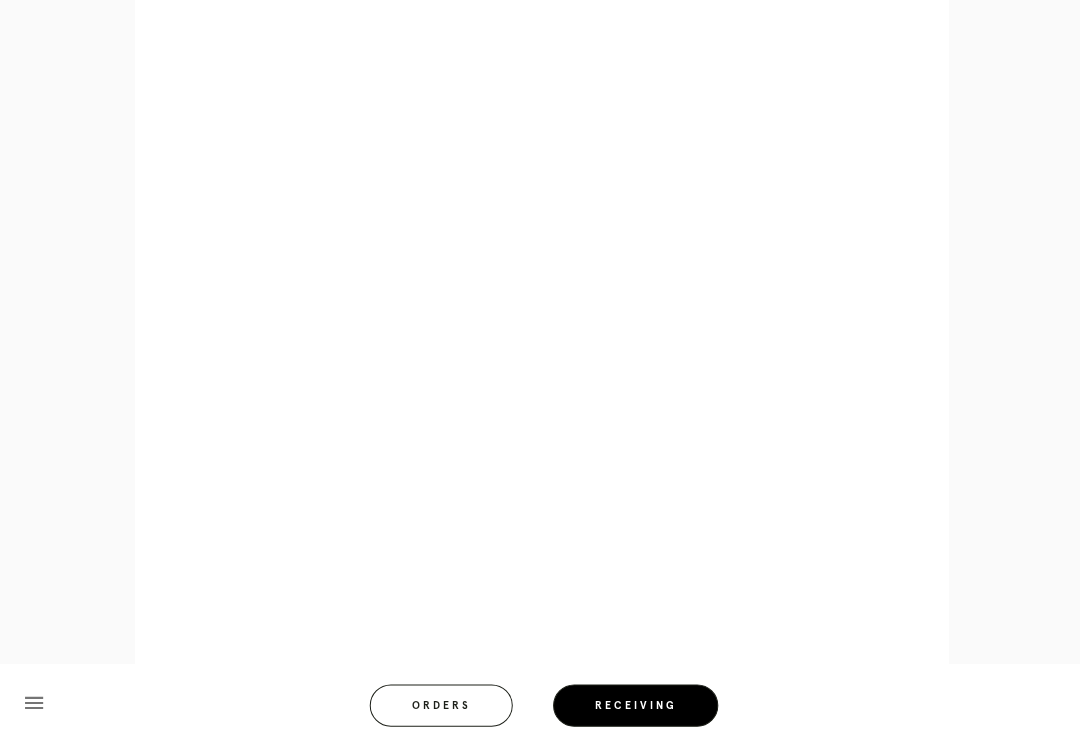 click on "menu
Orders
Receiving
Logged in as:   karl.fish@framebridge.com   Inwood Village
Logout" at bounding box center (540, 706) 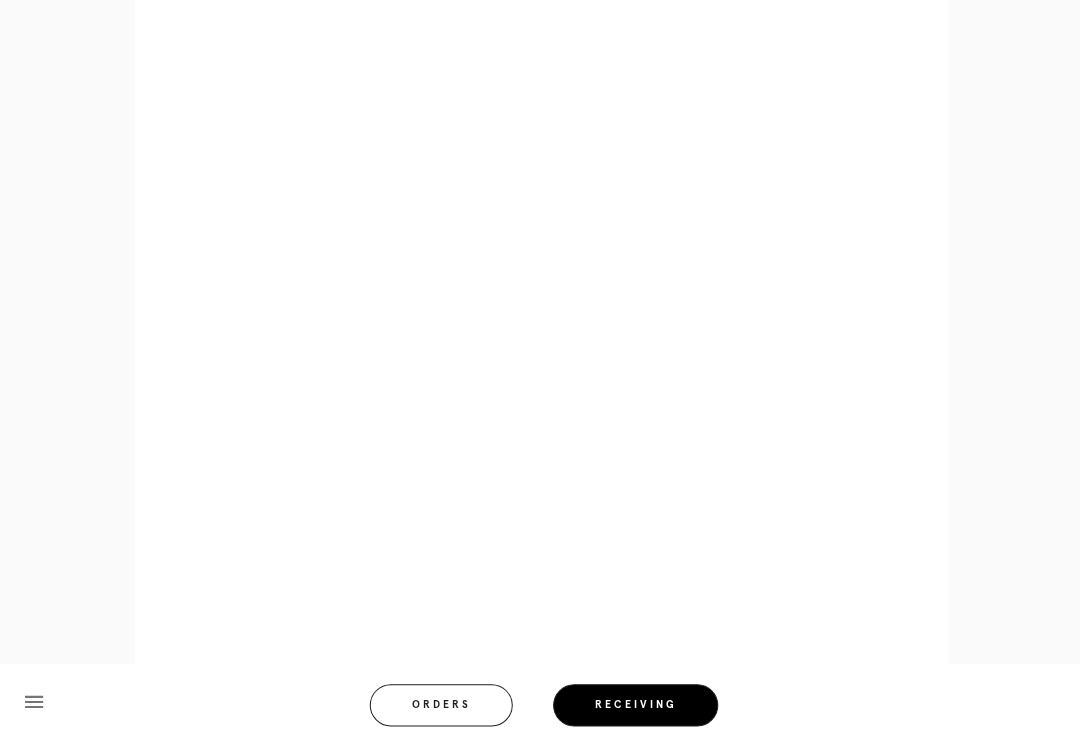 scroll, scrollTop: 934, scrollLeft: 0, axis: vertical 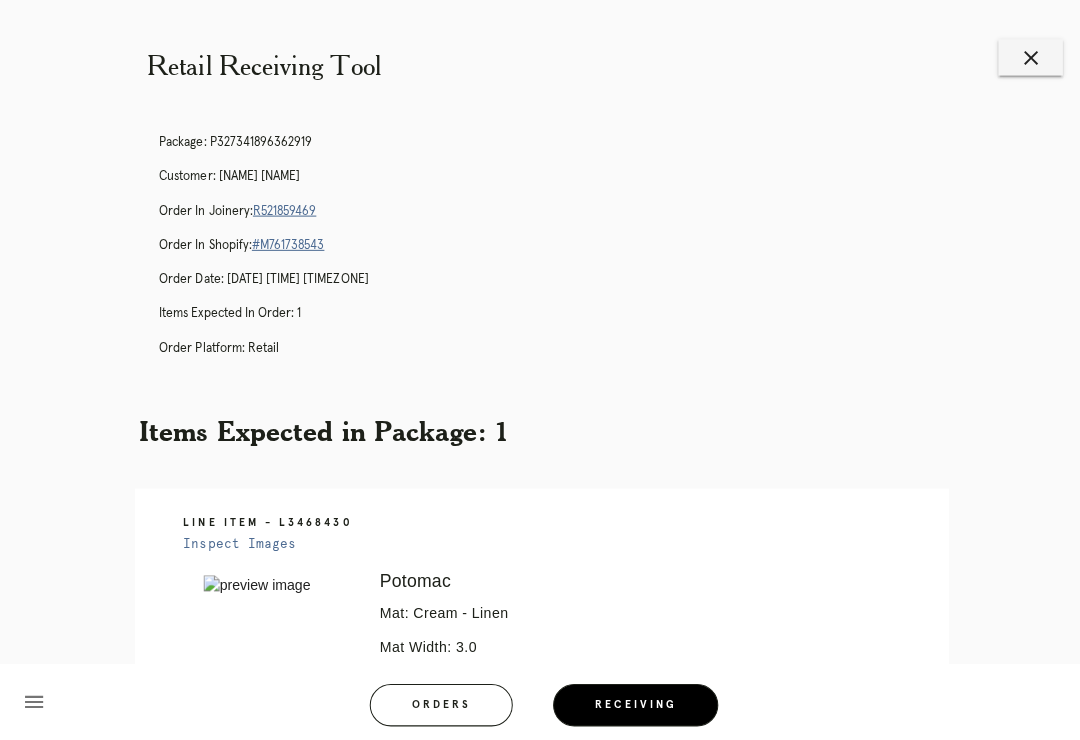click on "close" at bounding box center (1023, 57) 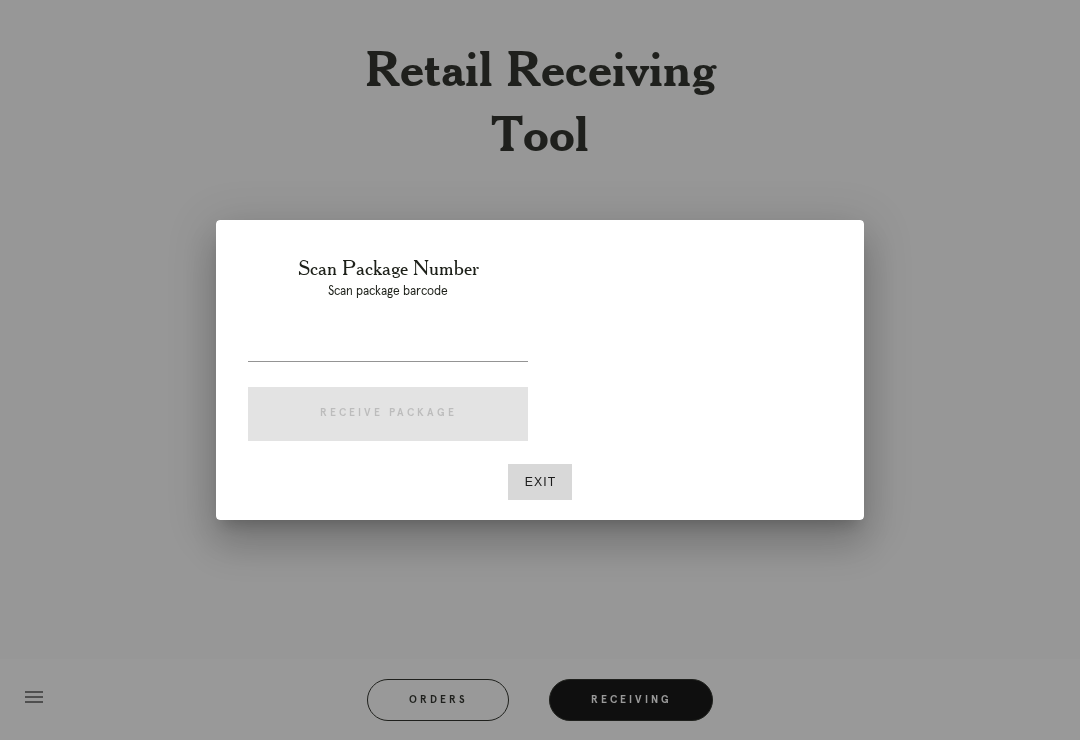 scroll, scrollTop: 0, scrollLeft: 0, axis: both 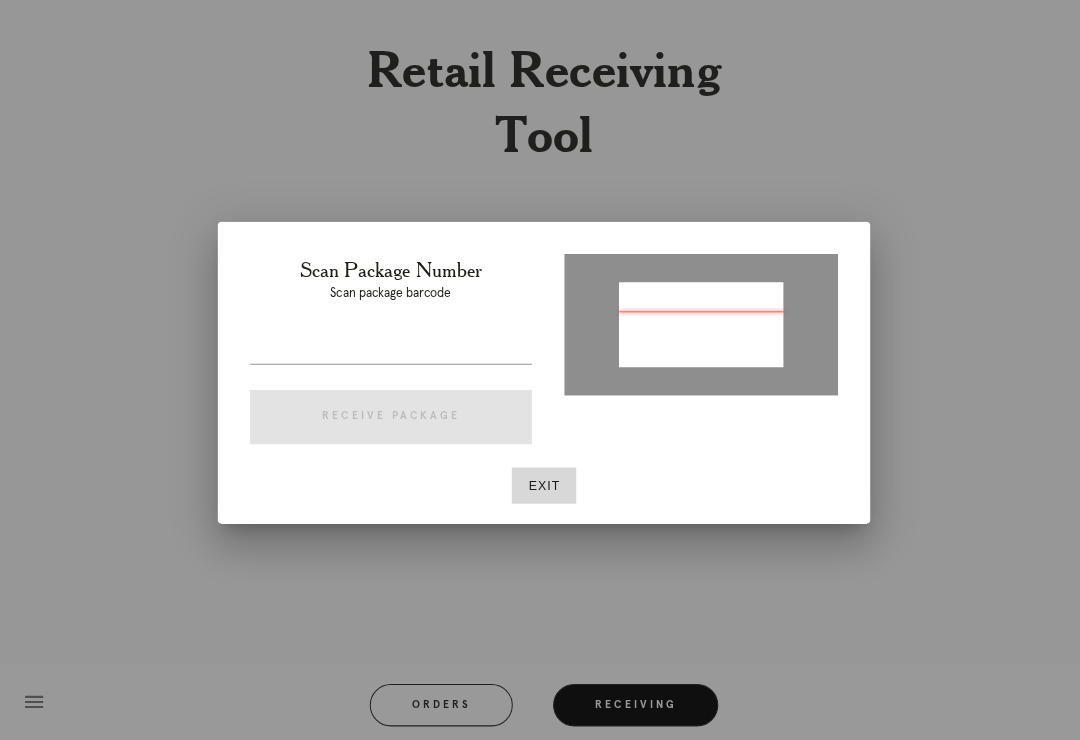 type on "[NUMBER]" 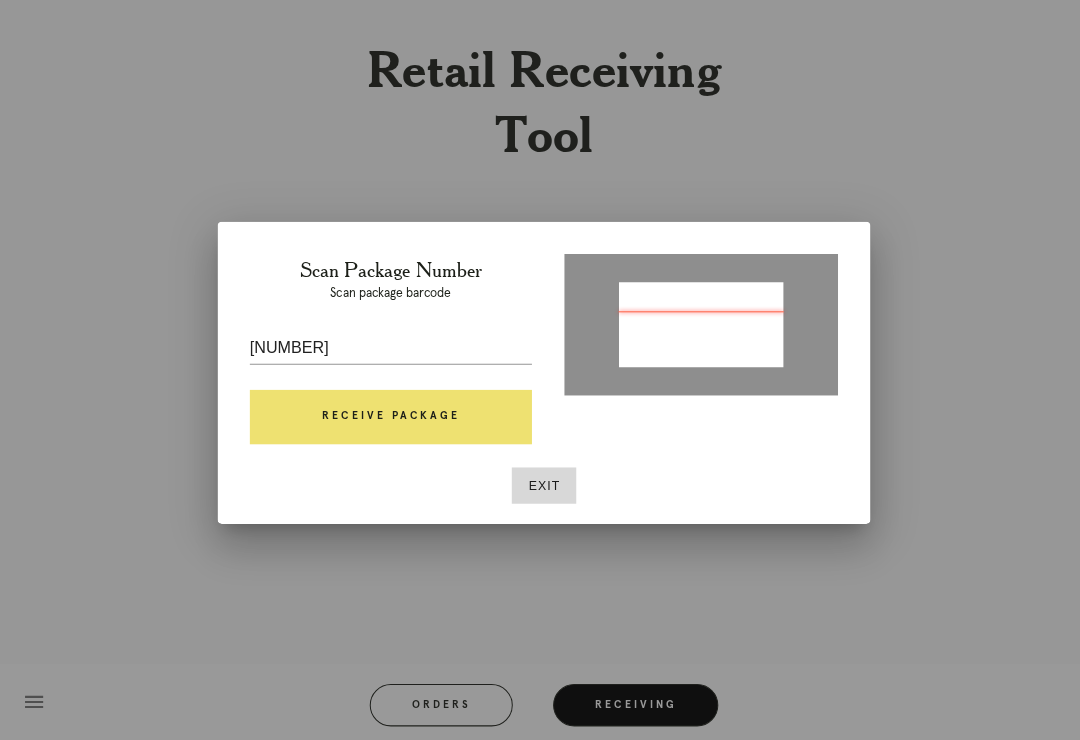 click on "Exit" at bounding box center (540, 482) 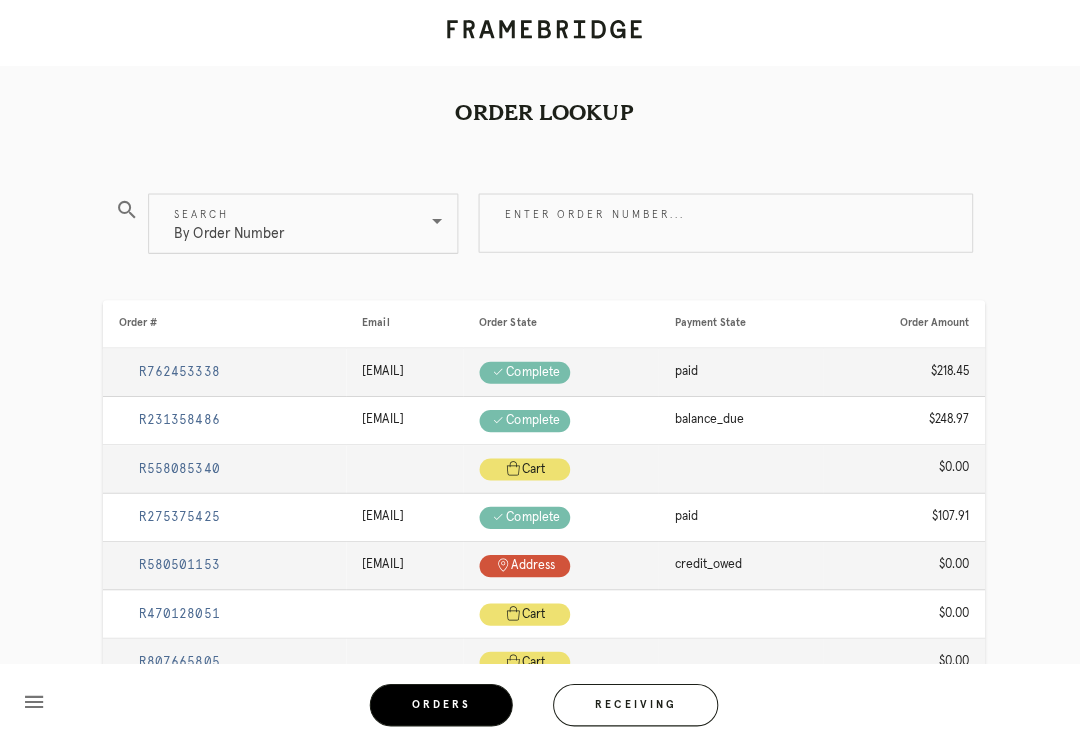 click on "Receiving" at bounding box center [631, 700] 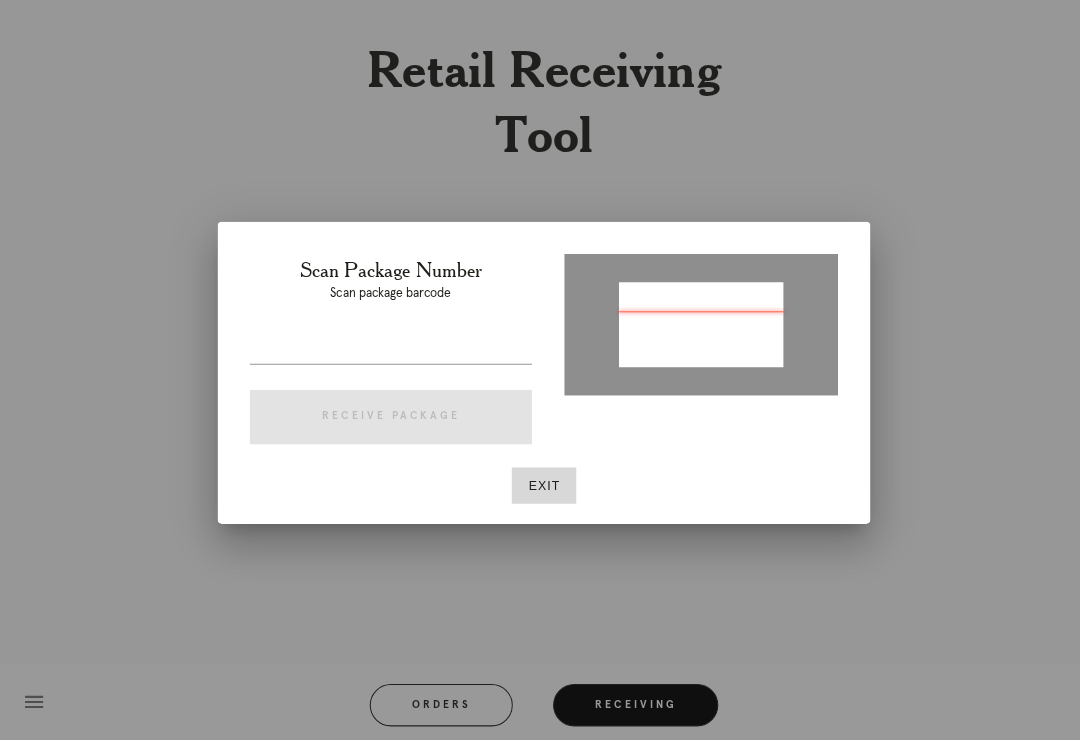 click on "Scan Package Number   Scan package barcode     Receive Package" at bounding box center (388, 352) 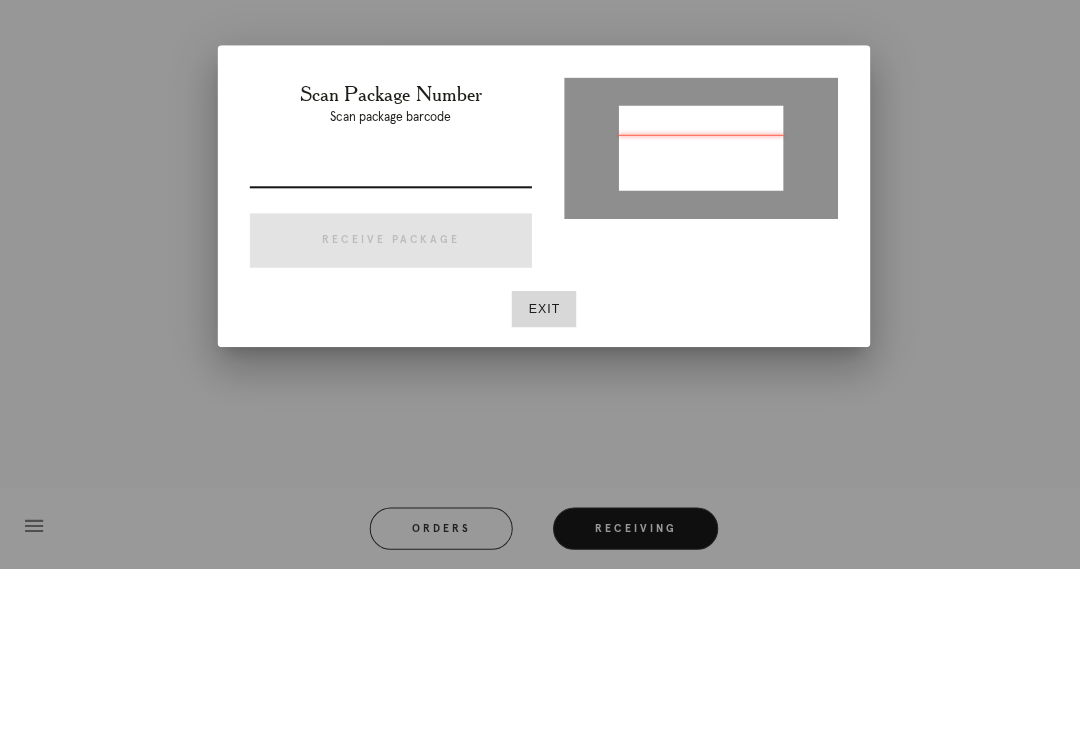 type on "P327341896362919" 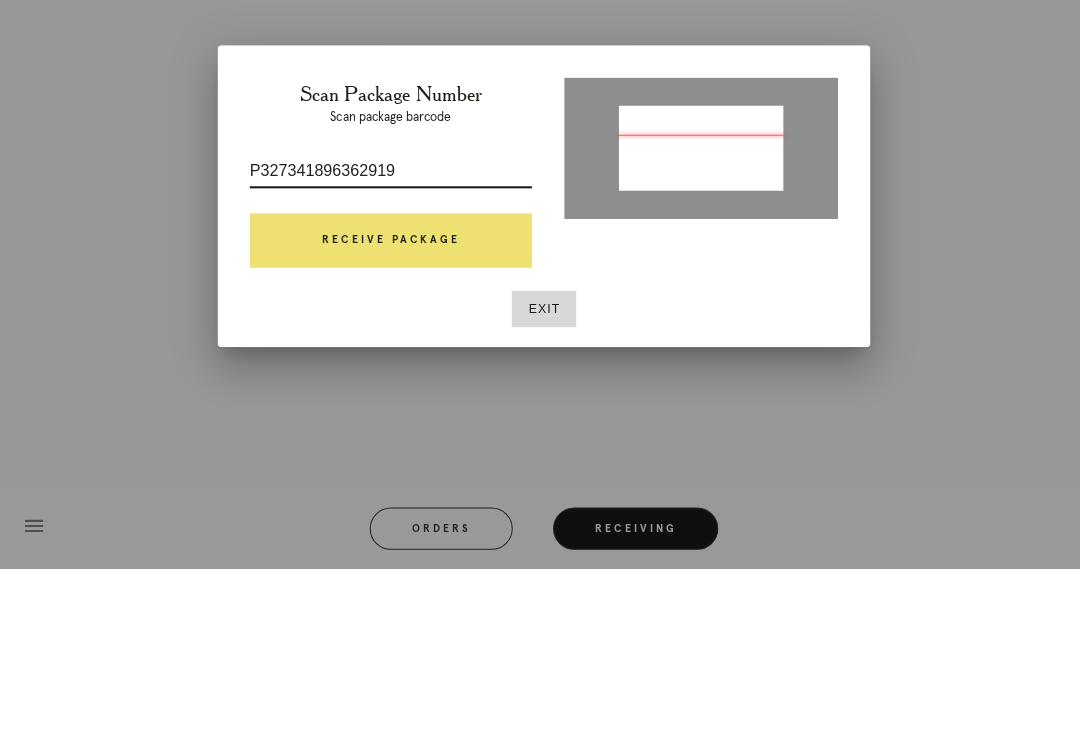 click on "Receive Package" at bounding box center (388, 414) 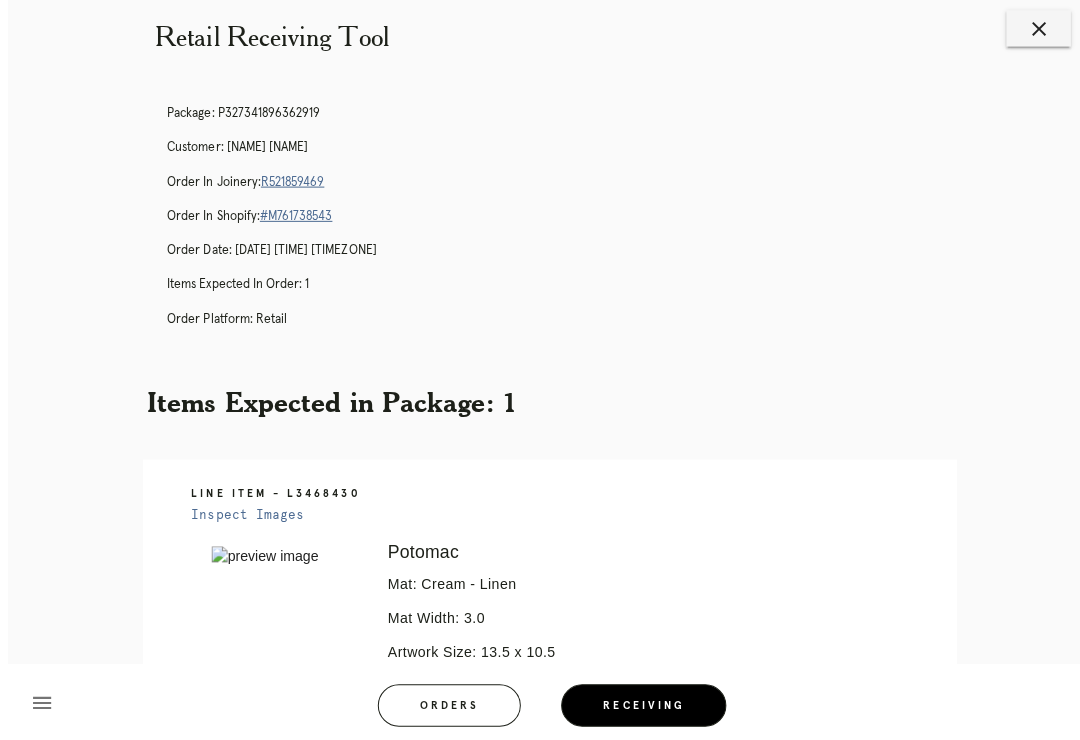 scroll, scrollTop: 0, scrollLeft: 0, axis: both 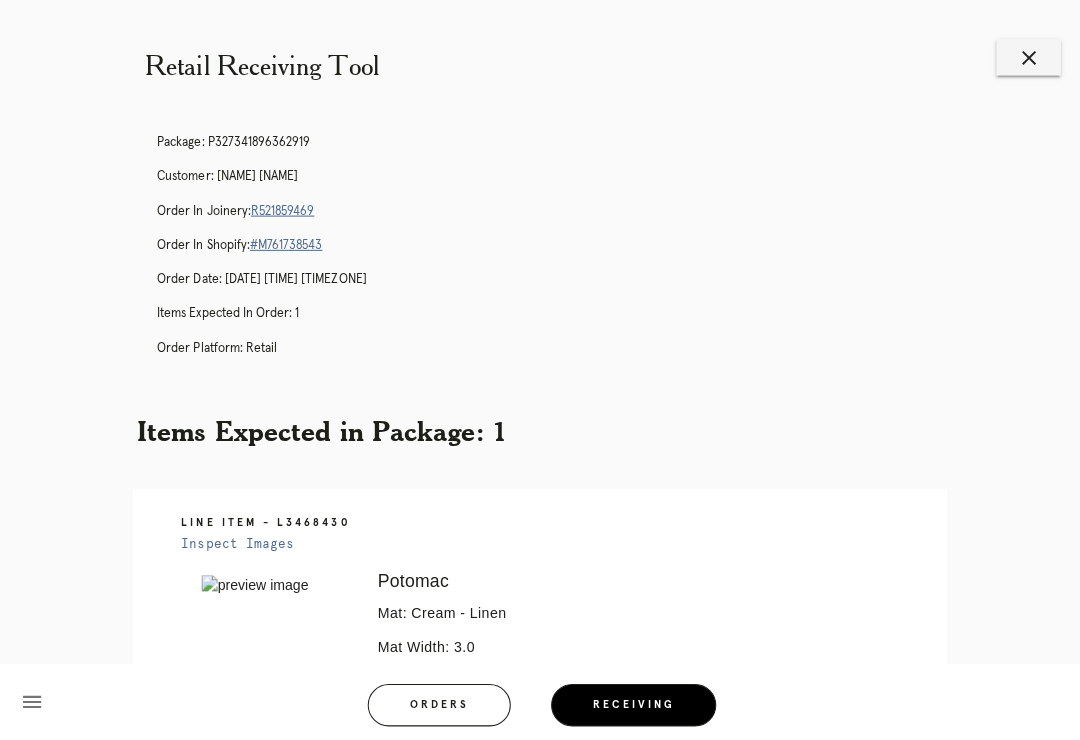 click on "close" at bounding box center (1023, 57) 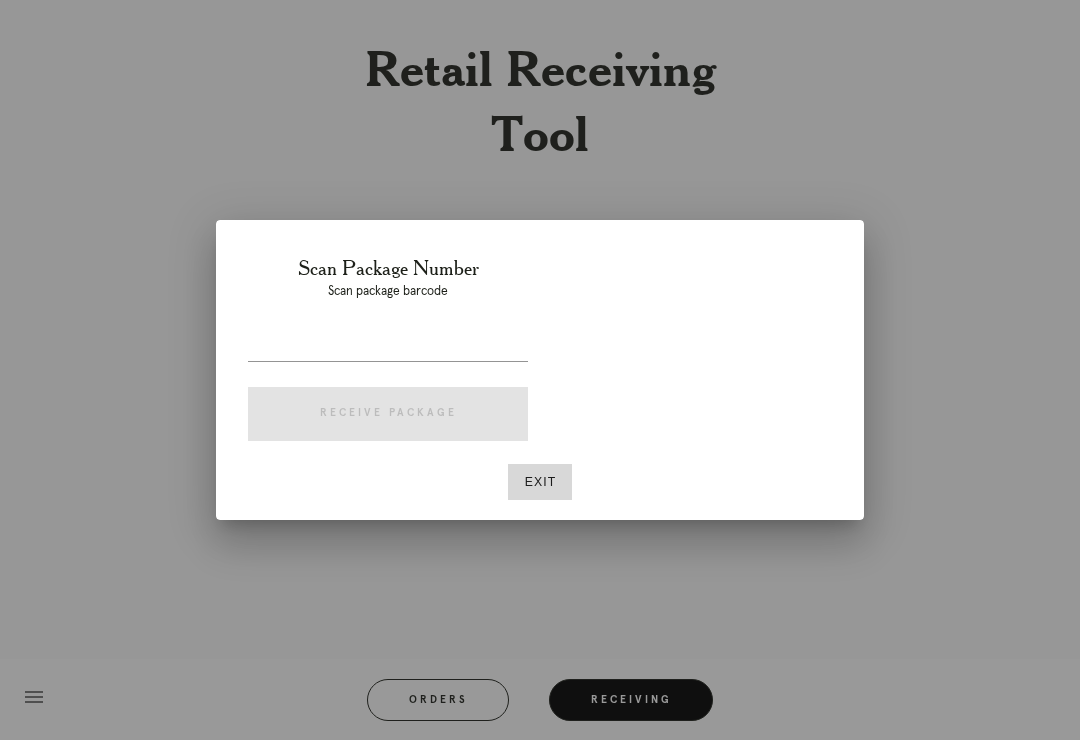 scroll, scrollTop: 0, scrollLeft: 2, axis: horizontal 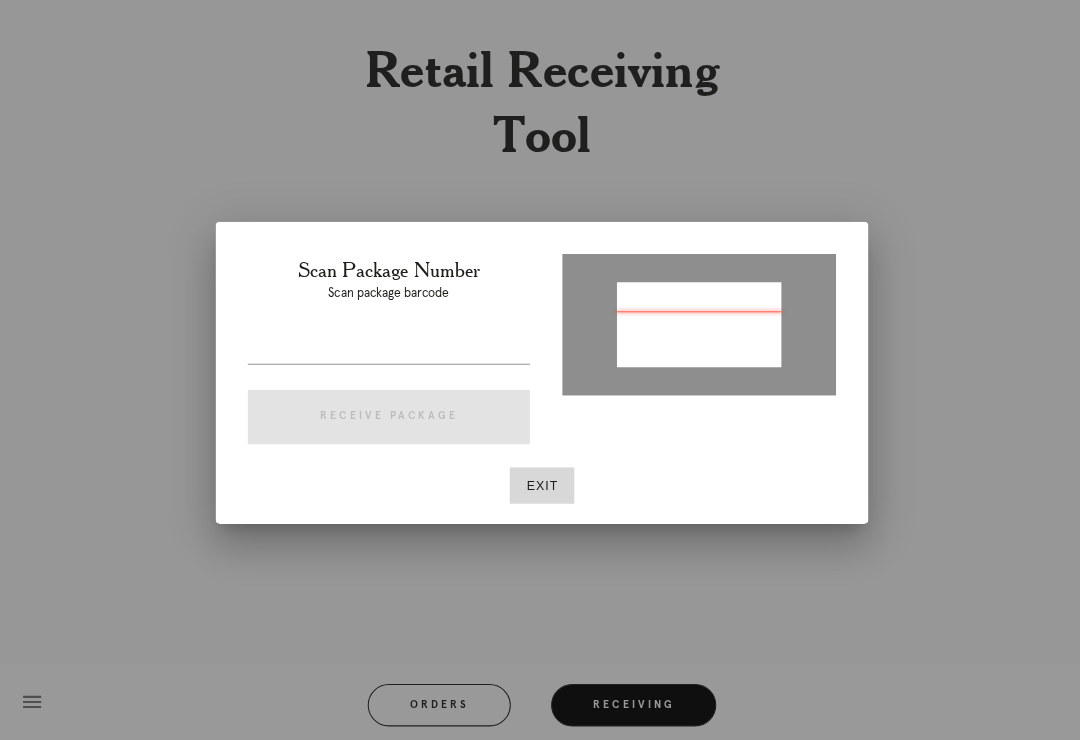 type on "174622518710422" 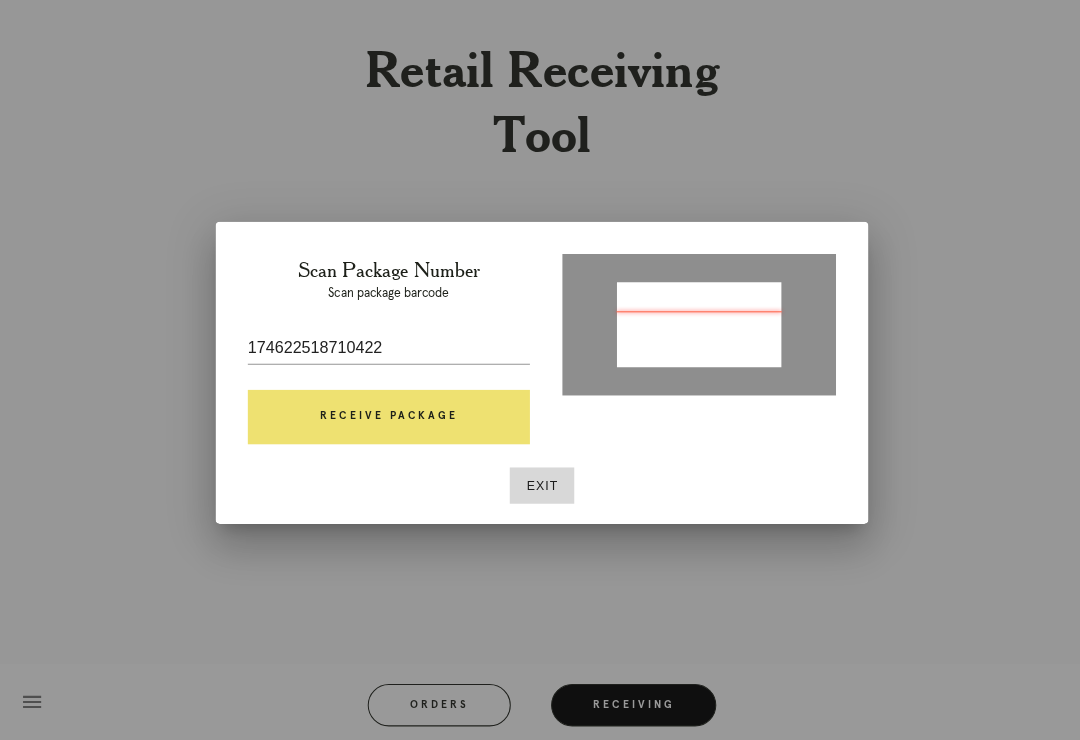 click on "Exit" at bounding box center (540, 482) 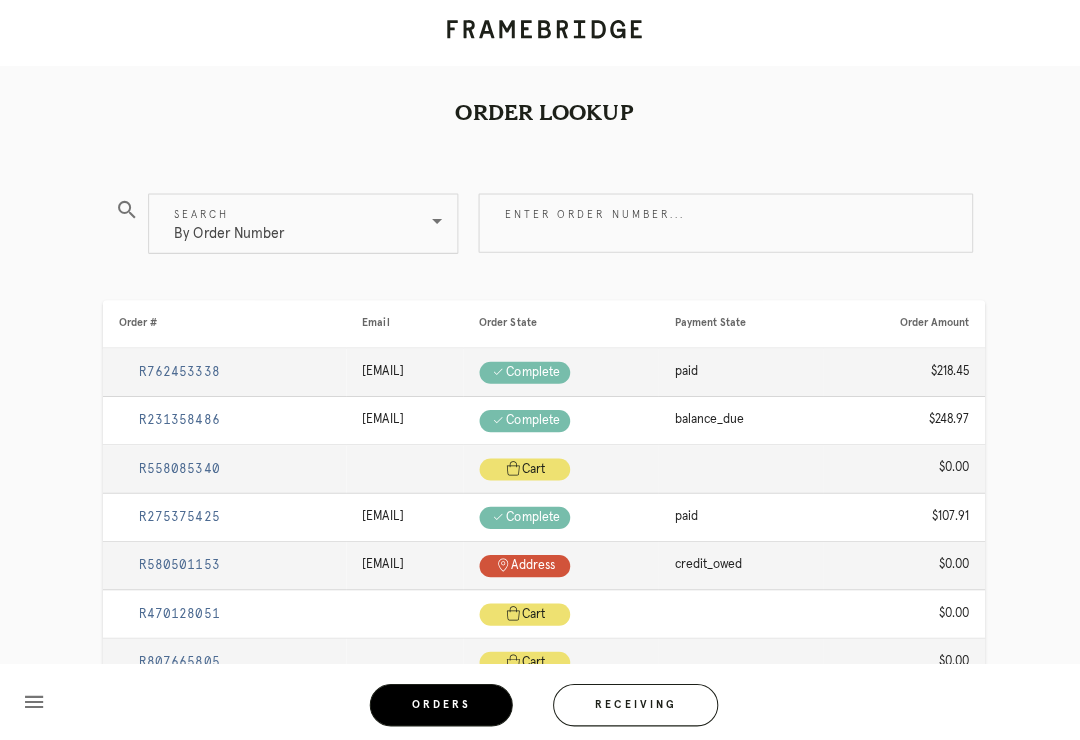 click on "Receiving" at bounding box center [631, 700] 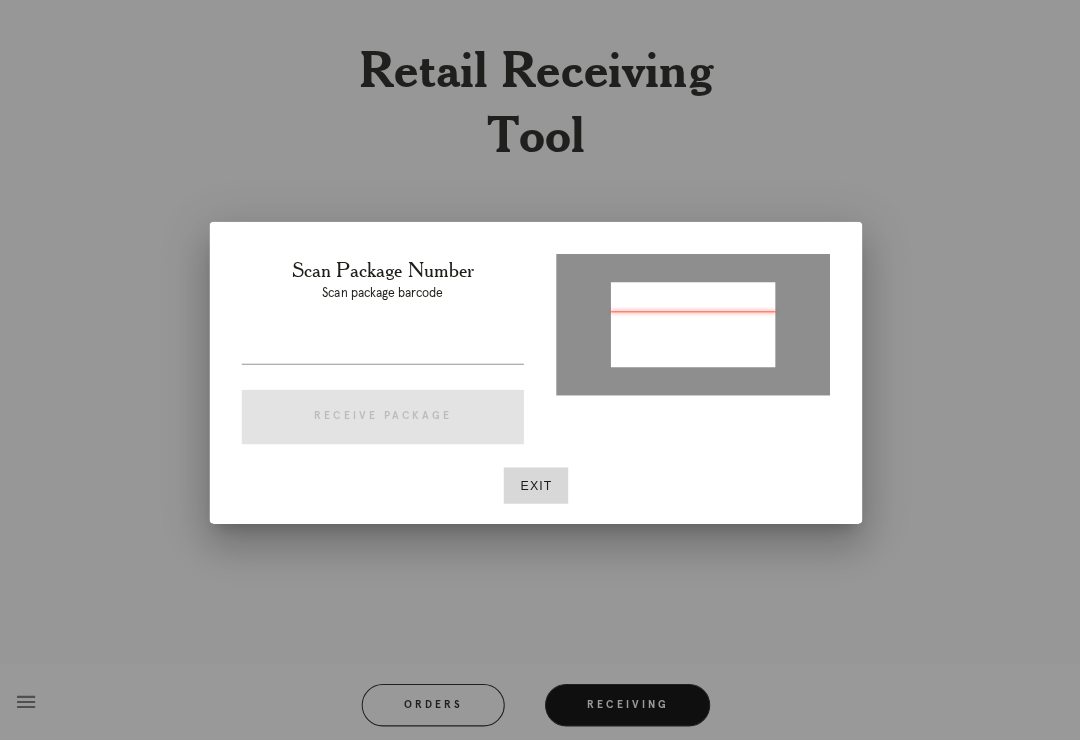 click at bounding box center [388, 345] 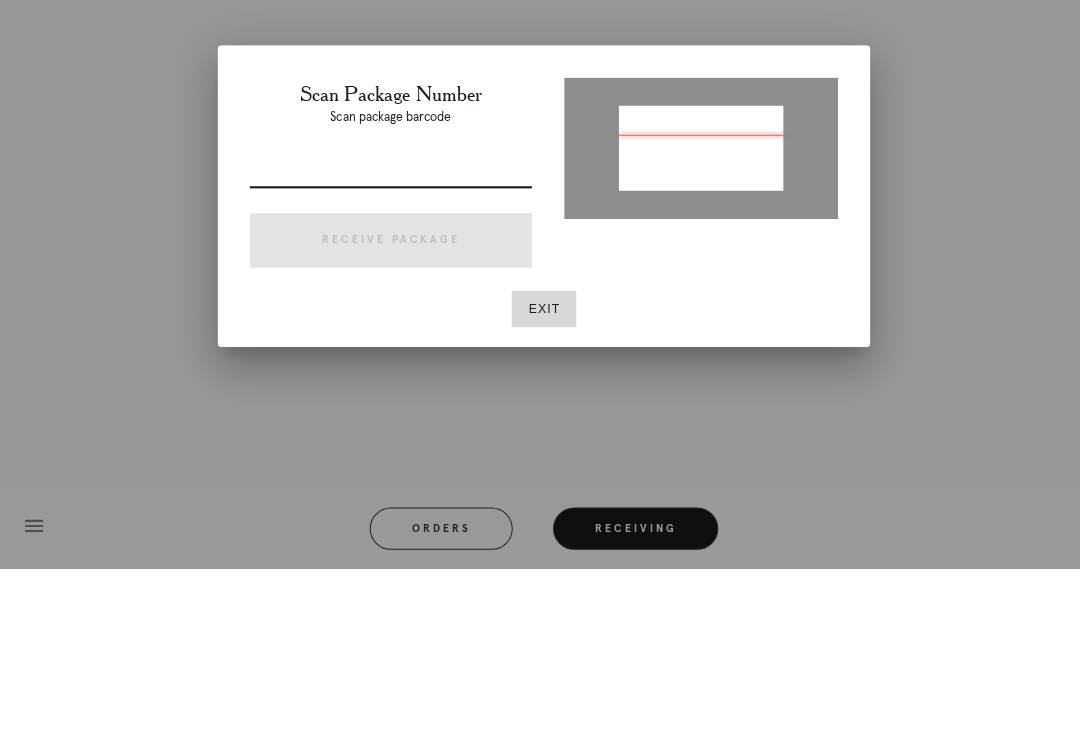 type on "P218218164125625" 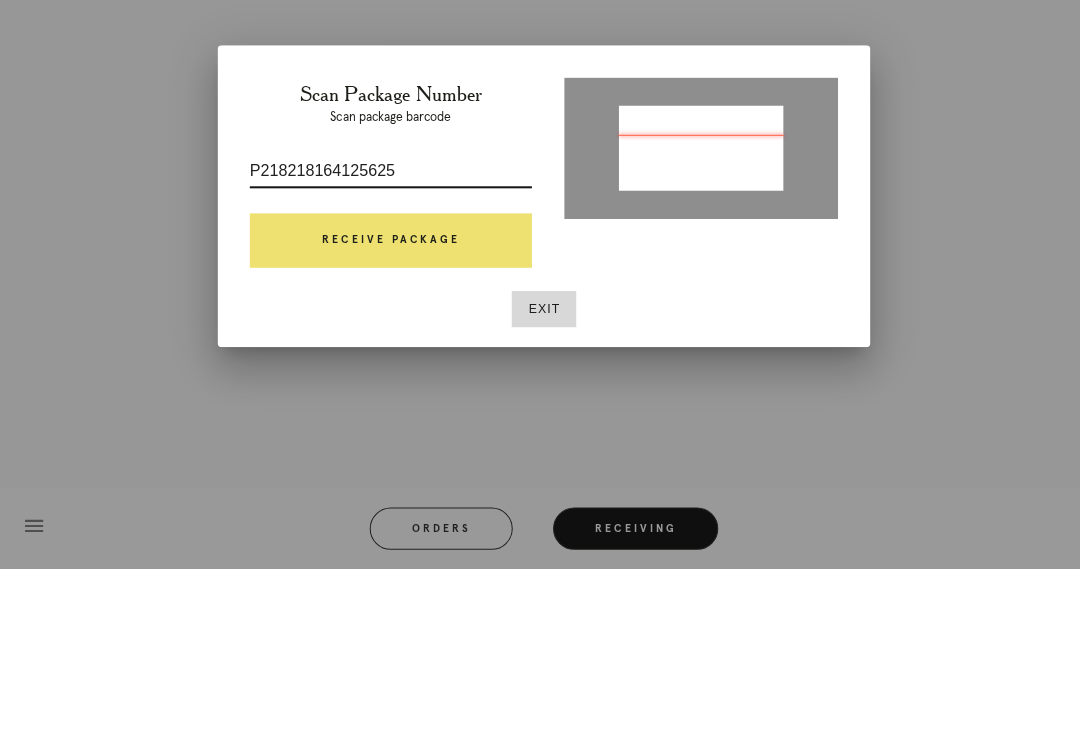 click on "Receive Package" at bounding box center (388, 414) 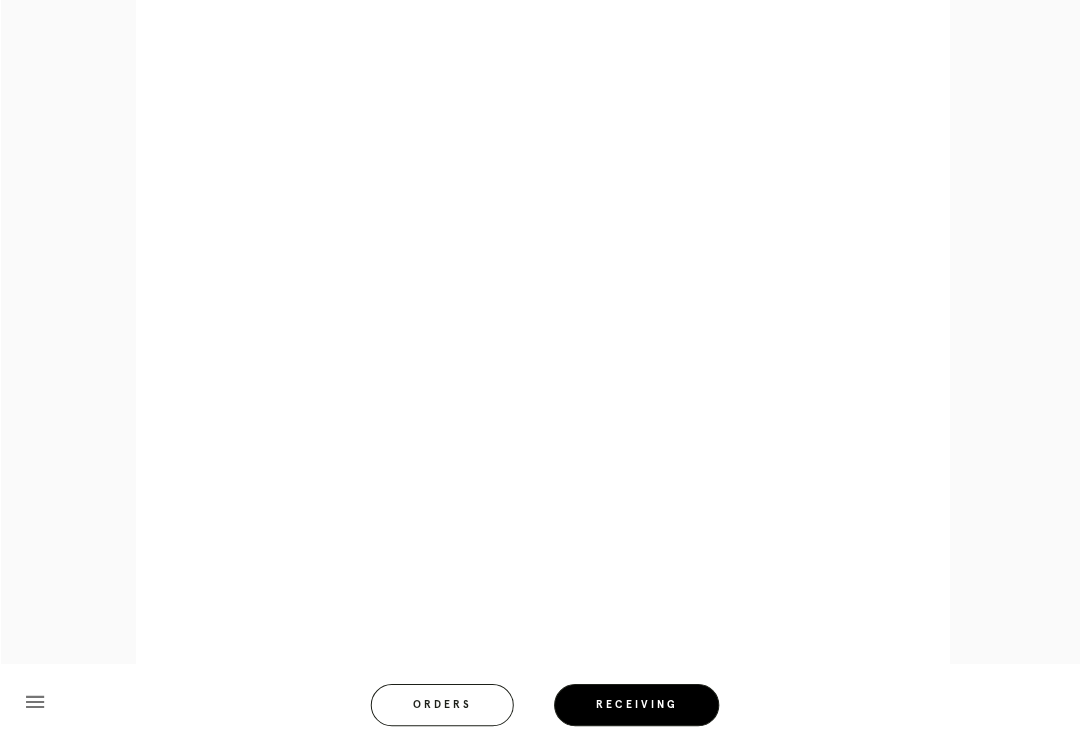 scroll, scrollTop: 957, scrollLeft: 0, axis: vertical 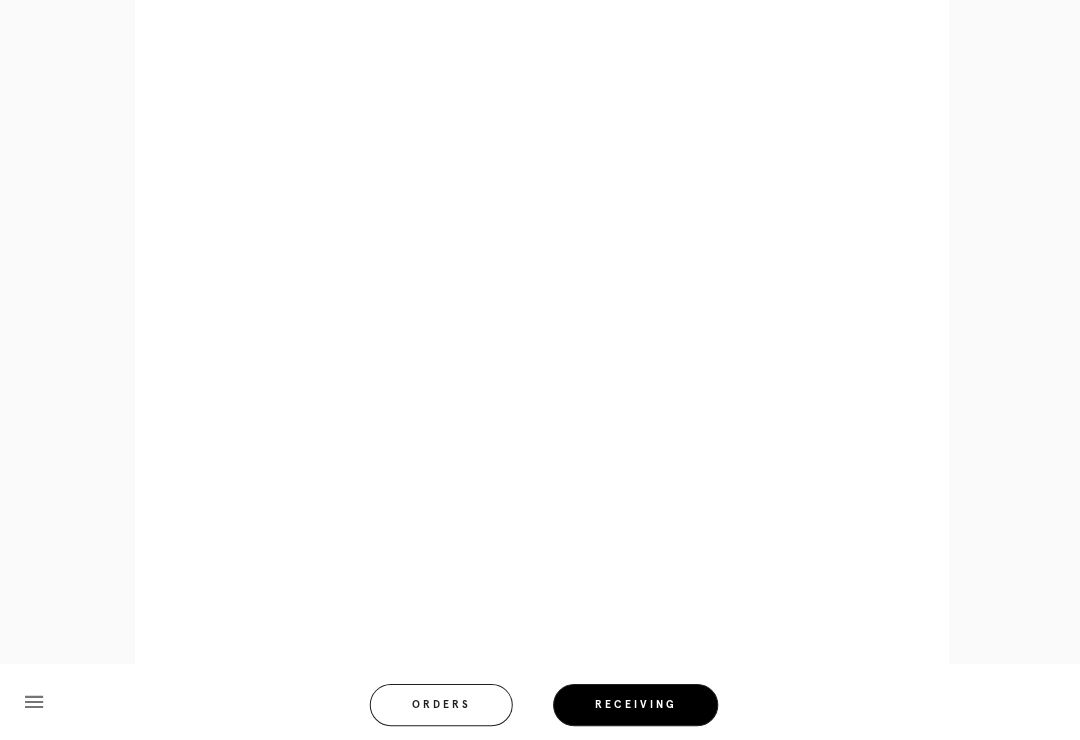 click on "menu
Orders
Receiving
Logged in as:   karl.fish@framebridge.com   Inwood Village
Logout" at bounding box center [540, 706] 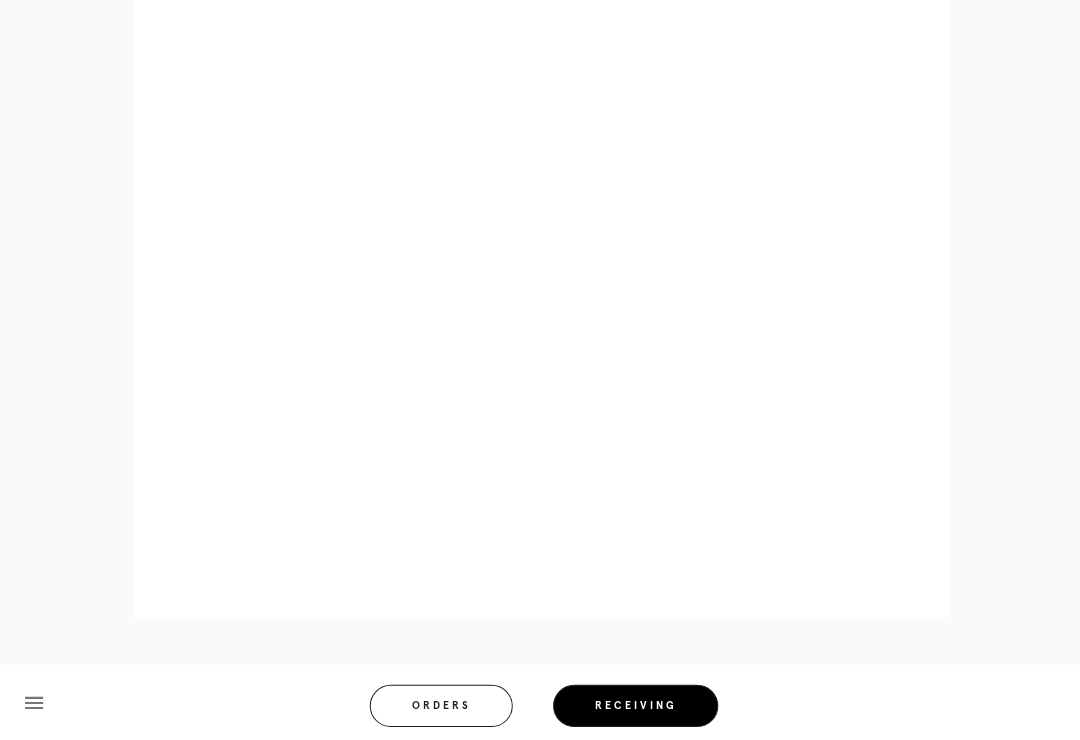 scroll, scrollTop: 864, scrollLeft: 0, axis: vertical 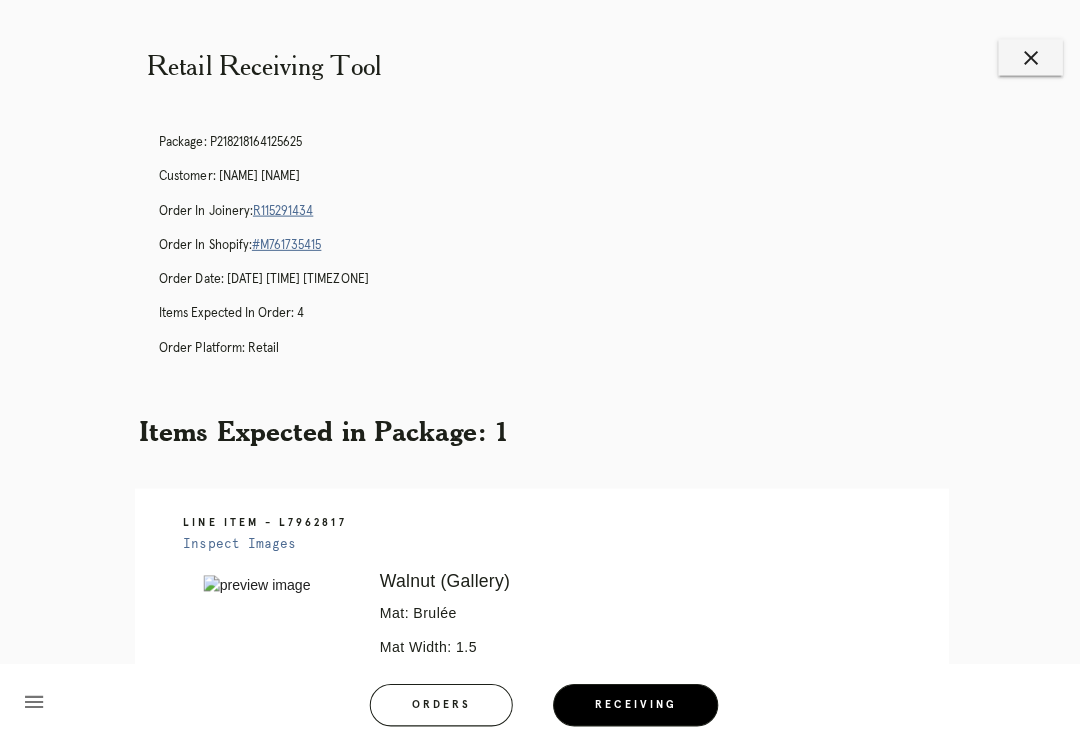 click on "close" at bounding box center (1023, 57) 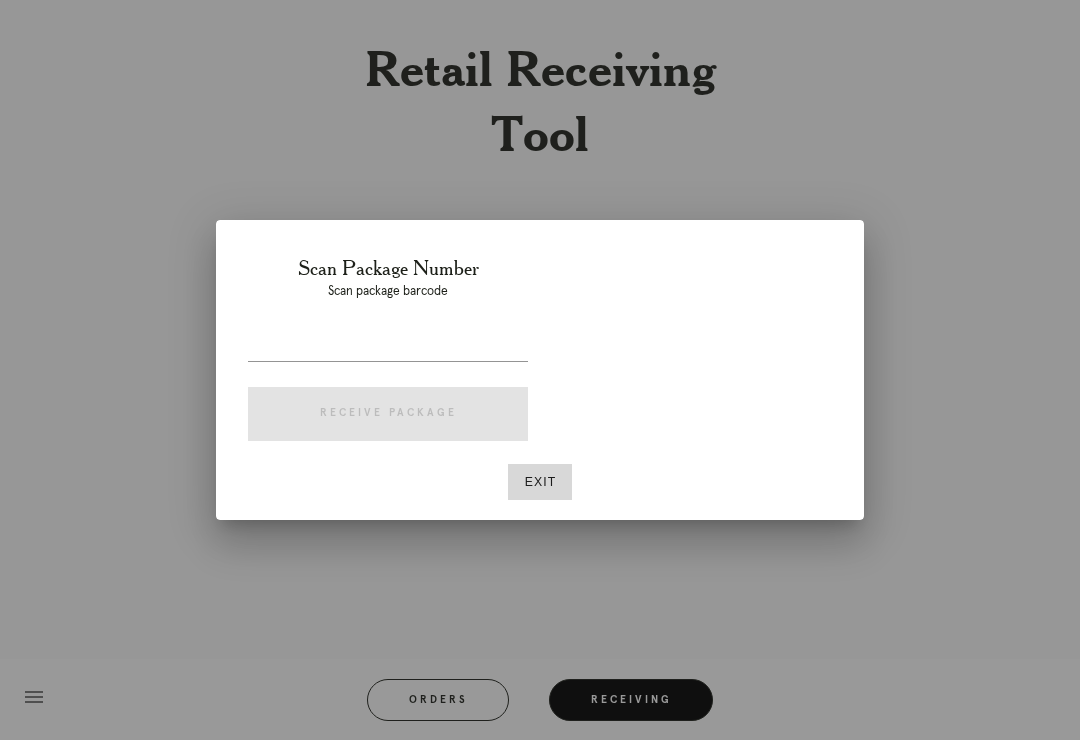 scroll, scrollTop: 0, scrollLeft: 0, axis: both 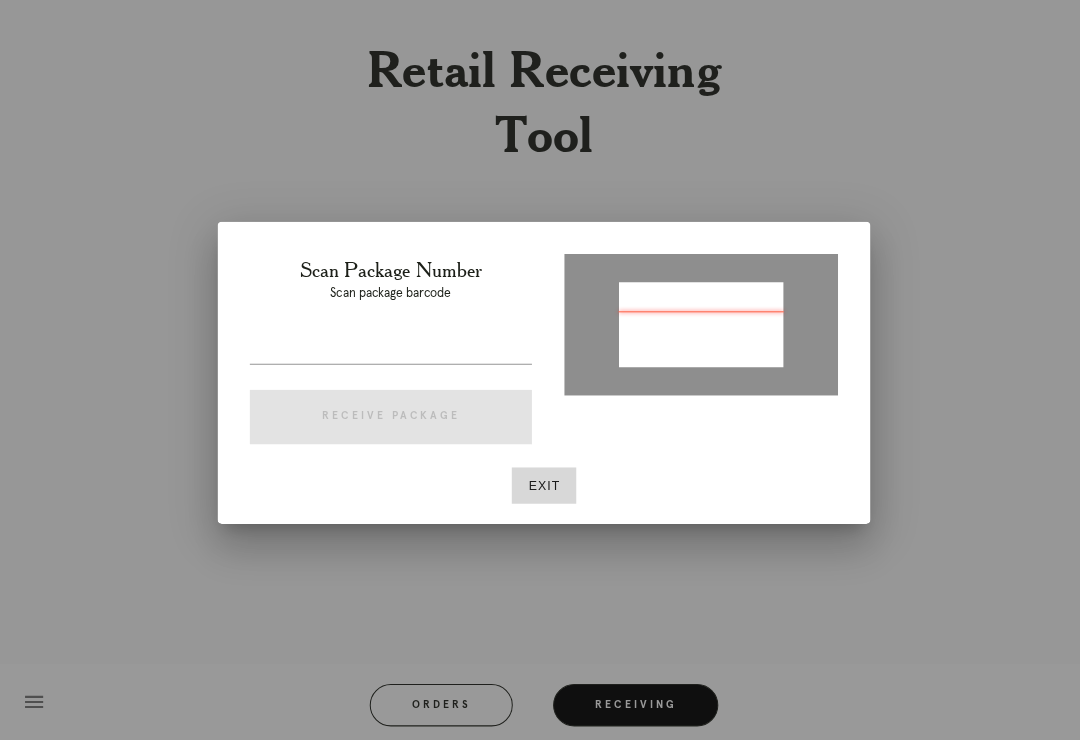 type on "P659117418978894" 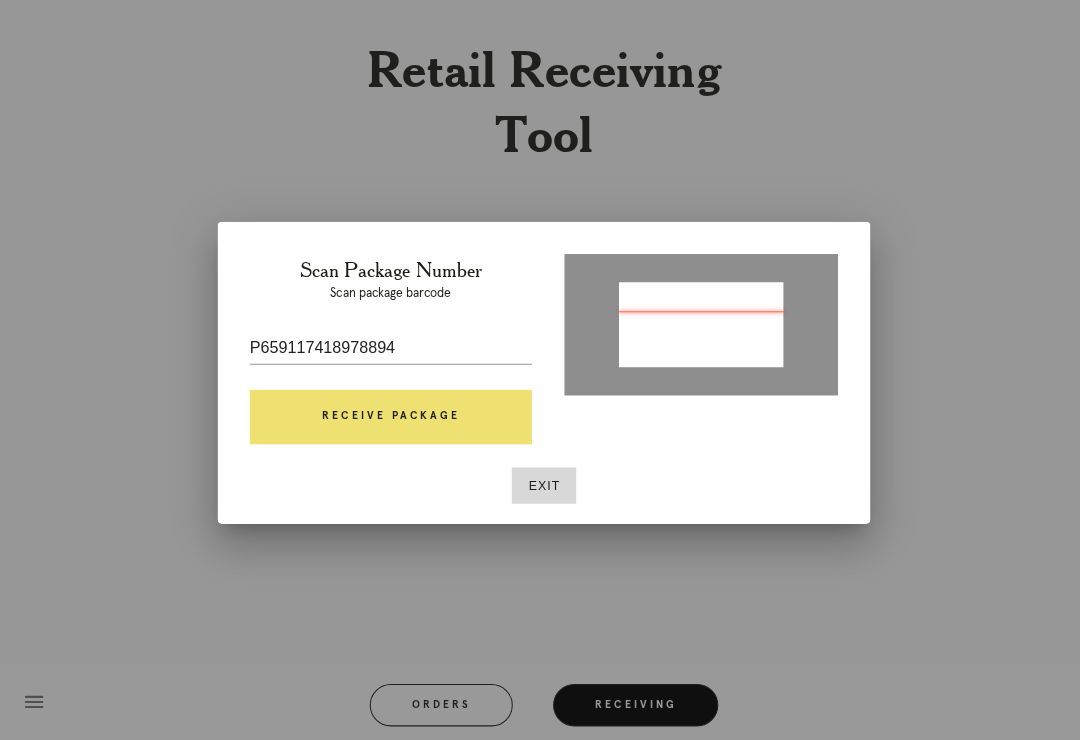 click at bounding box center (388, 376) 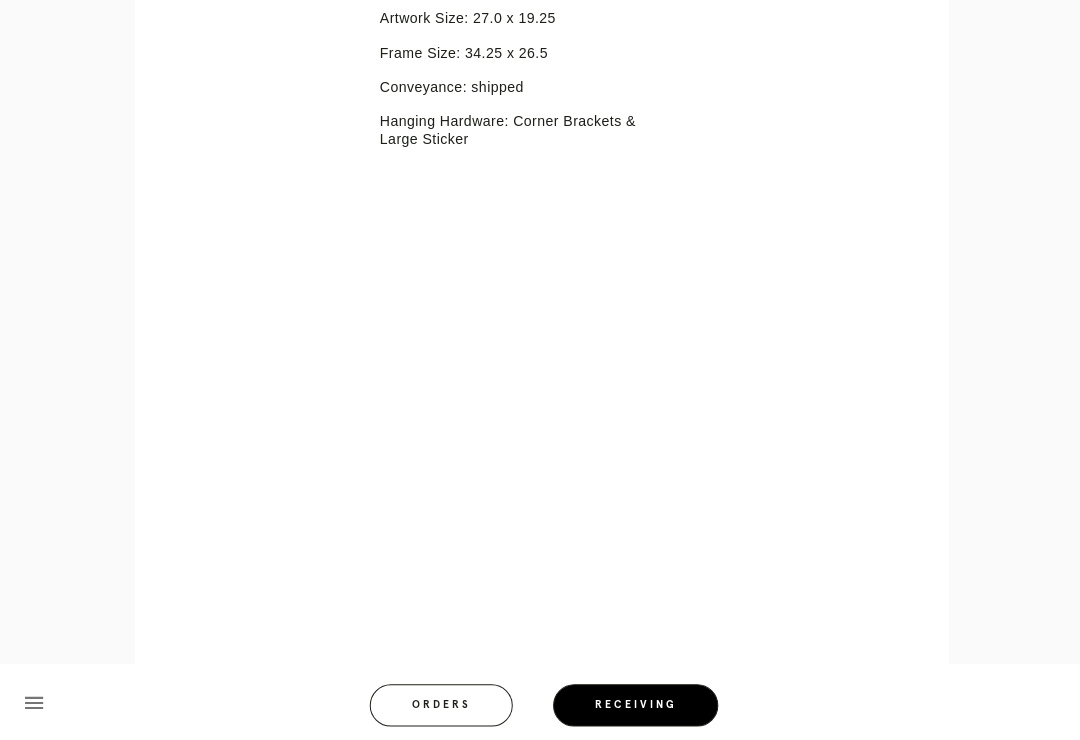 scroll, scrollTop: 281, scrollLeft: 0, axis: vertical 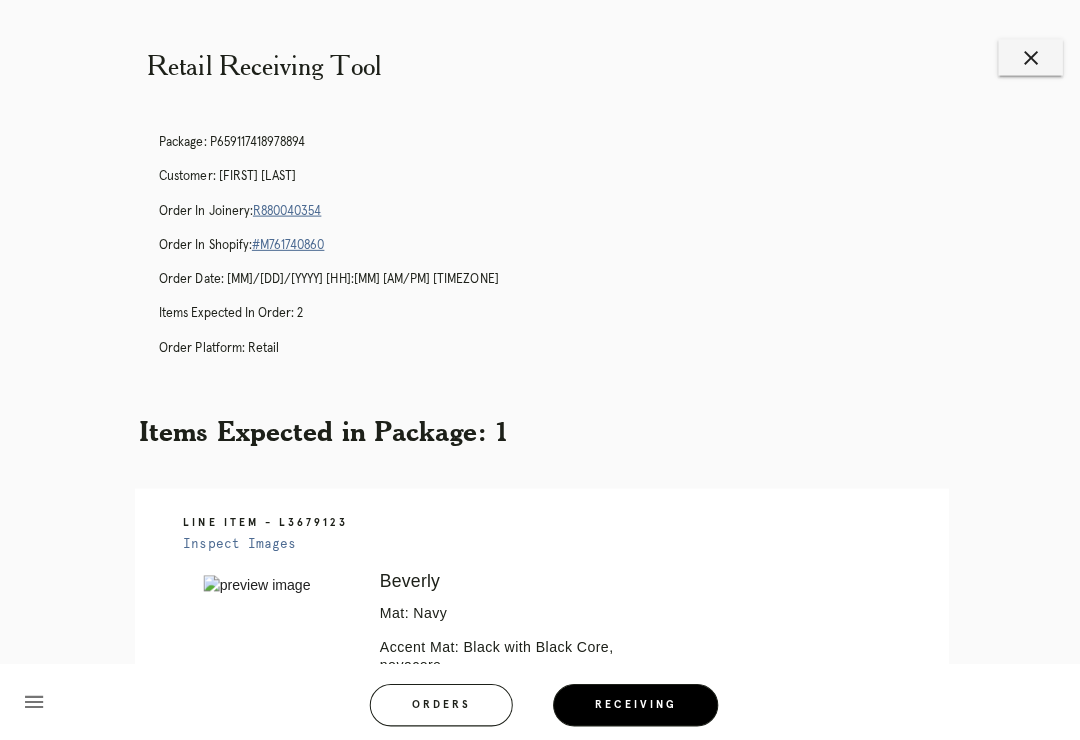click on "close" at bounding box center (1023, 57) 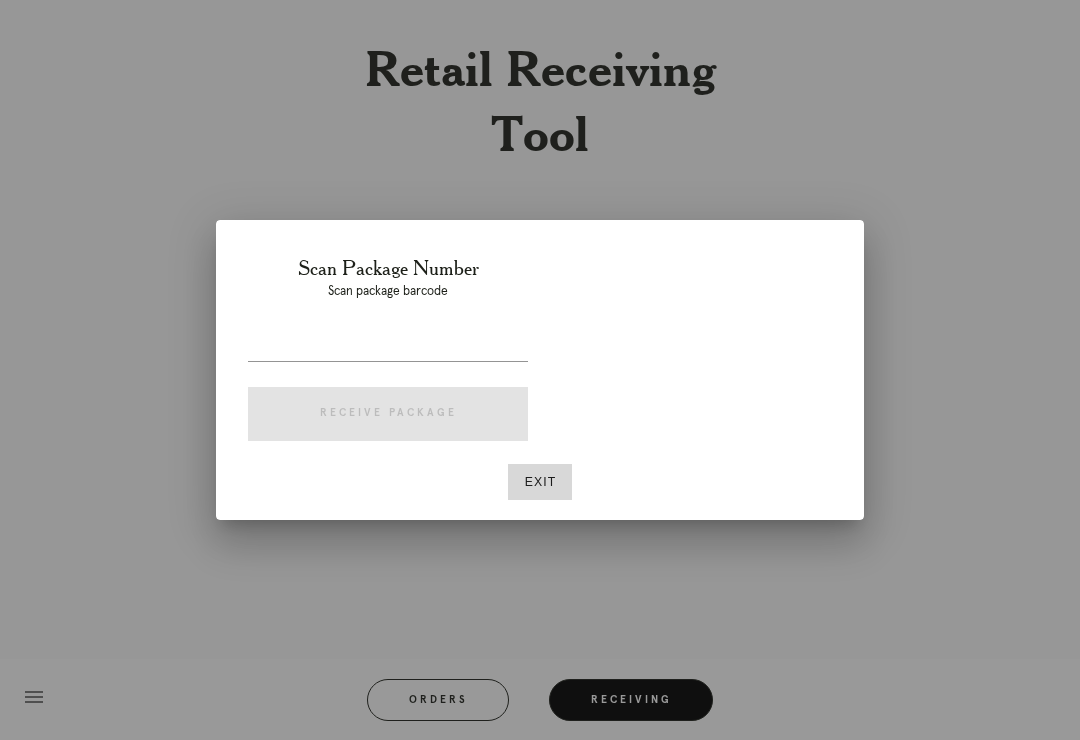 scroll, scrollTop: 0, scrollLeft: 0, axis: both 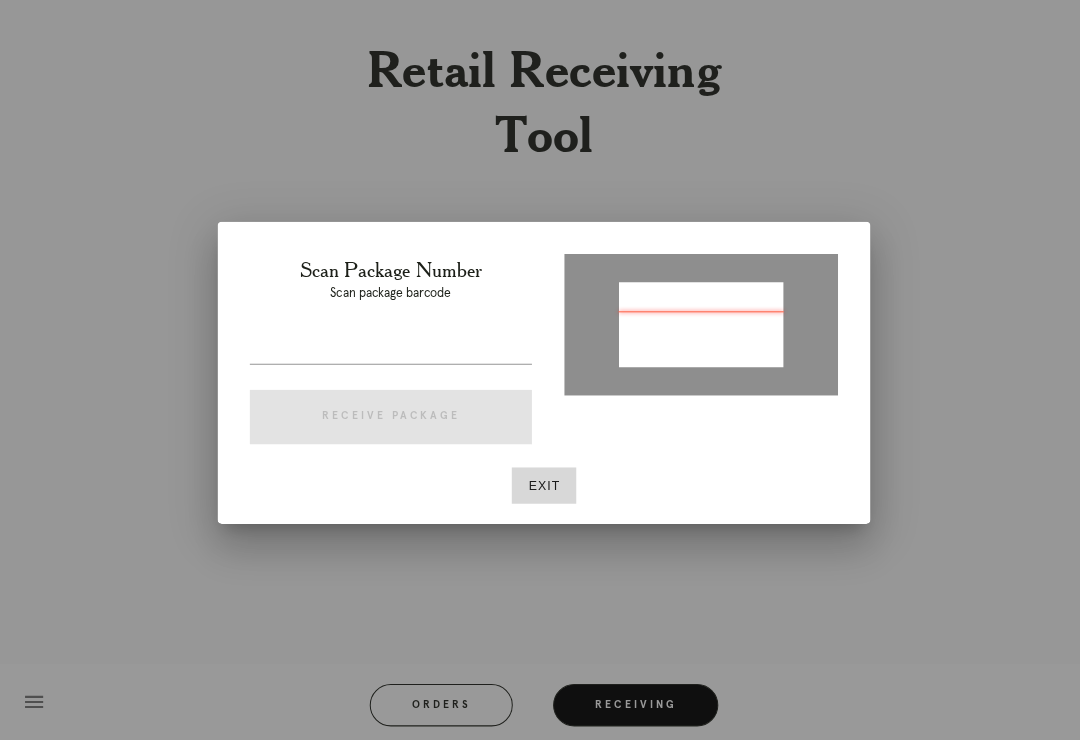 click at bounding box center (388, 345) 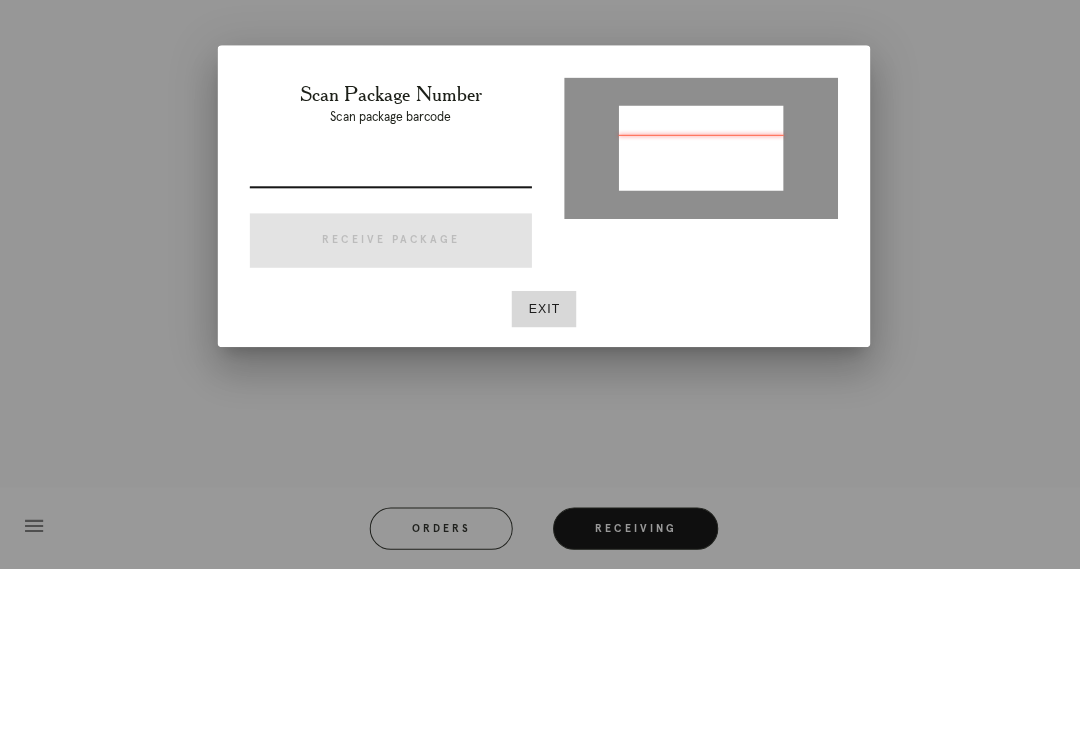type on "[PHONE]" 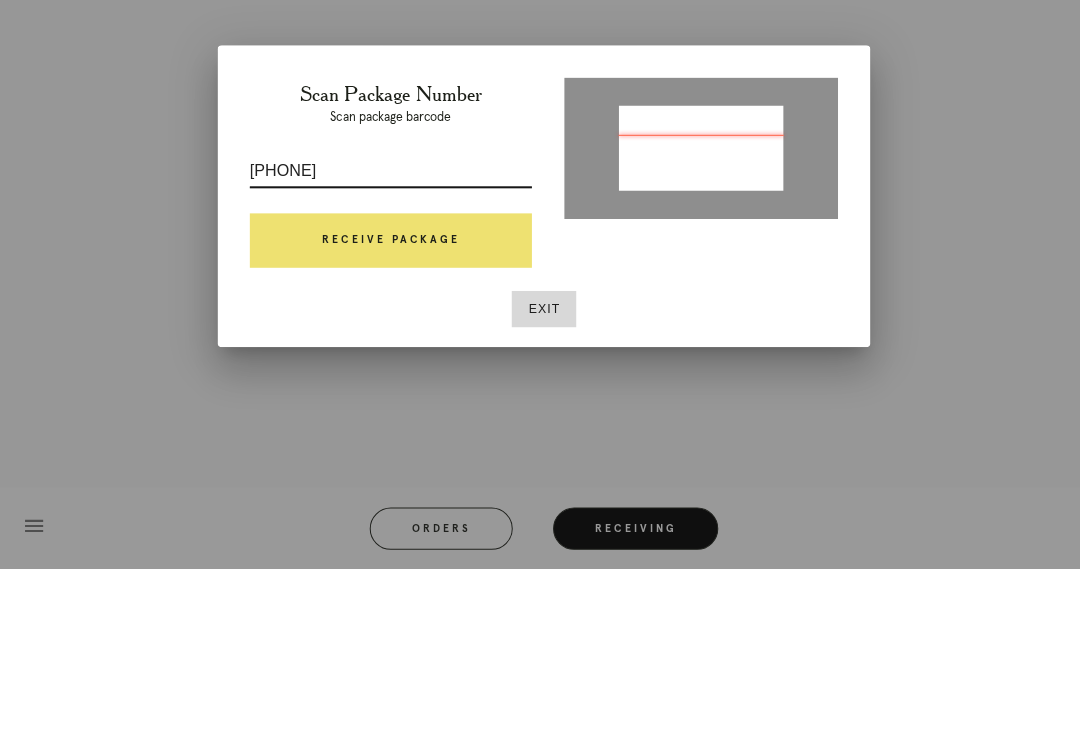 click on "Receive Package" at bounding box center (388, 414) 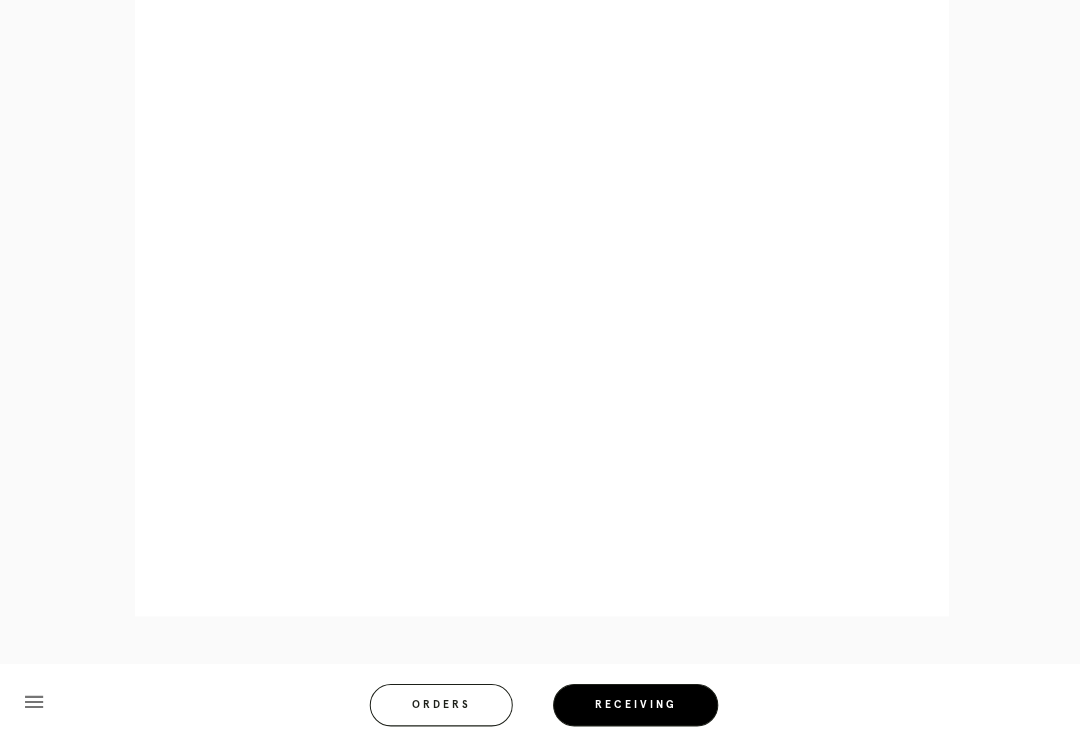 scroll, scrollTop: 897, scrollLeft: 0, axis: vertical 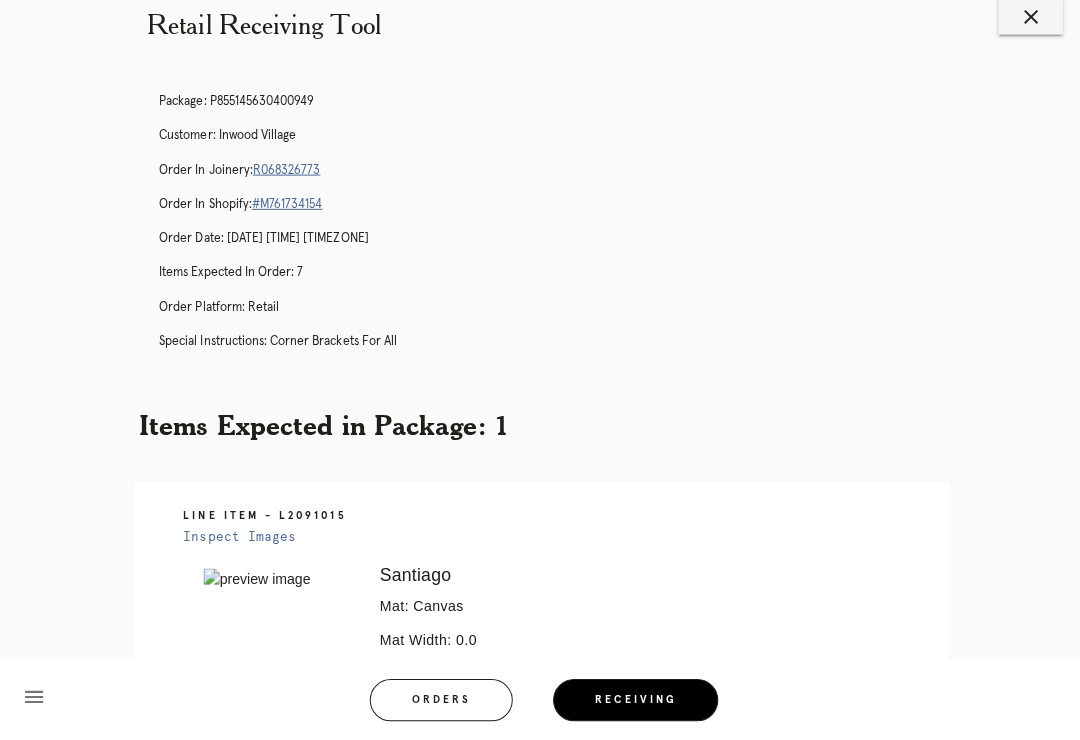 click on "R068326773" at bounding box center (284, 173) 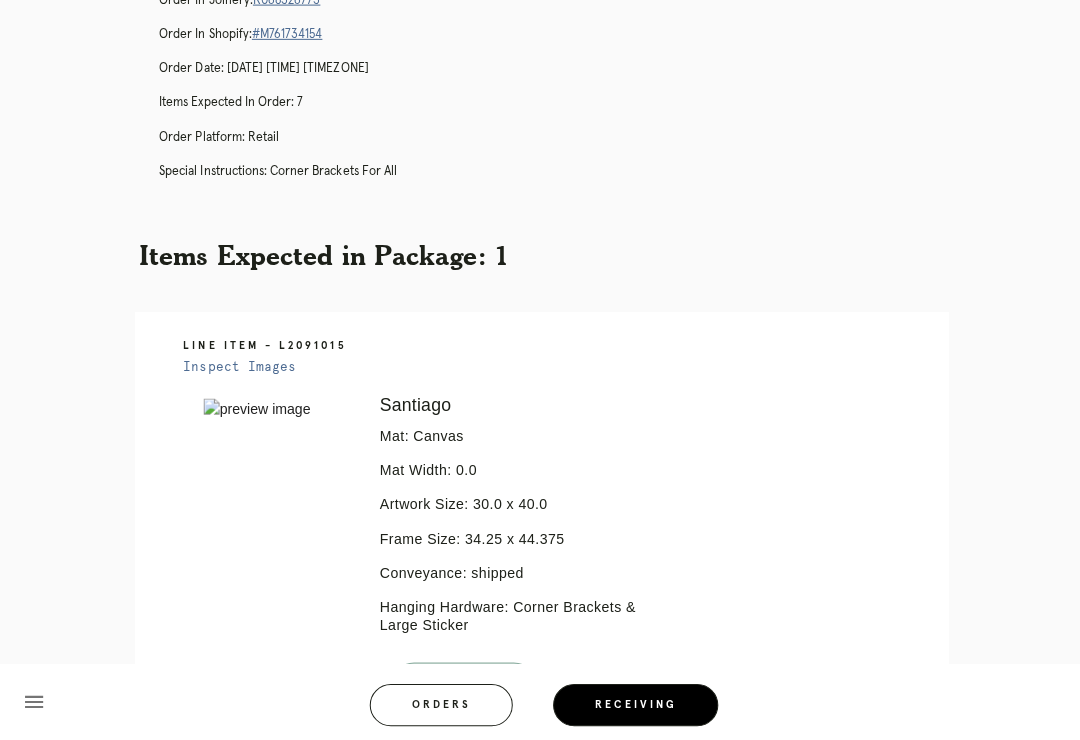 scroll, scrollTop: 0, scrollLeft: 0, axis: both 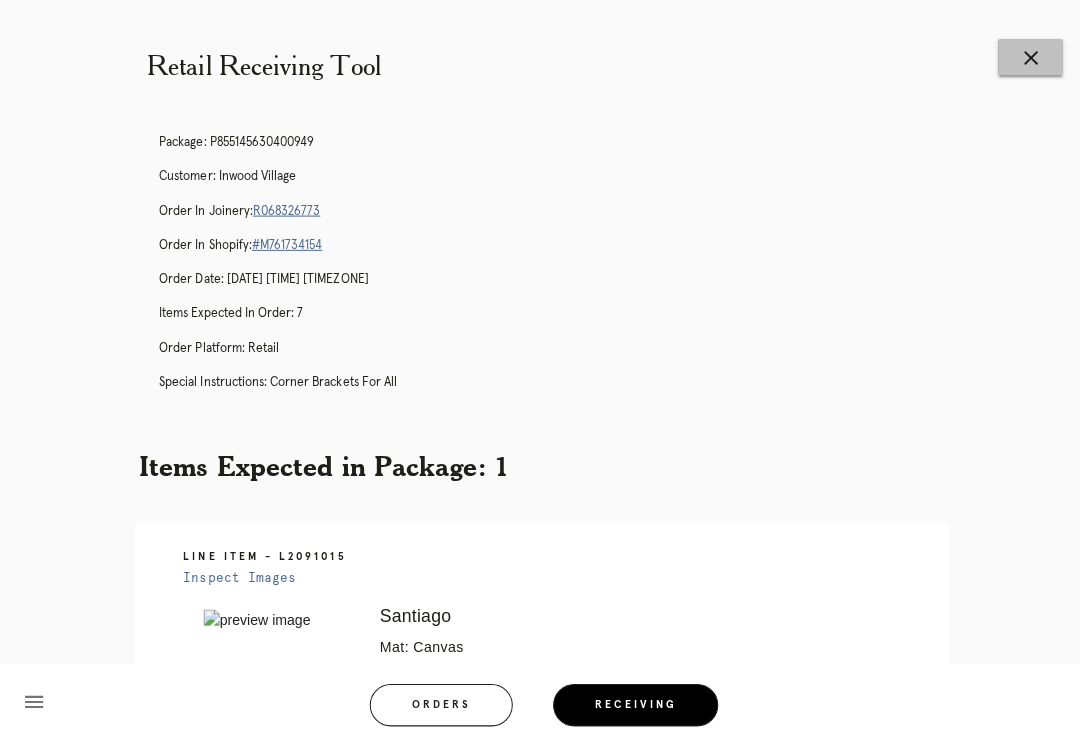 click on "close" at bounding box center (1023, 57) 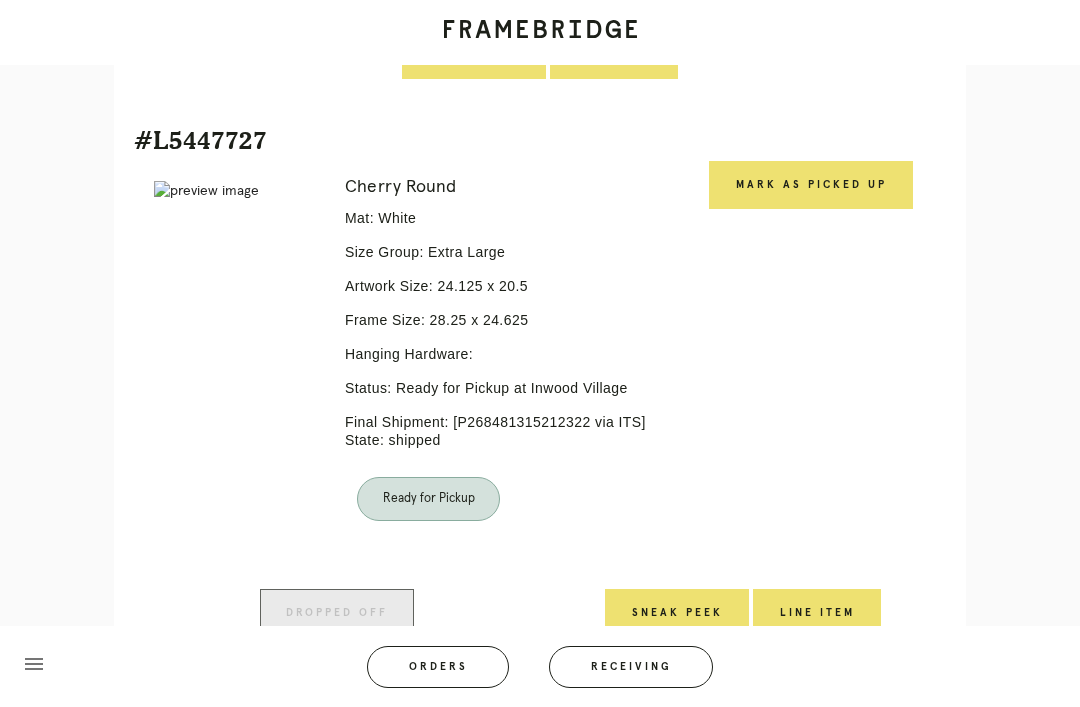 scroll, scrollTop: 1444, scrollLeft: 0, axis: vertical 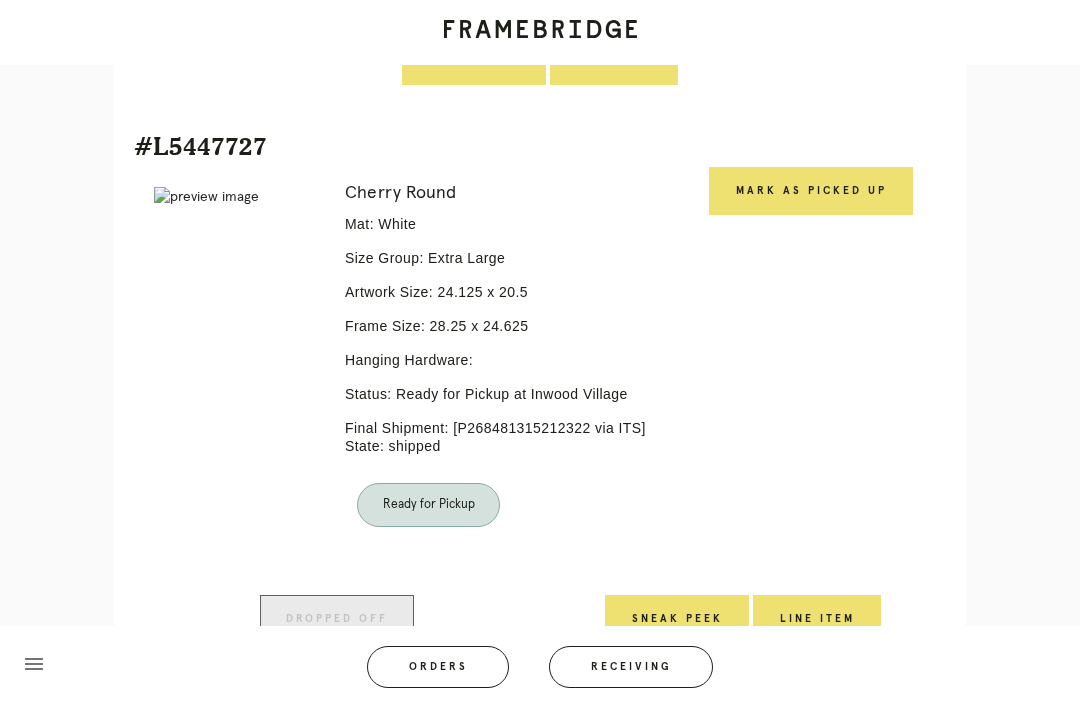 click on "Mark as Picked Up" at bounding box center (811, 191) 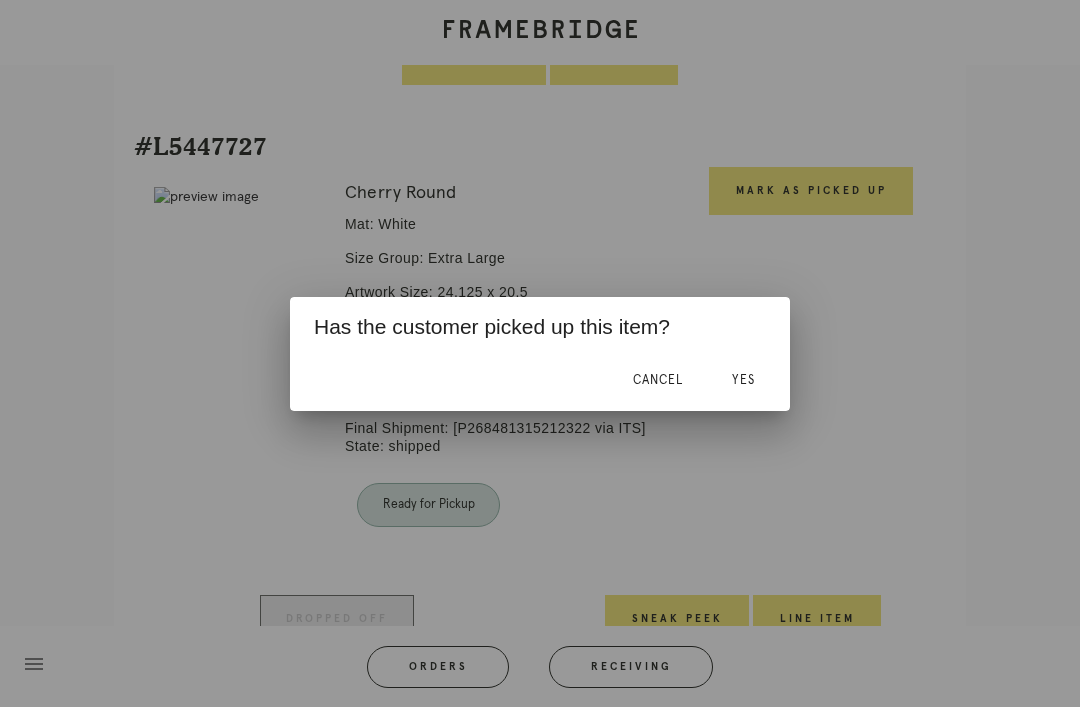 click on "Yes" at bounding box center (743, 380) 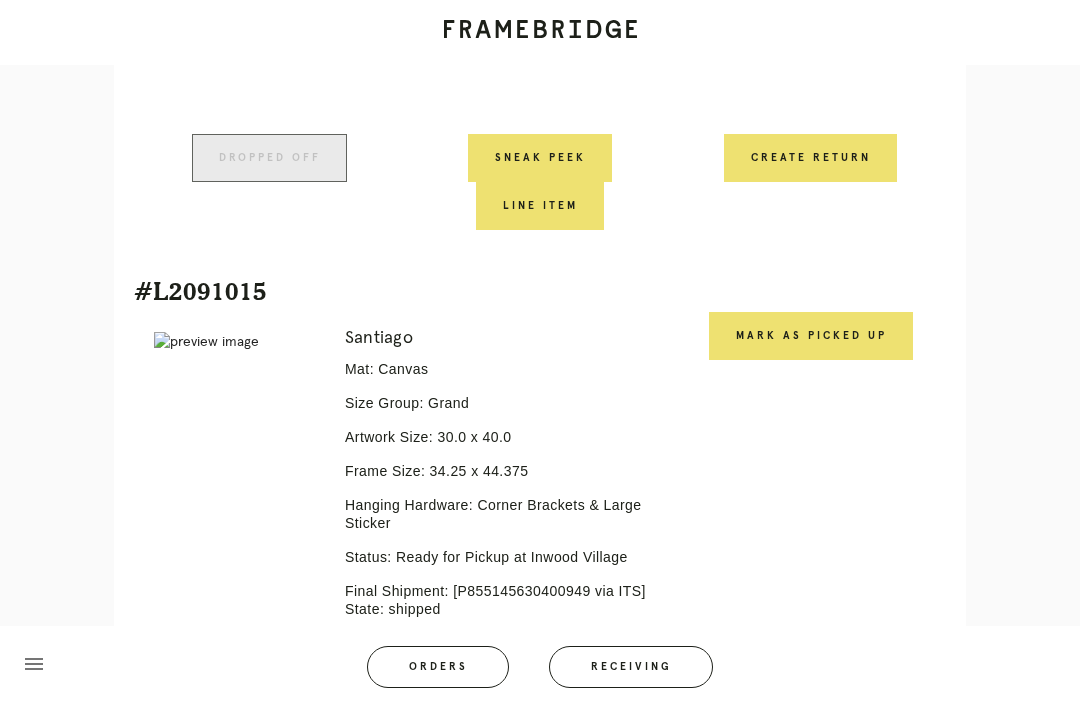 scroll, scrollTop: 2834, scrollLeft: 0, axis: vertical 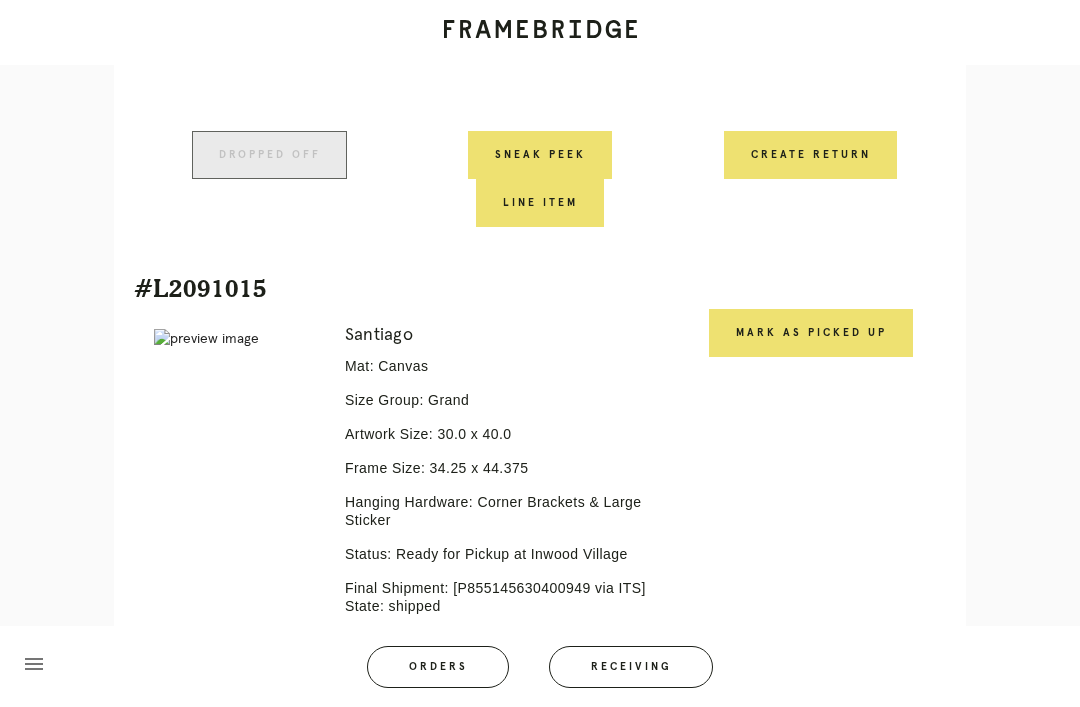 click on "Mark as Picked Up" at bounding box center (811, 333) 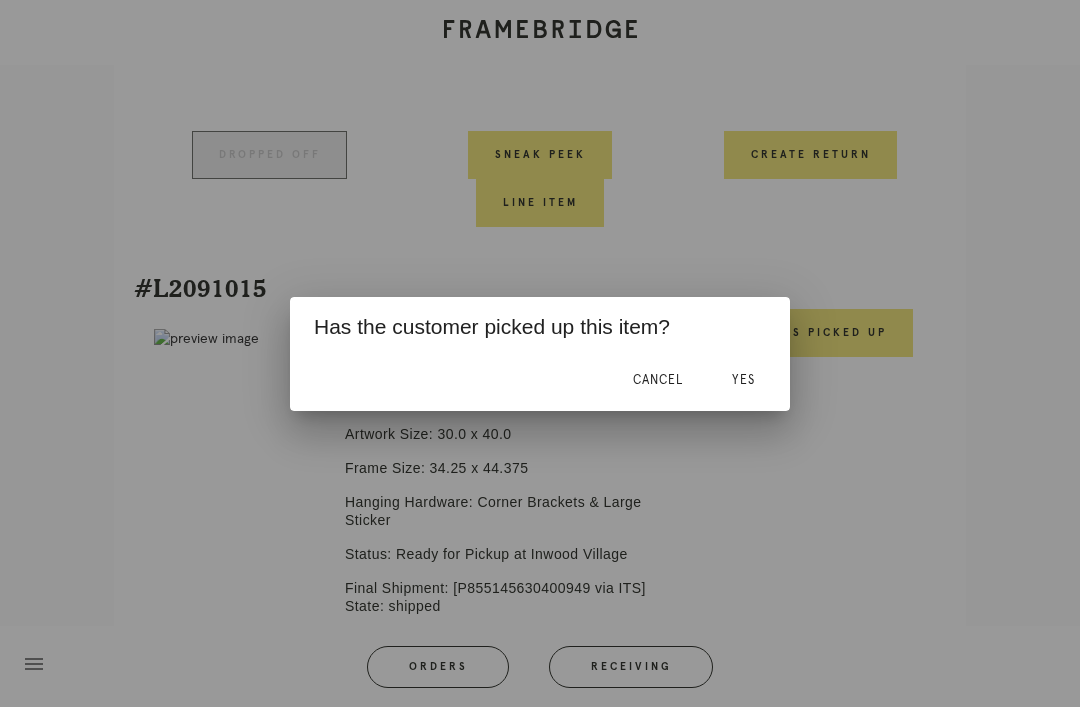 click on "Yes" at bounding box center (743, 380) 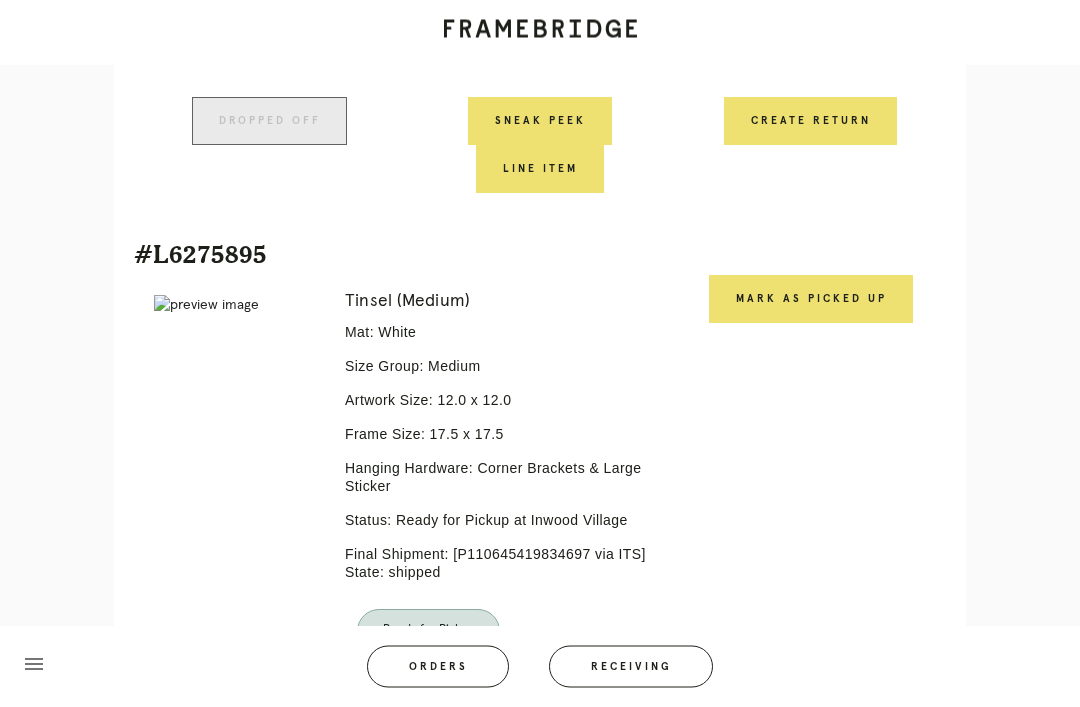 scroll, scrollTop: 3428, scrollLeft: 0, axis: vertical 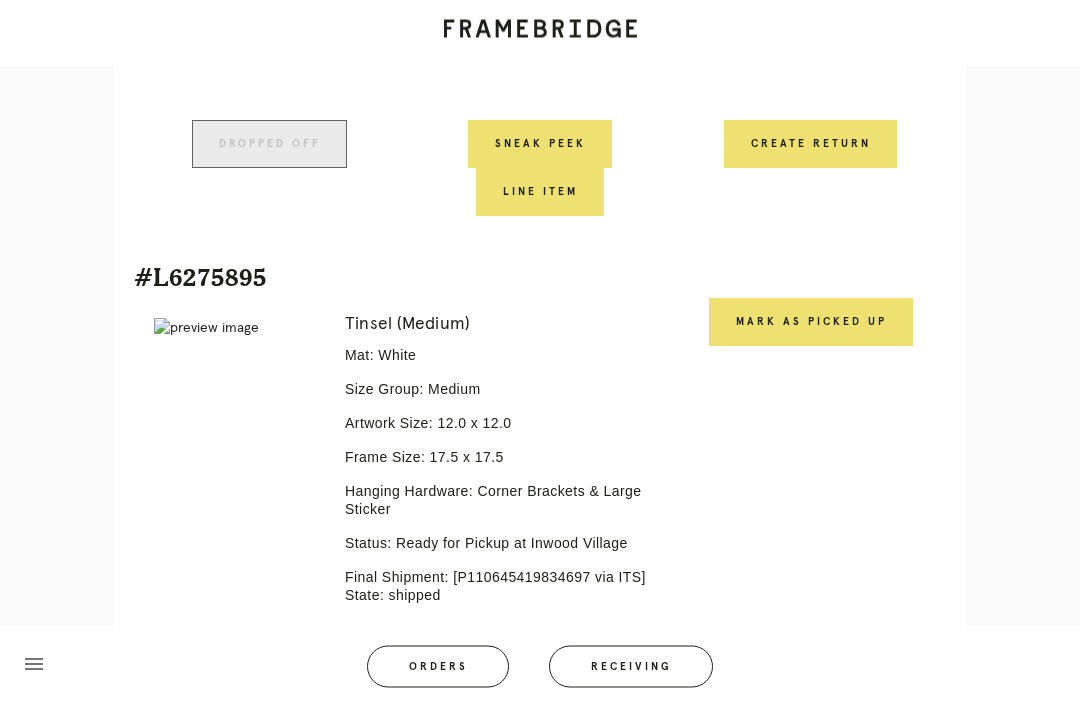 click on "Mark as Picked Up" at bounding box center [811, 323] 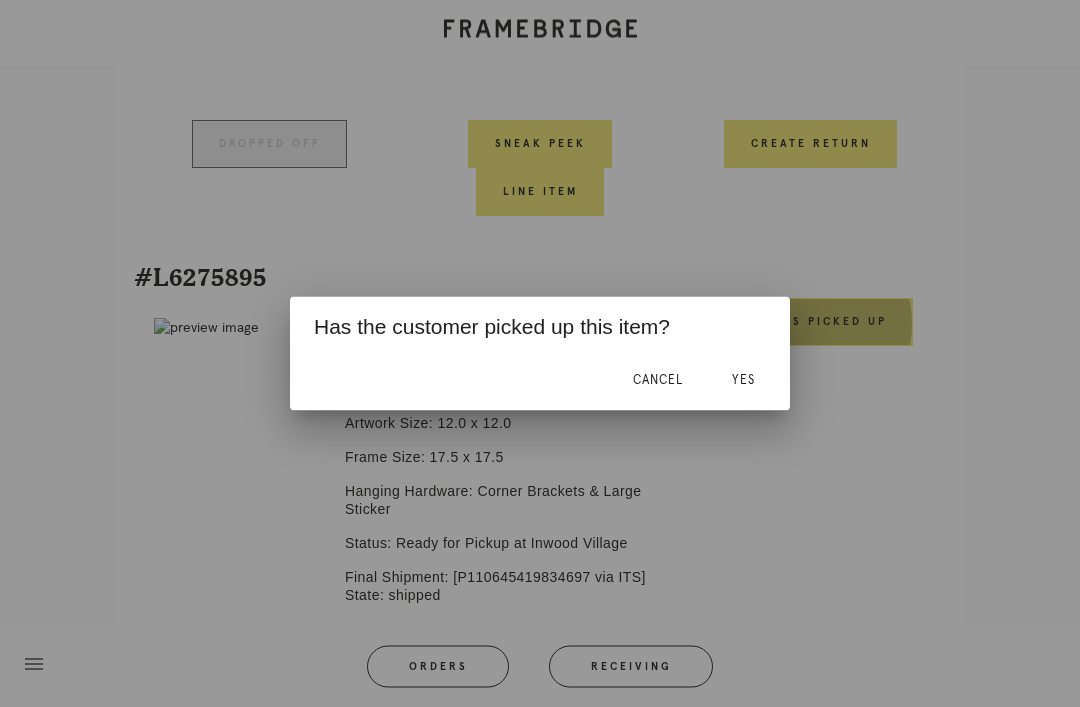 scroll, scrollTop: 3401, scrollLeft: 0, axis: vertical 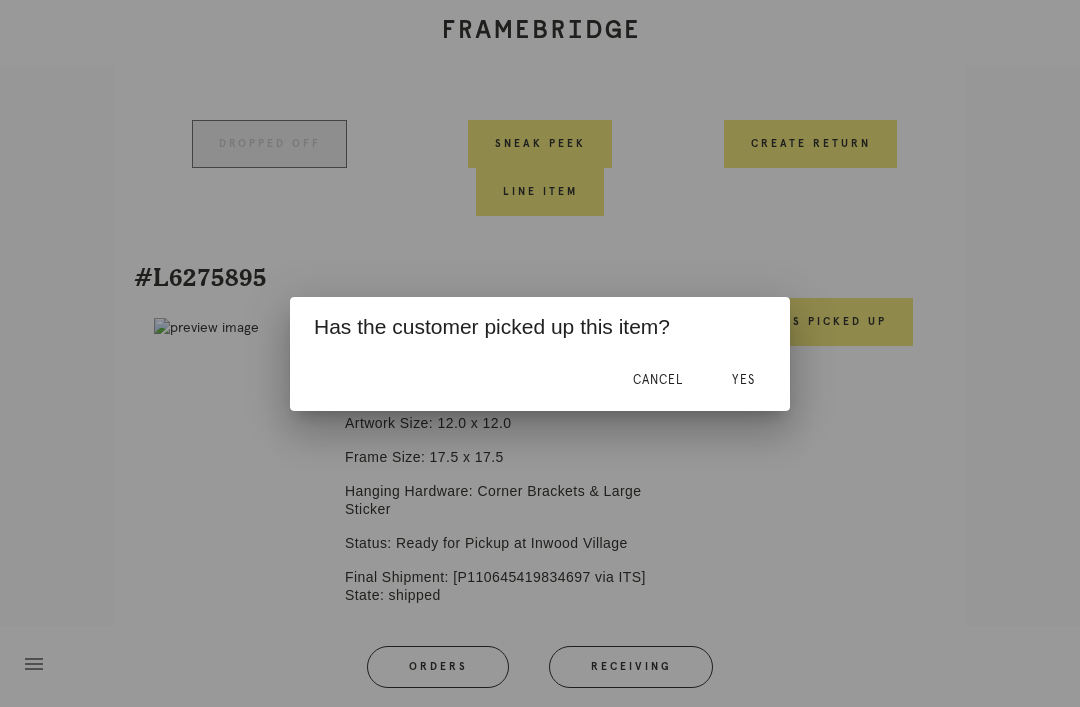 click on "Yes" at bounding box center (743, 380) 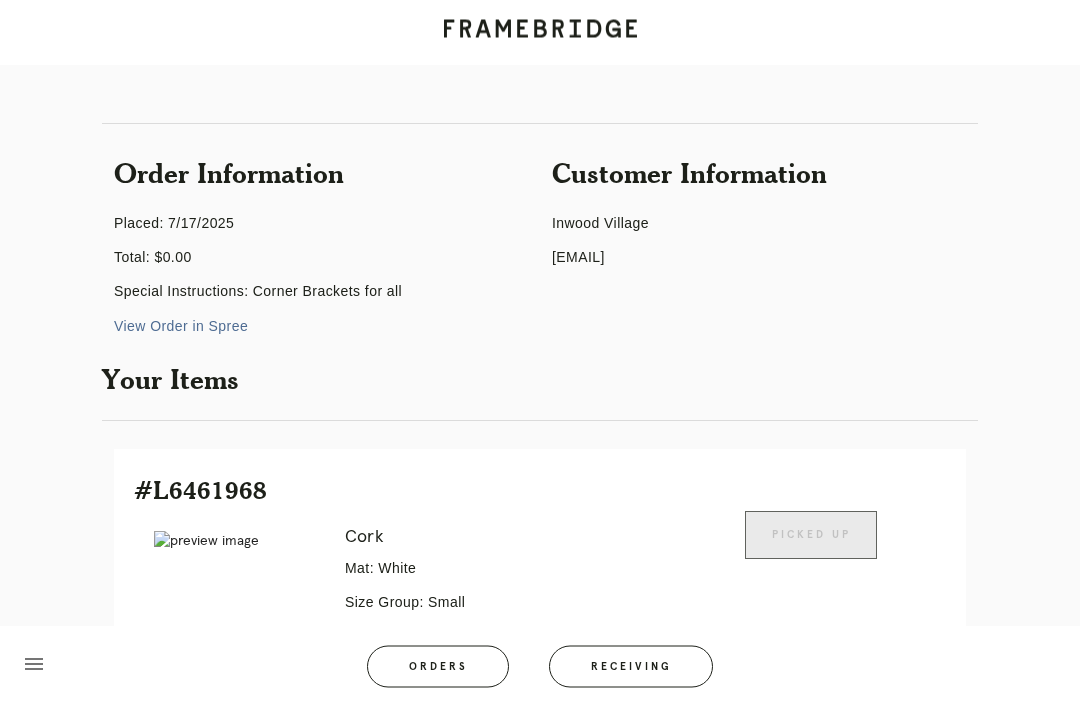 scroll, scrollTop: 0, scrollLeft: 0, axis: both 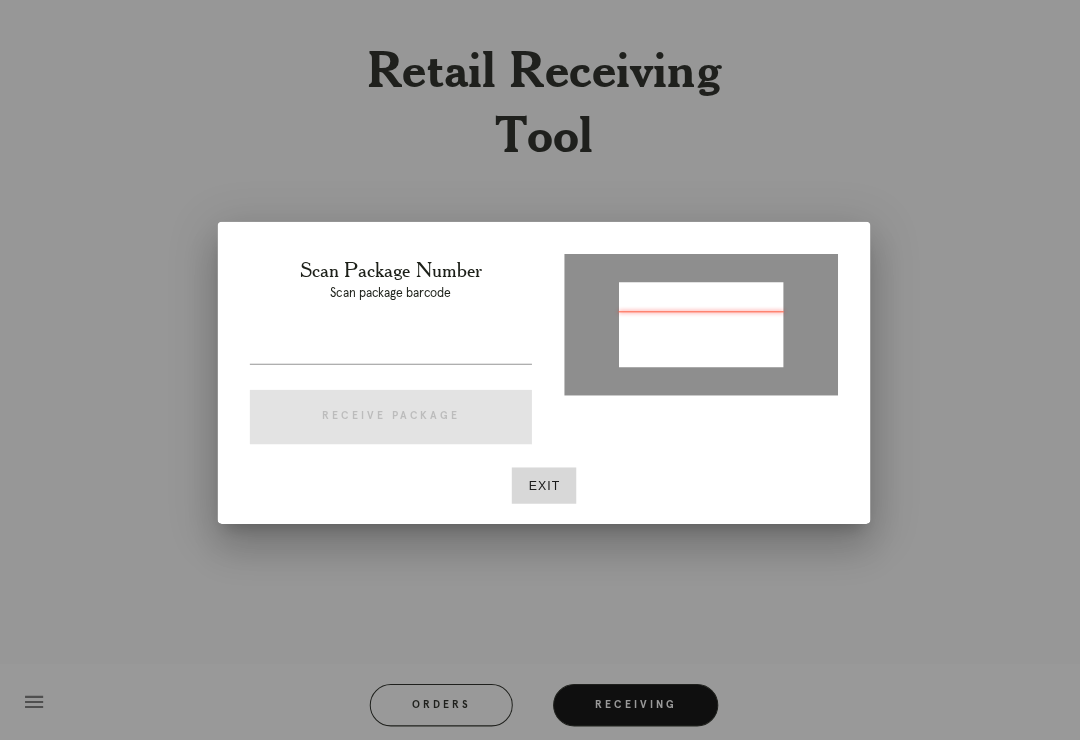 type on "P168727331091142" 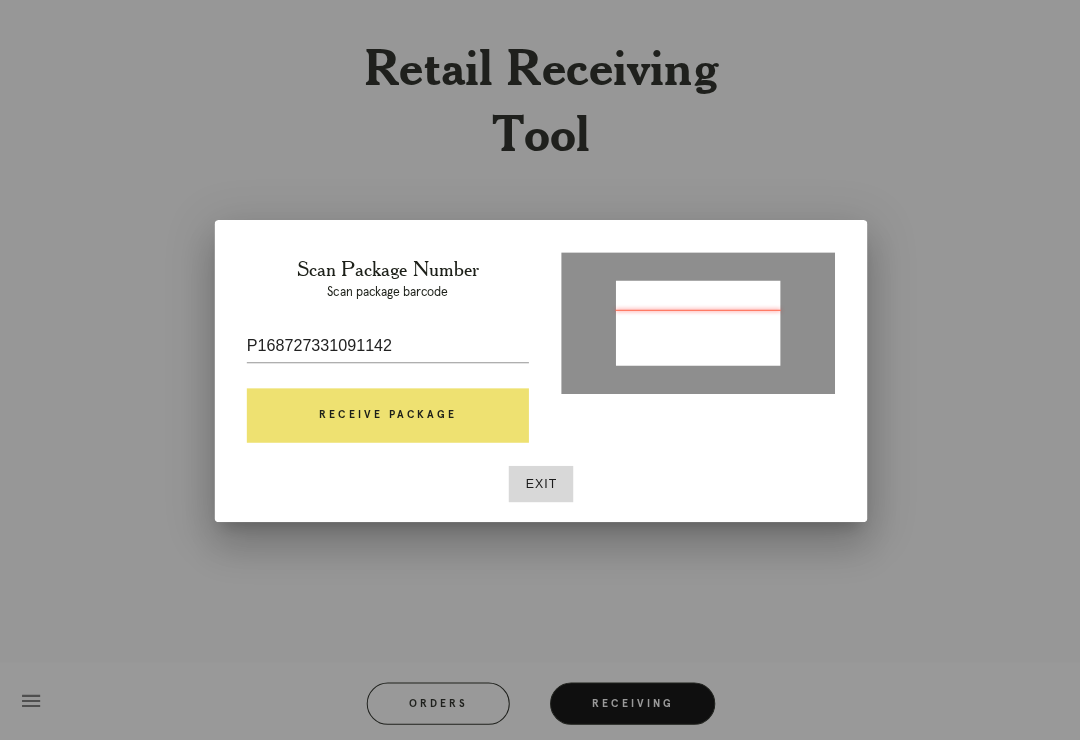 scroll, scrollTop: 0, scrollLeft: 0, axis: both 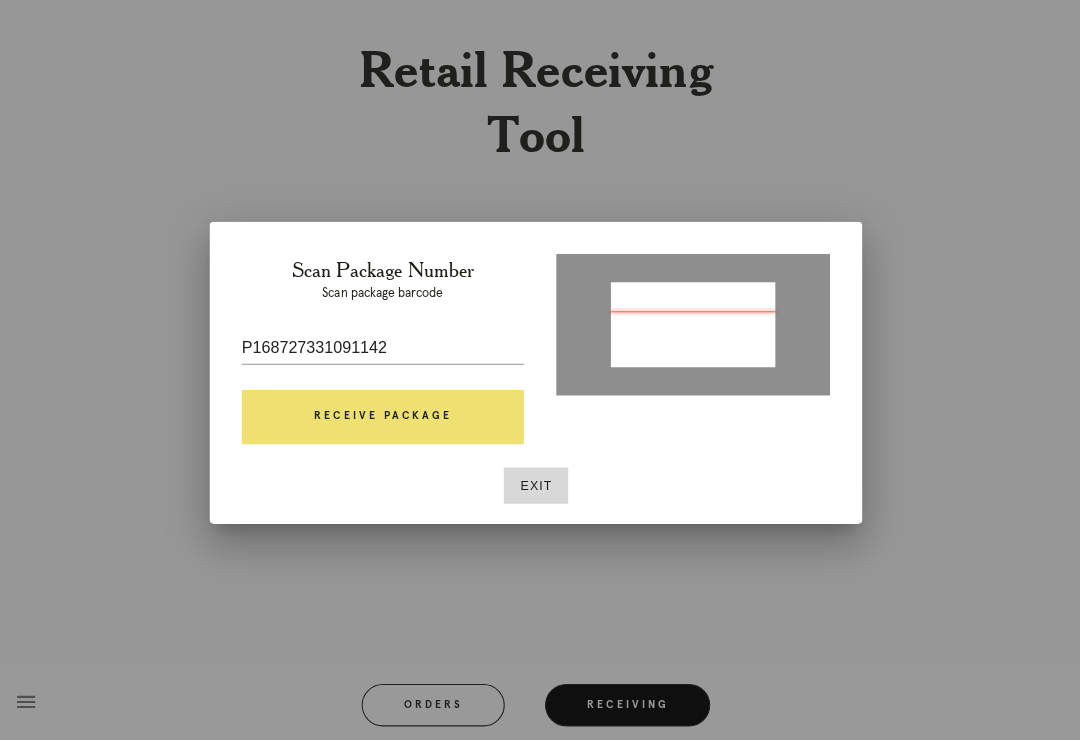 click on "Receive Package" at bounding box center [388, 414] 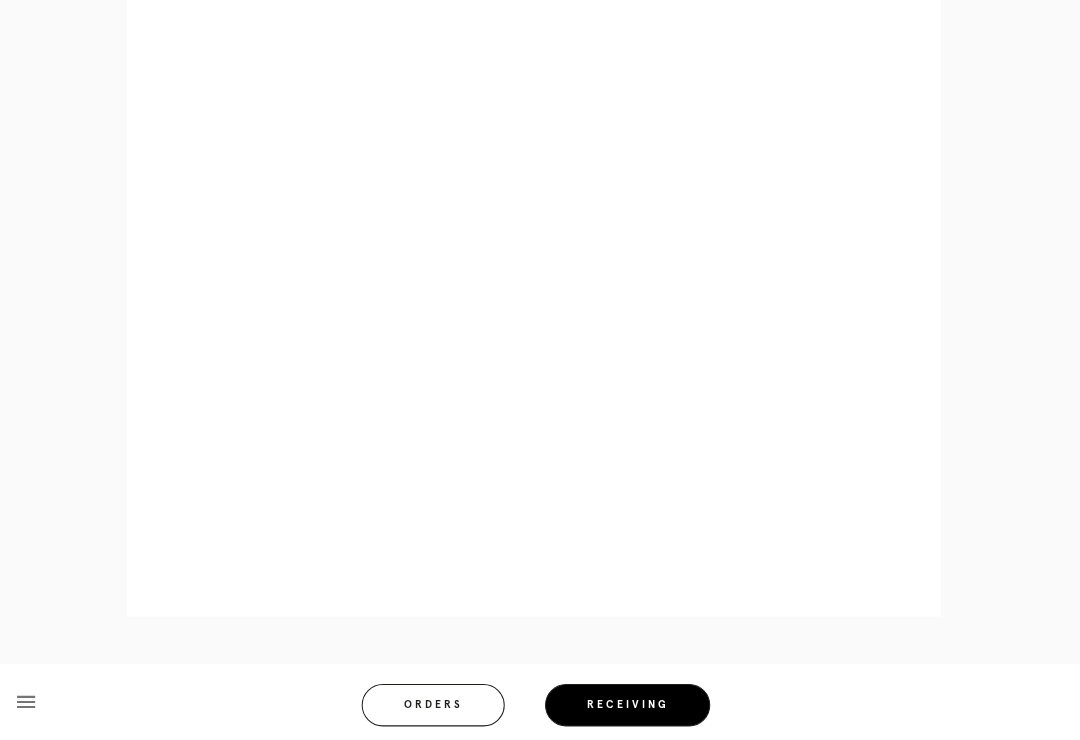 scroll, scrollTop: 1037, scrollLeft: 0, axis: vertical 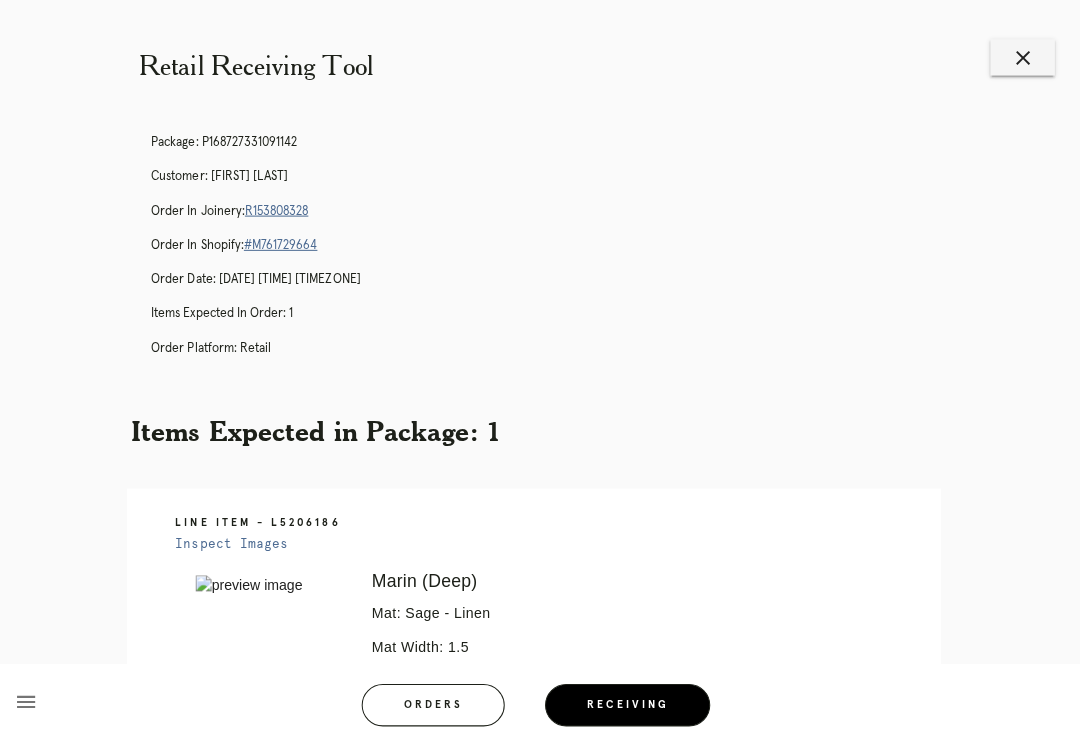 click on "close" at bounding box center (1023, 57) 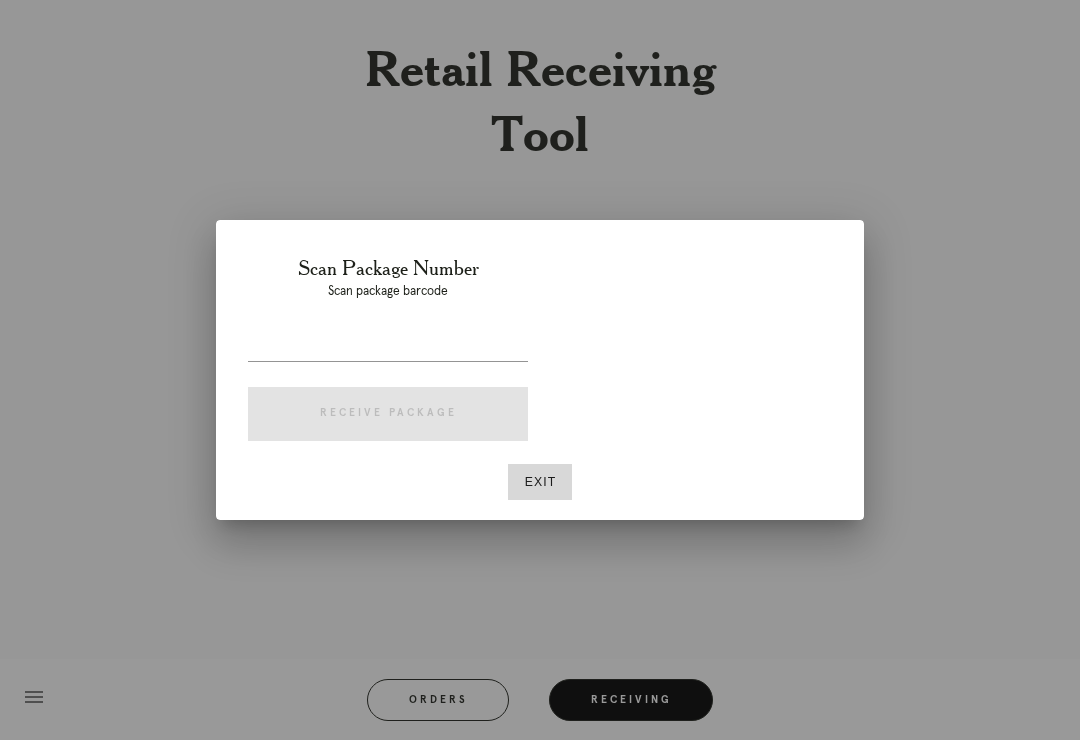 scroll, scrollTop: 0, scrollLeft: 8, axis: horizontal 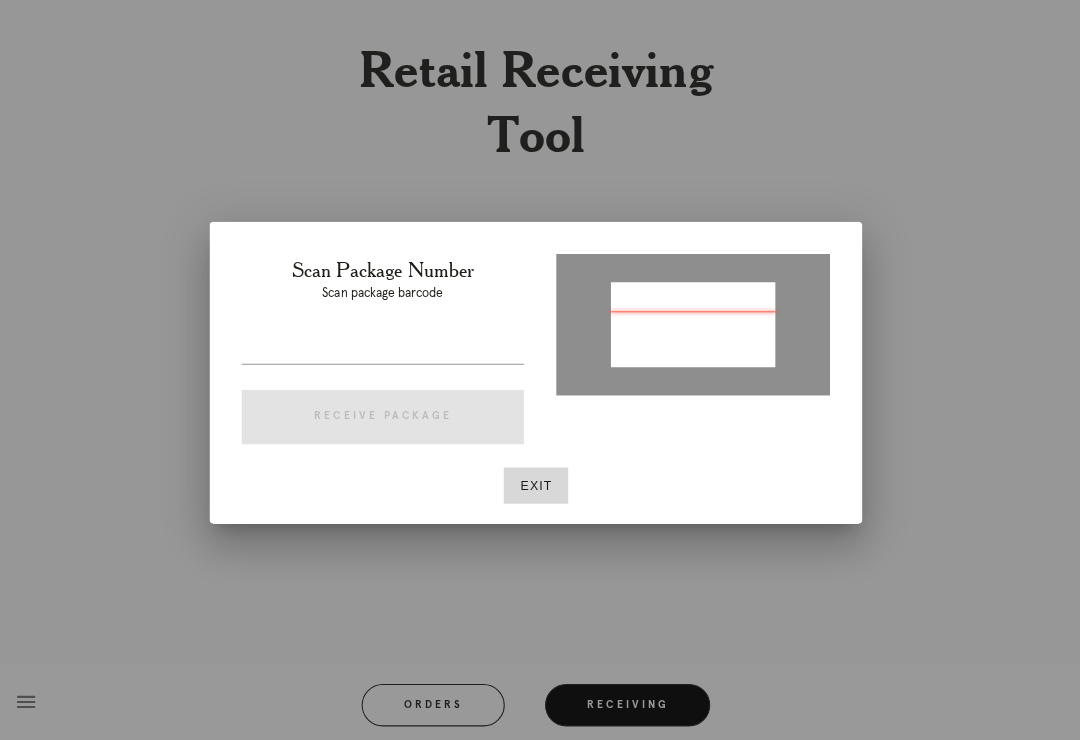 type on "P327341896362919" 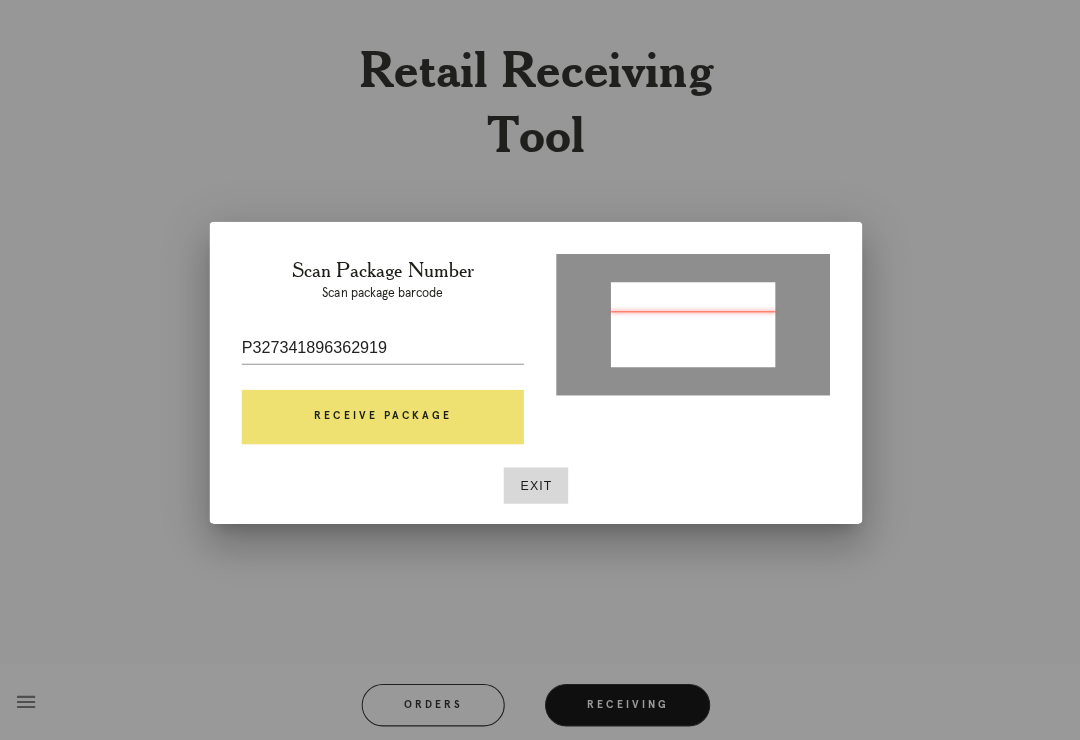 scroll, scrollTop: 0, scrollLeft: 0, axis: both 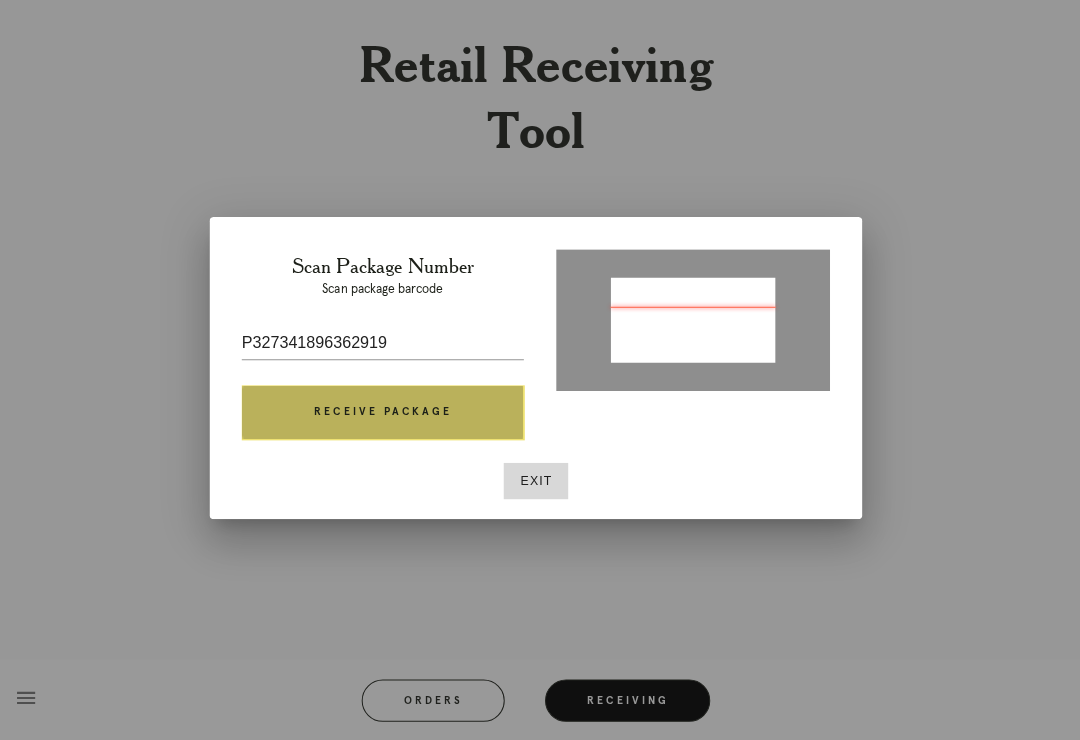 click on "Receive Package" at bounding box center (388, 414) 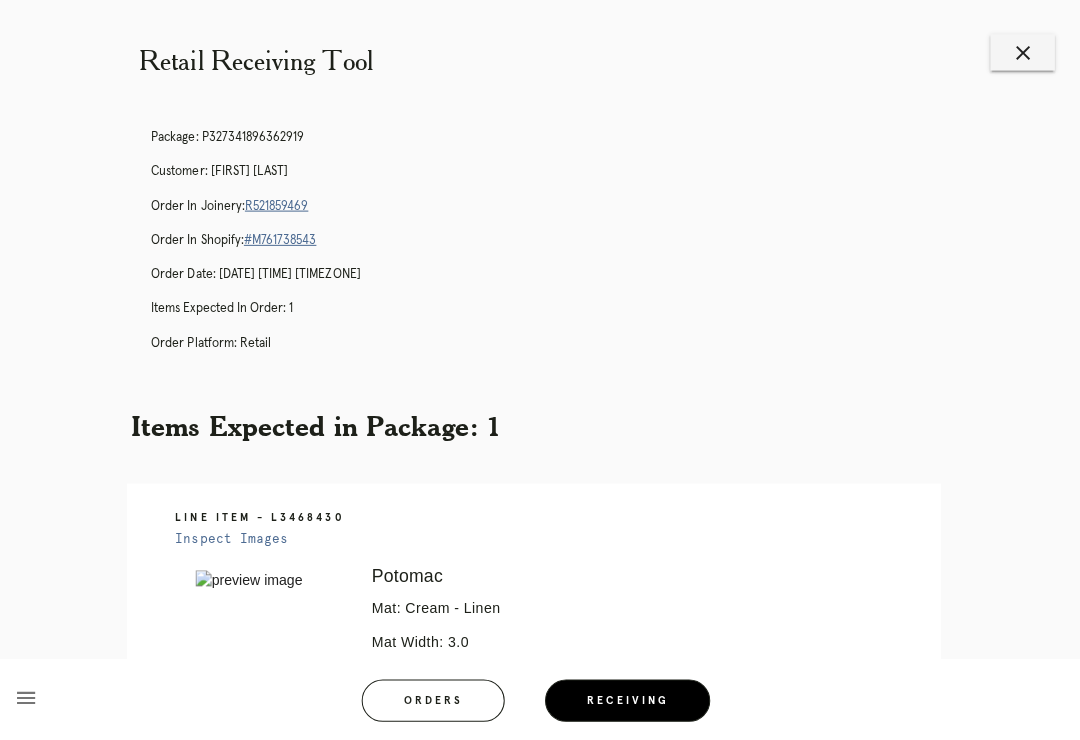 click on "R521859469" at bounding box center (282, 209) 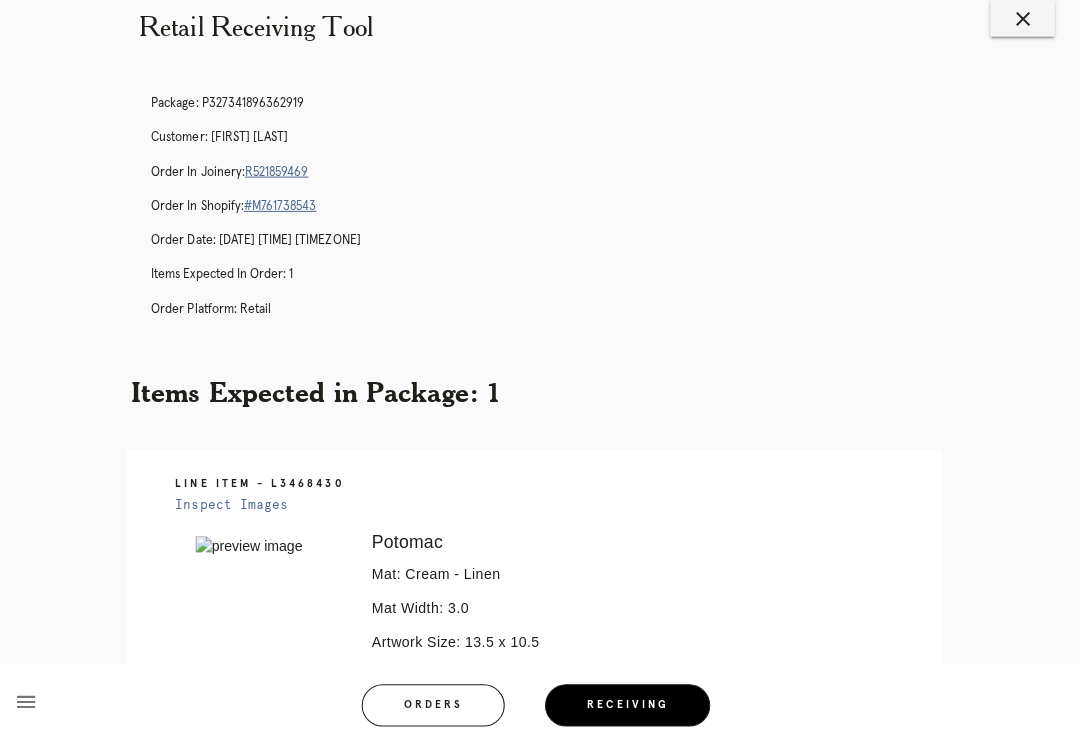 scroll, scrollTop: 0, scrollLeft: 0, axis: both 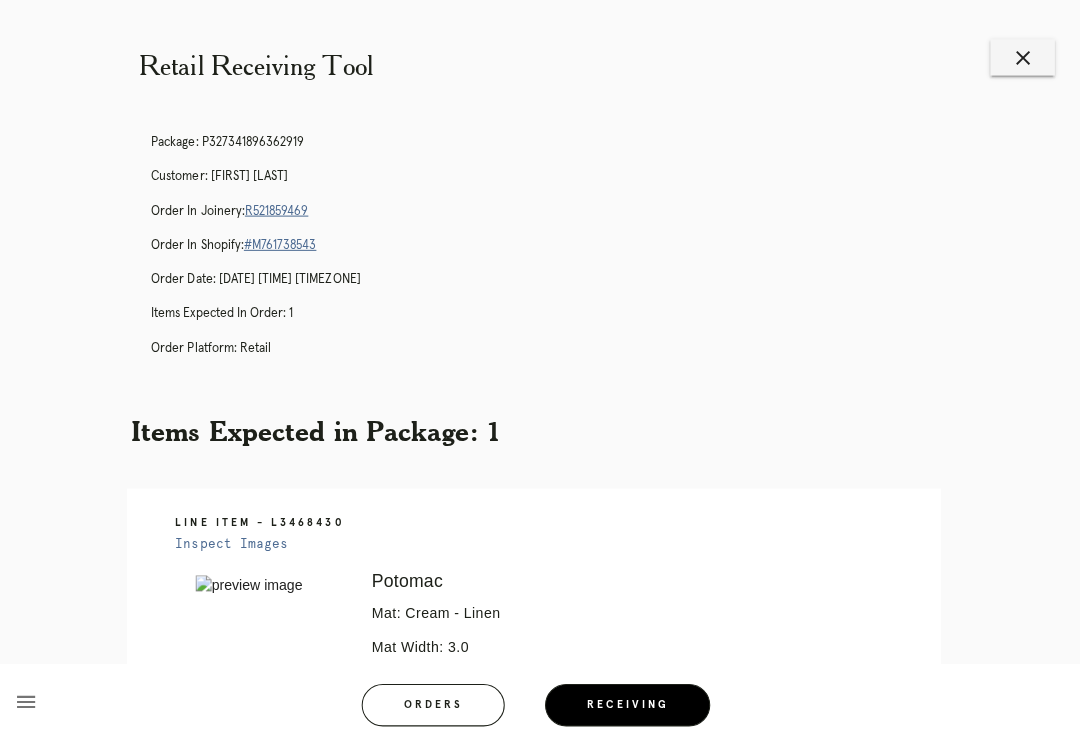 click on "R521859469" at bounding box center (282, 209) 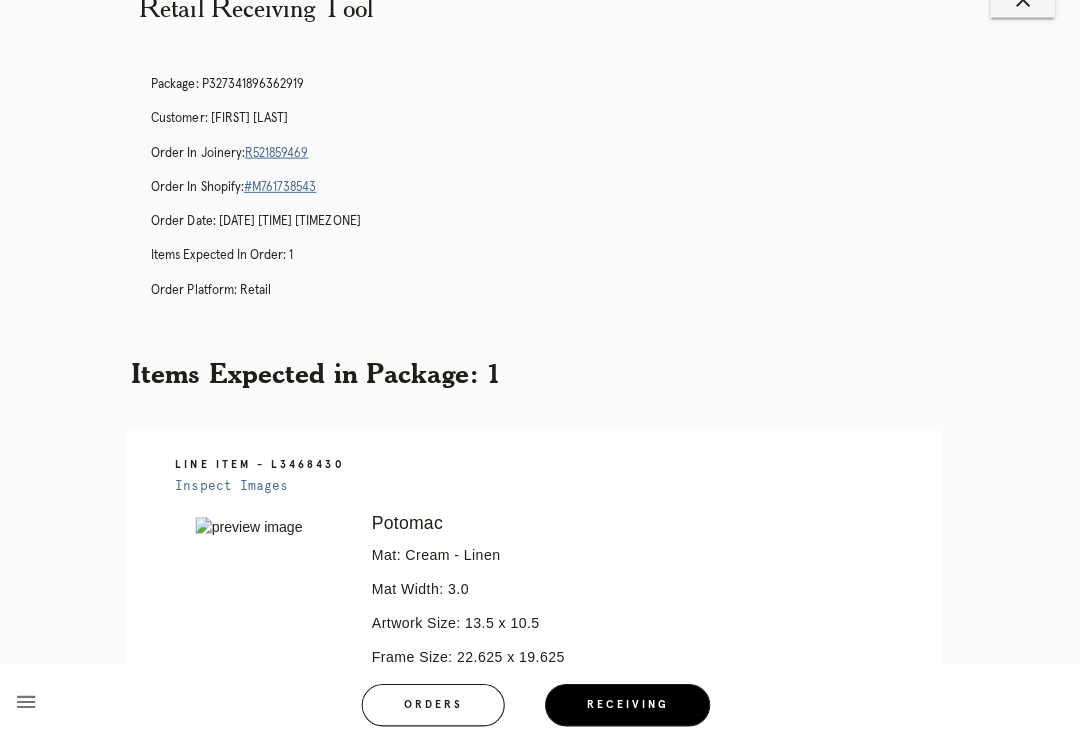 scroll, scrollTop: 0, scrollLeft: 0, axis: both 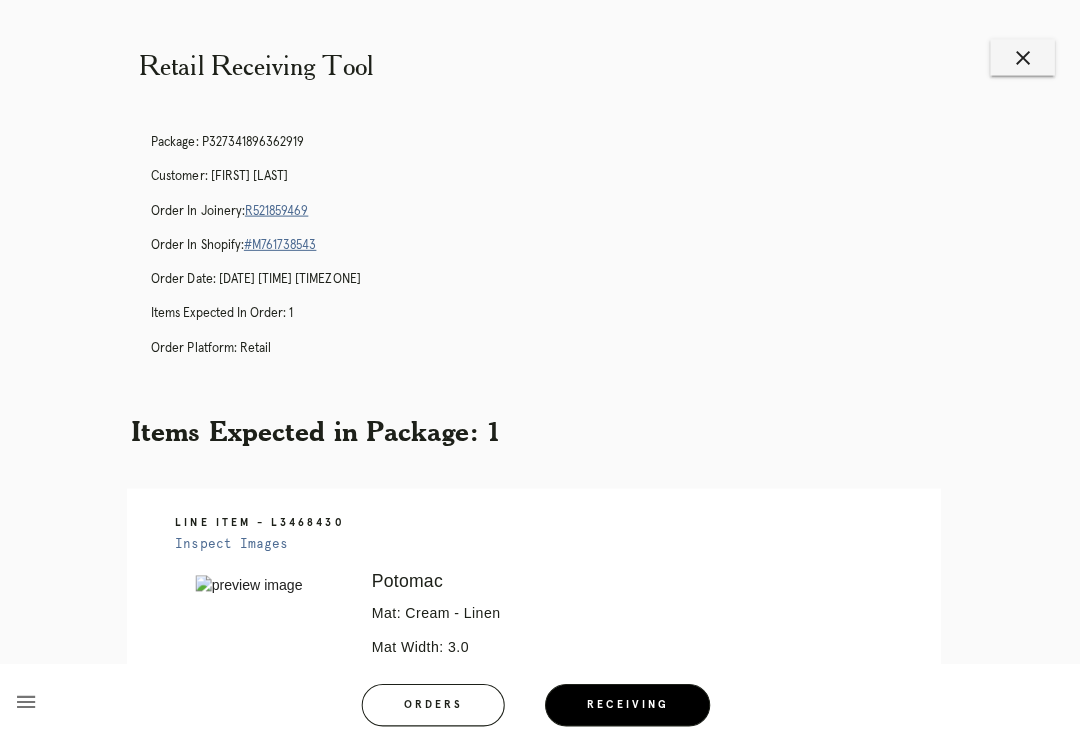 click on "close" at bounding box center [1023, 57] 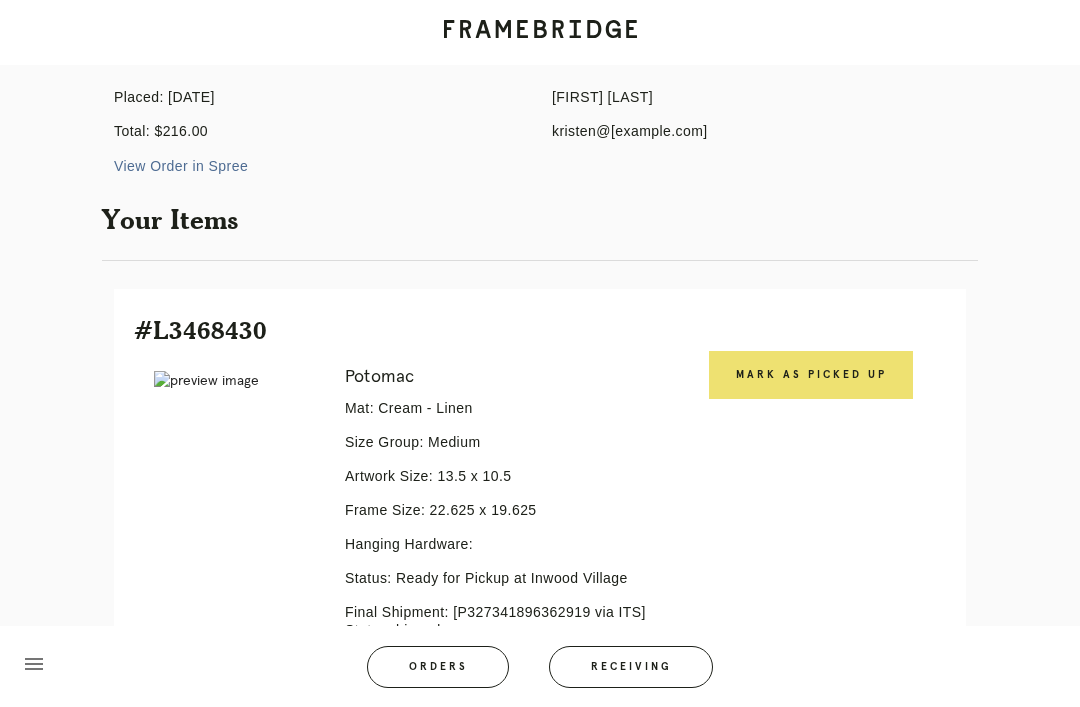 scroll, scrollTop: 222, scrollLeft: 0, axis: vertical 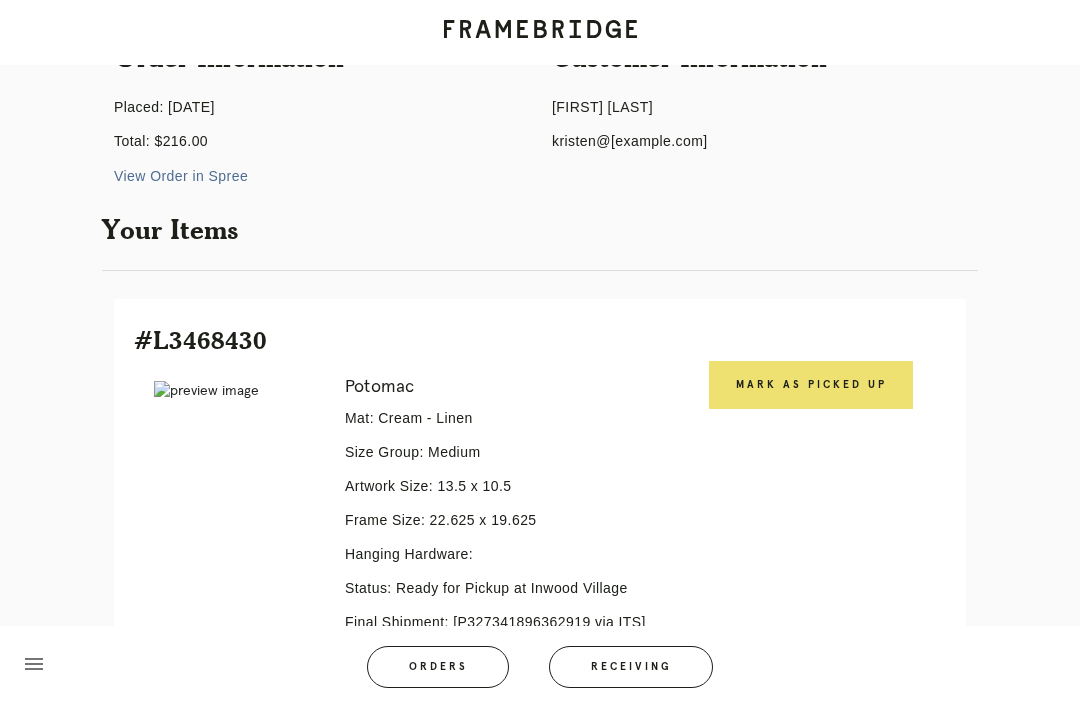 click on "Mark as Picked Up" at bounding box center [811, 385] 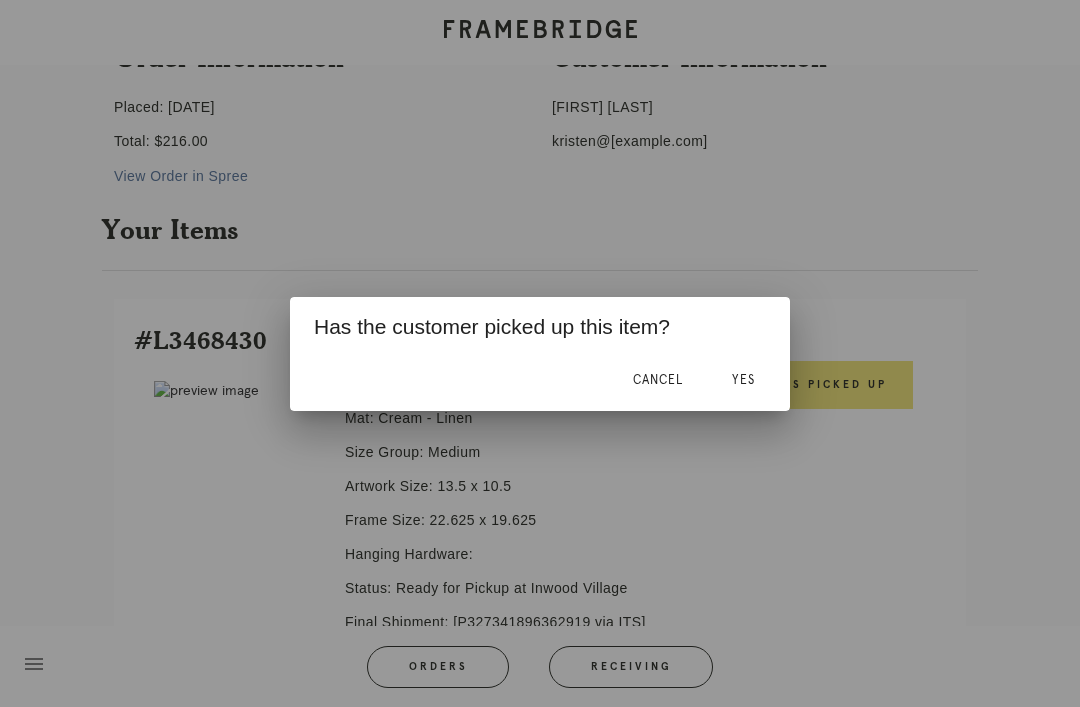 click on "Yes" at bounding box center (743, 381) 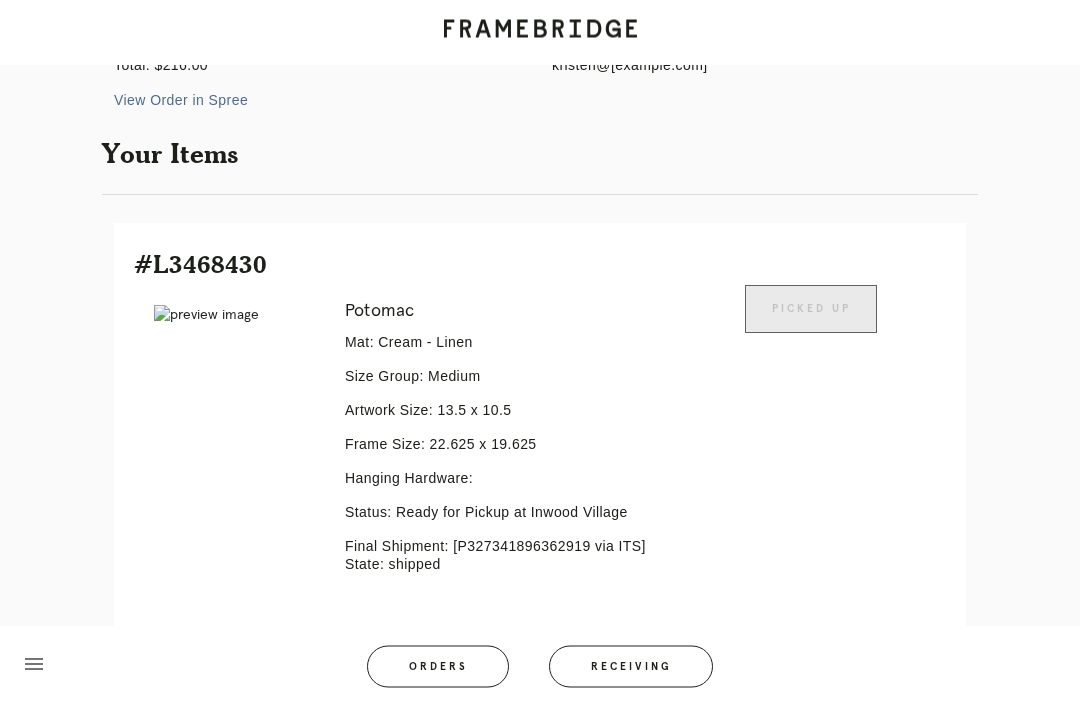 scroll, scrollTop: 0, scrollLeft: 0, axis: both 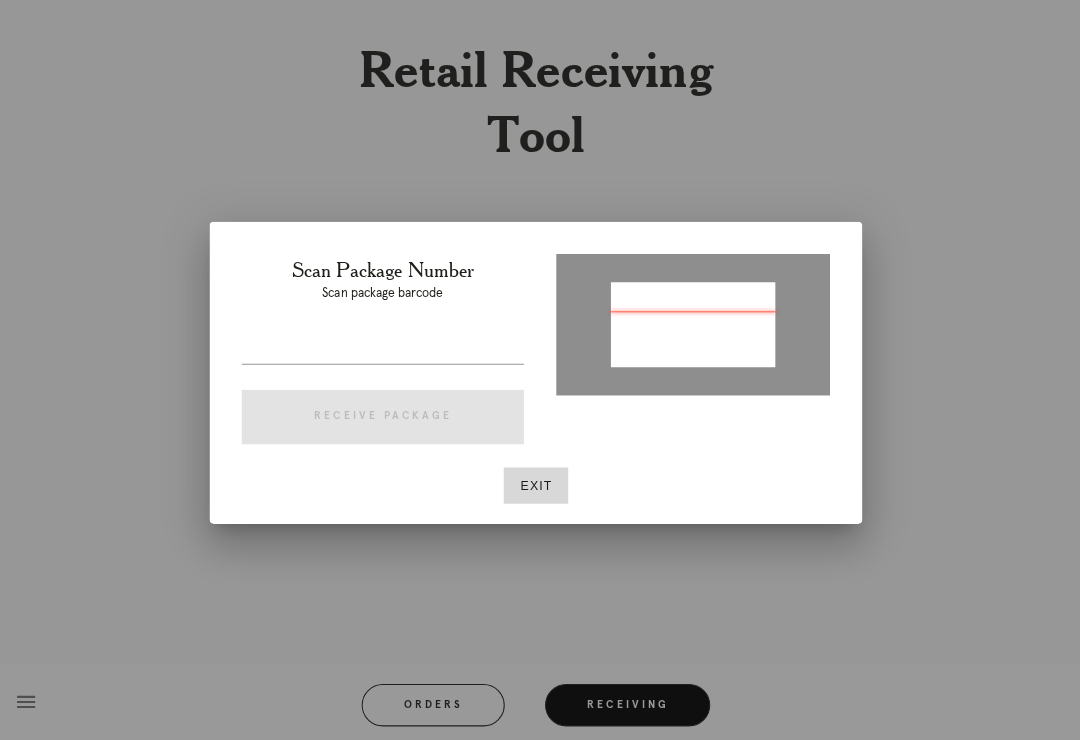 type on "76659771316648" 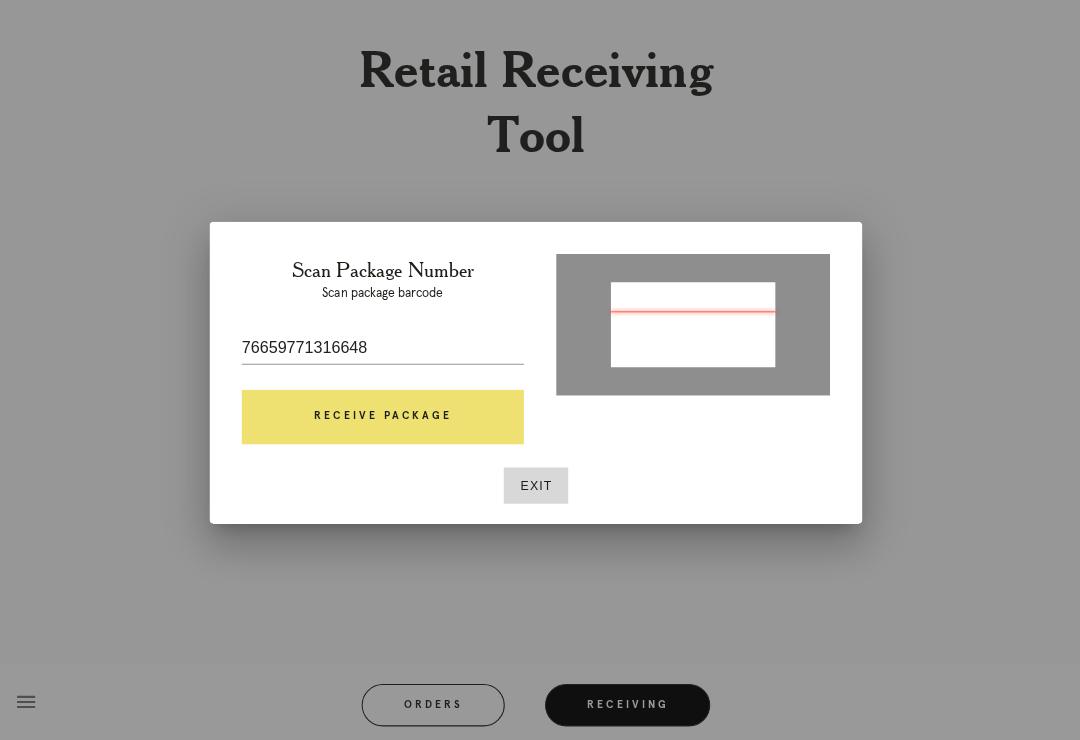 click on "Exit" at bounding box center [540, 482] 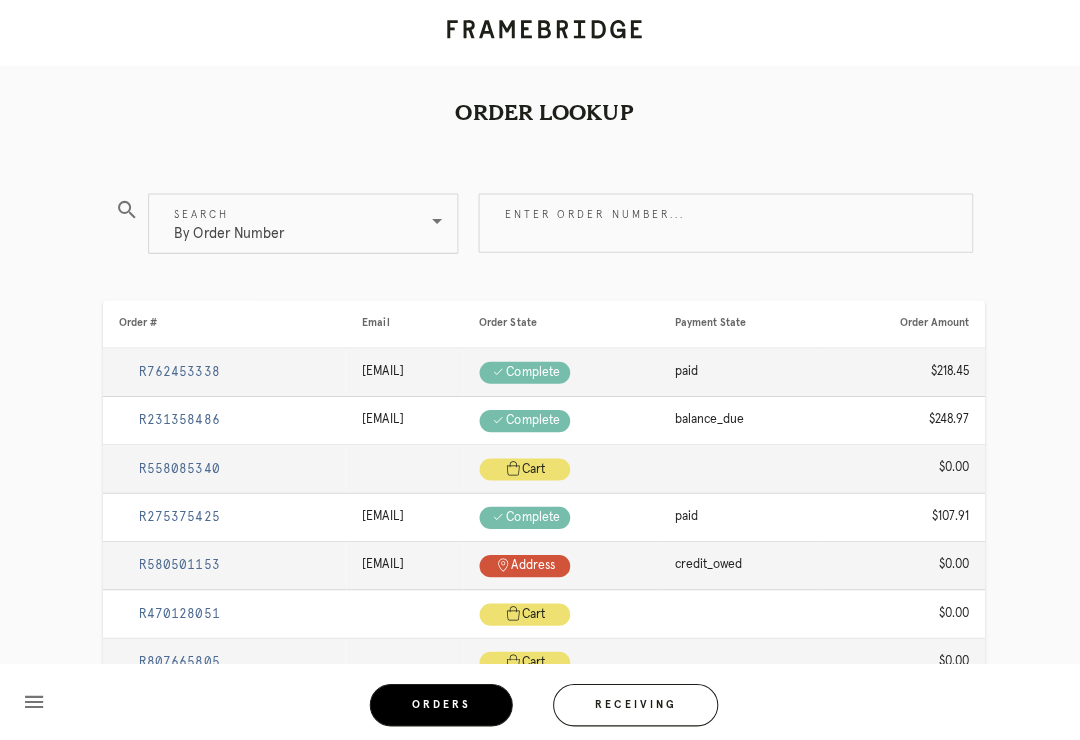 click on "Receiving" at bounding box center [631, 700] 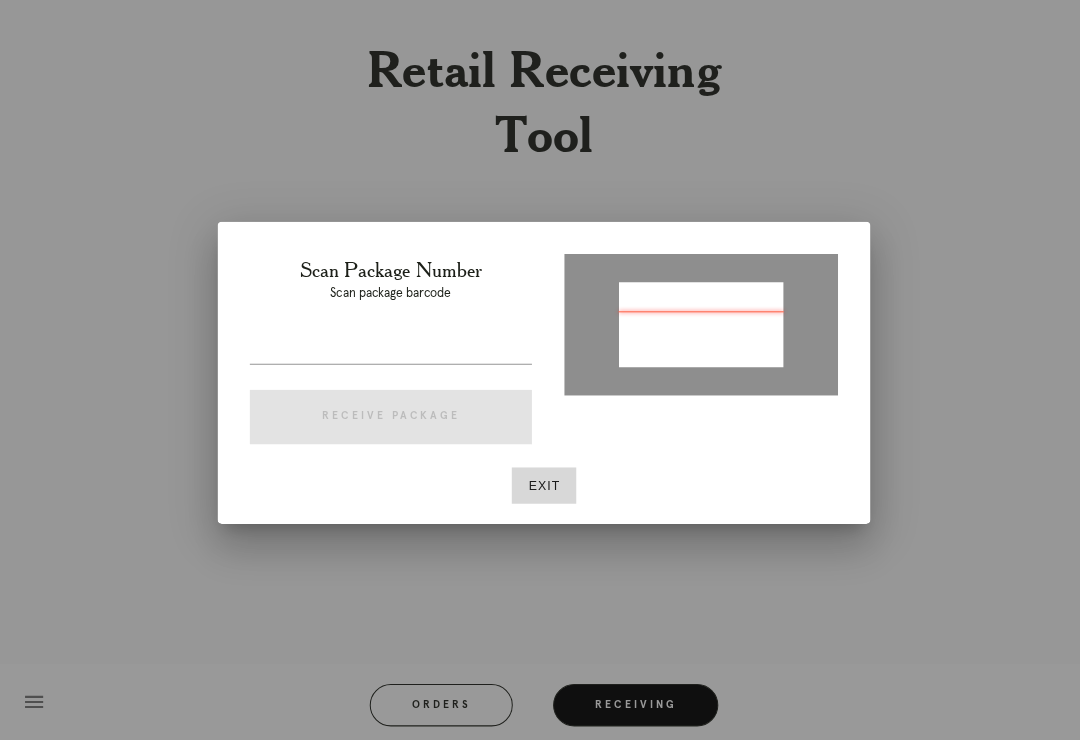 type on "P172658184313656" 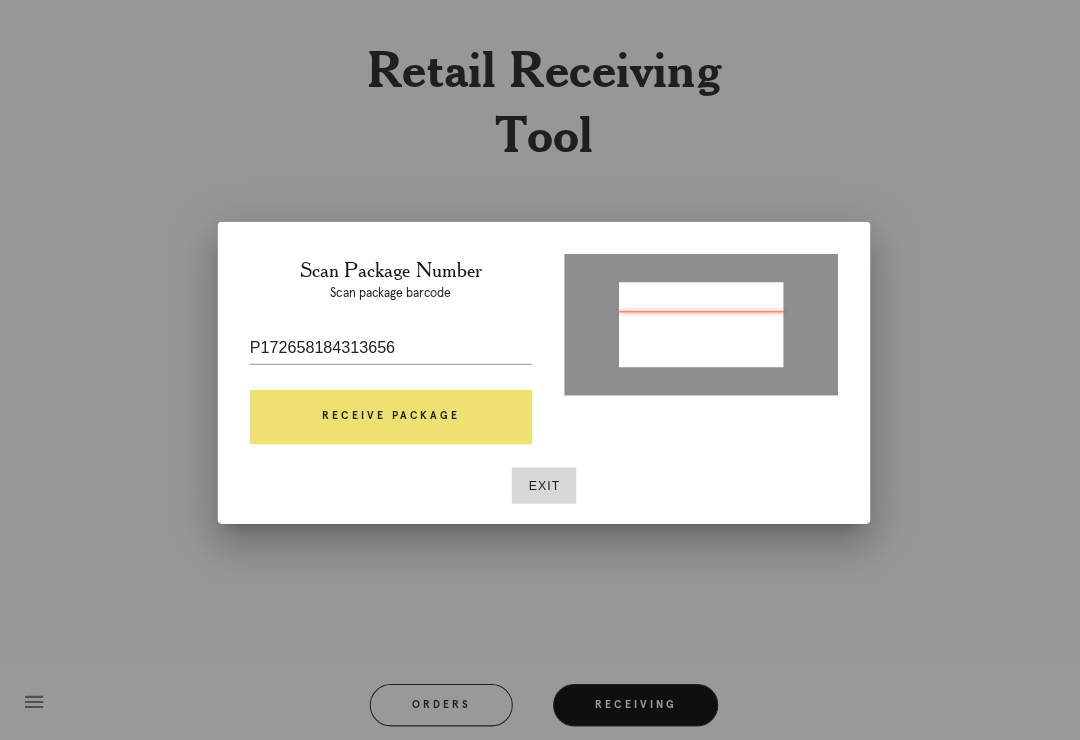 click on "Receive Package" at bounding box center (388, 414) 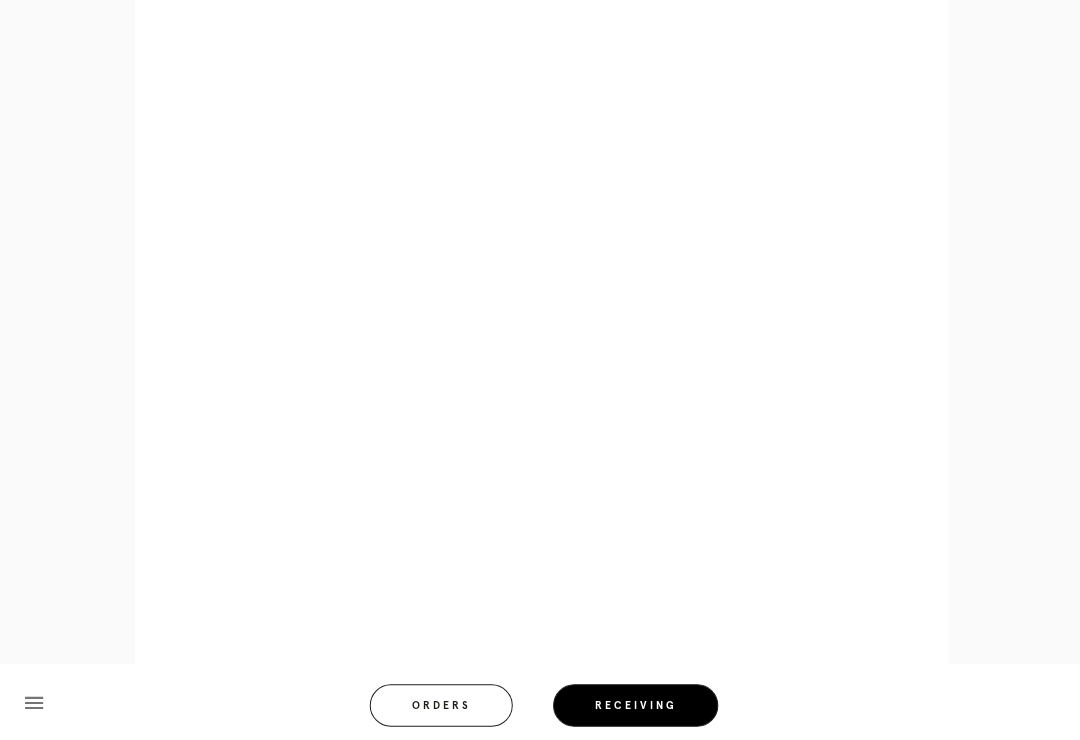 scroll, scrollTop: 840, scrollLeft: 0, axis: vertical 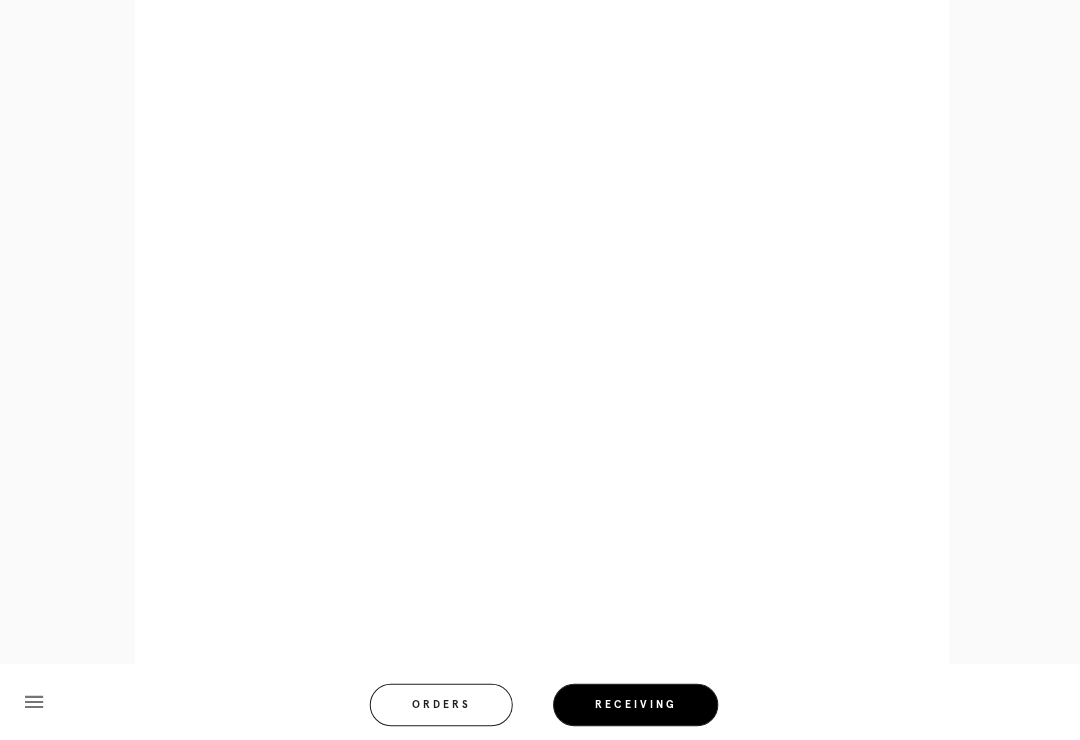 click on "menu
Orders
Receiving
Logged in as:   karl.fish@framebridge.com   Inwood Village
Logout" at bounding box center (540, 706) 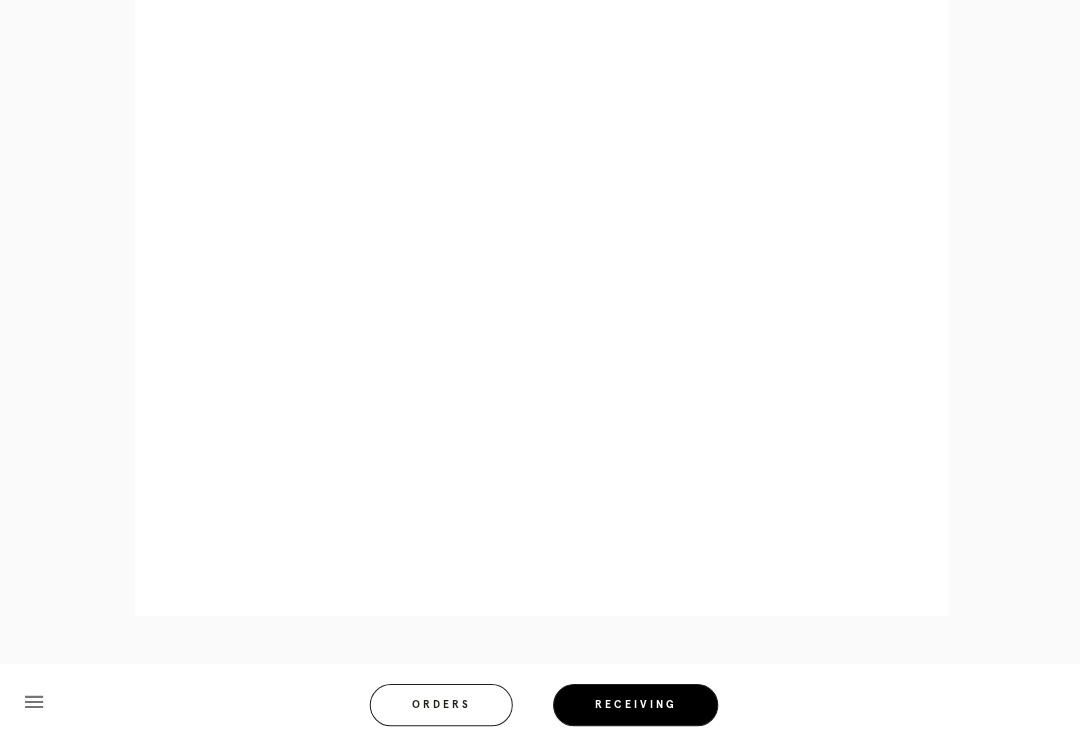 scroll, scrollTop: 864, scrollLeft: 0, axis: vertical 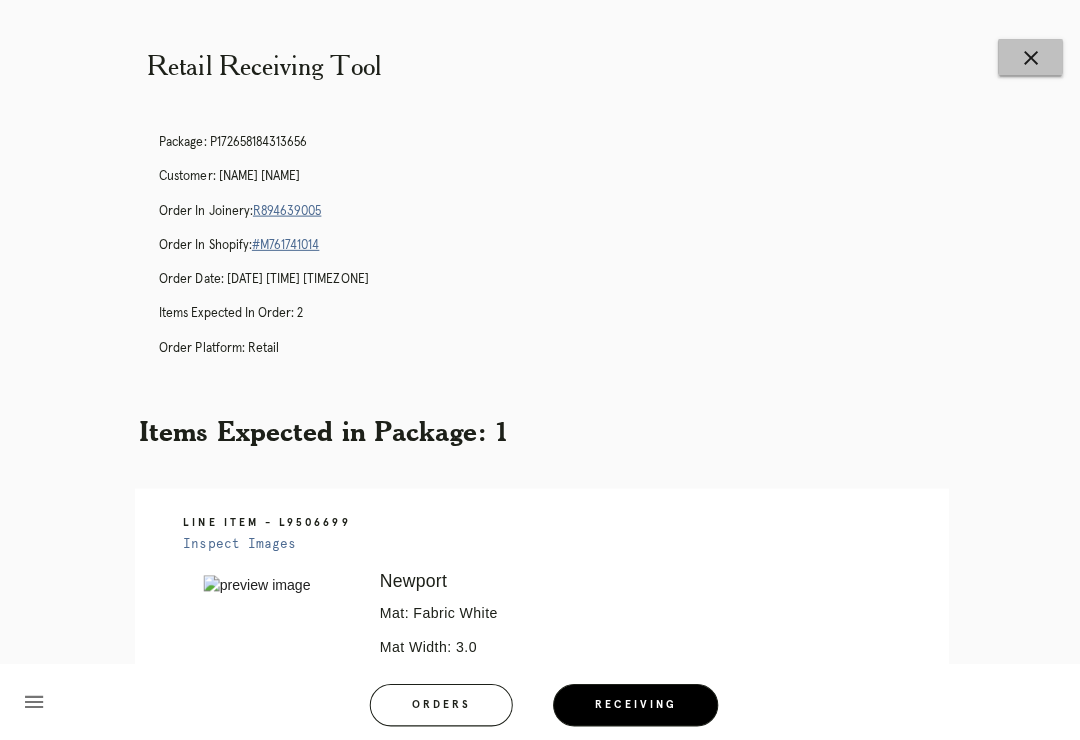 click on "close" at bounding box center [1023, 57] 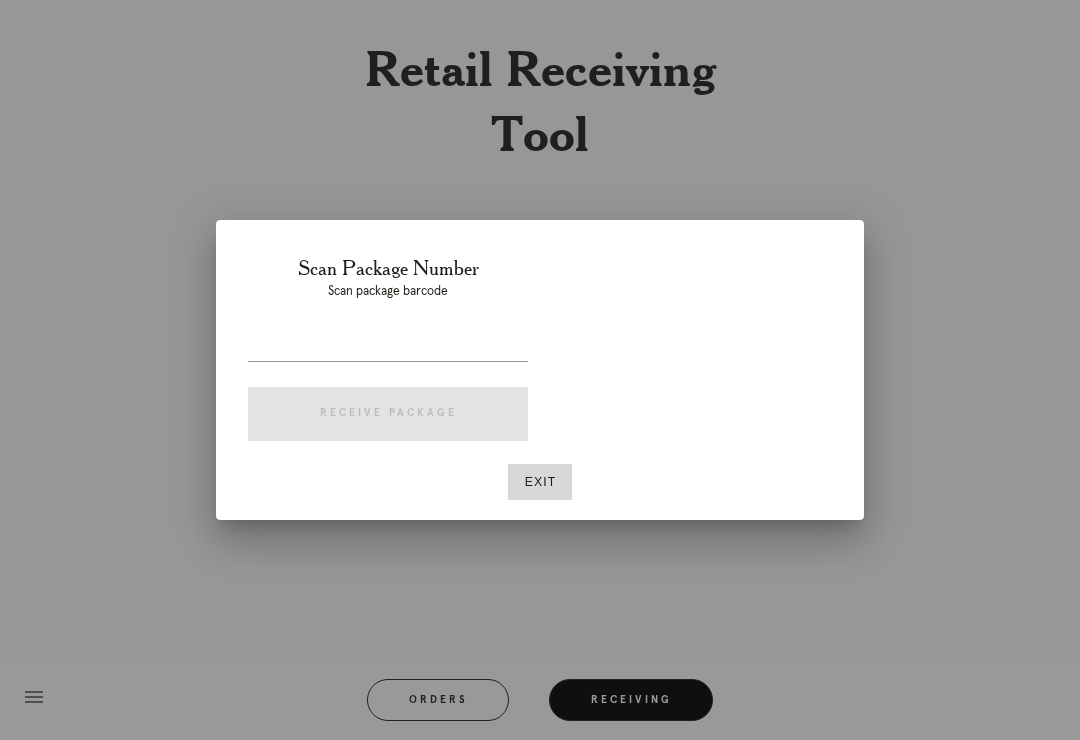 scroll, scrollTop: 0, scrollLeft: 0, axis: both 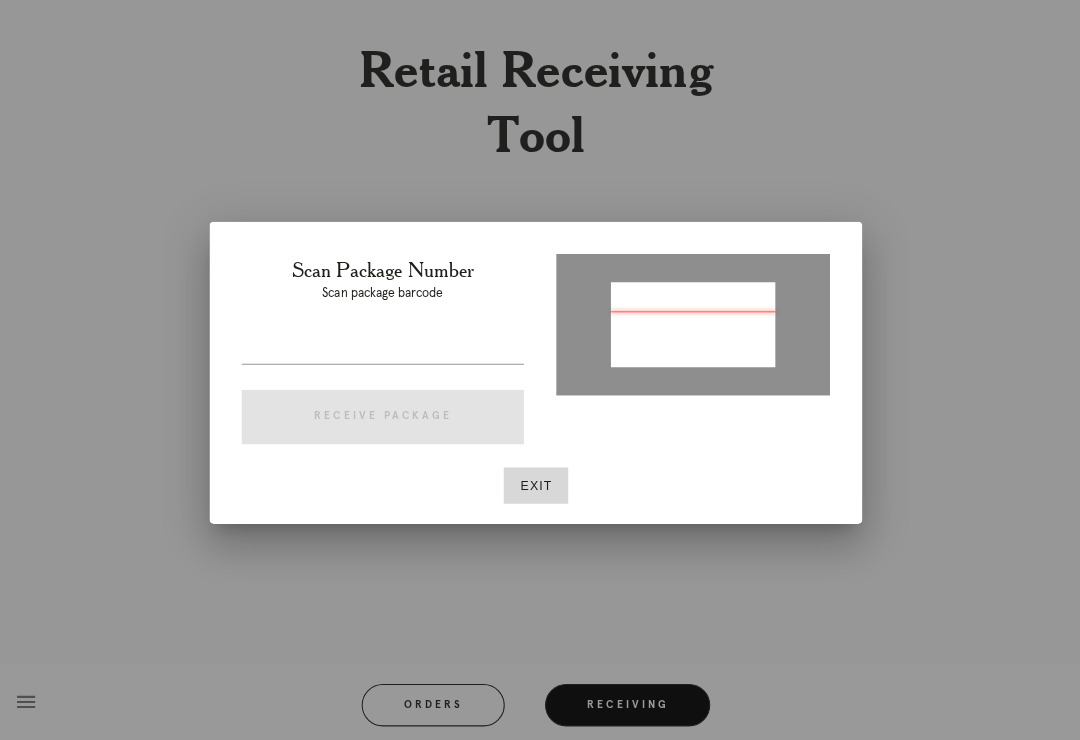 type on "P282342810661356" 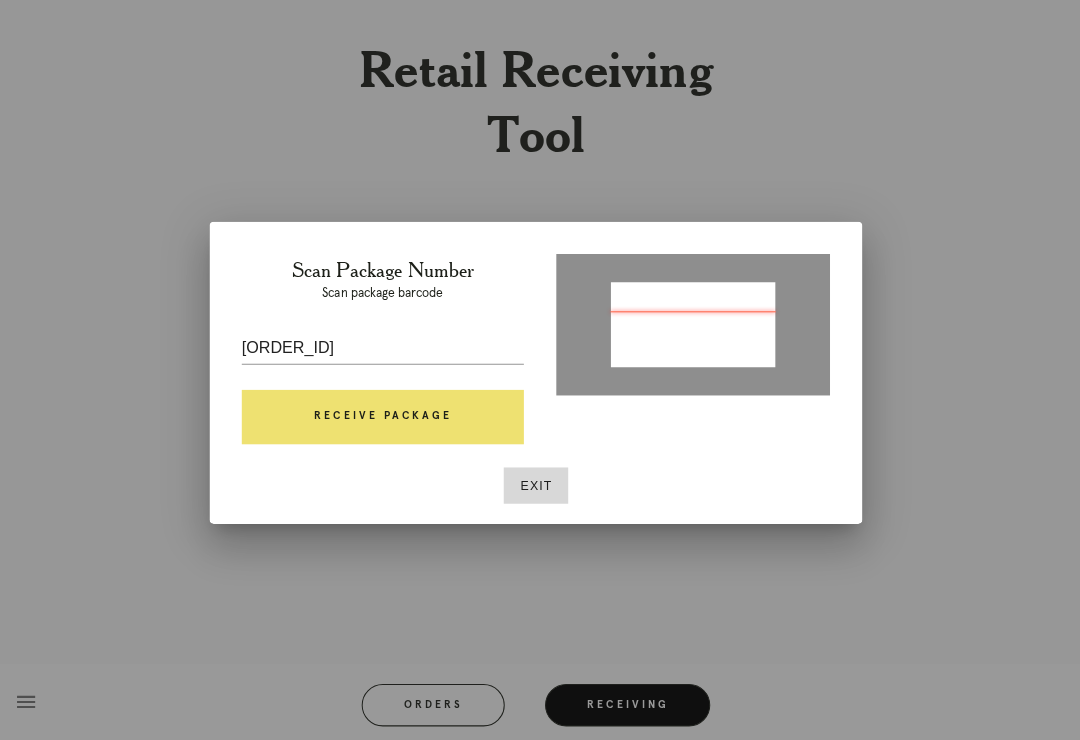 click on "Receive Package" at bounding box center (388, 414) 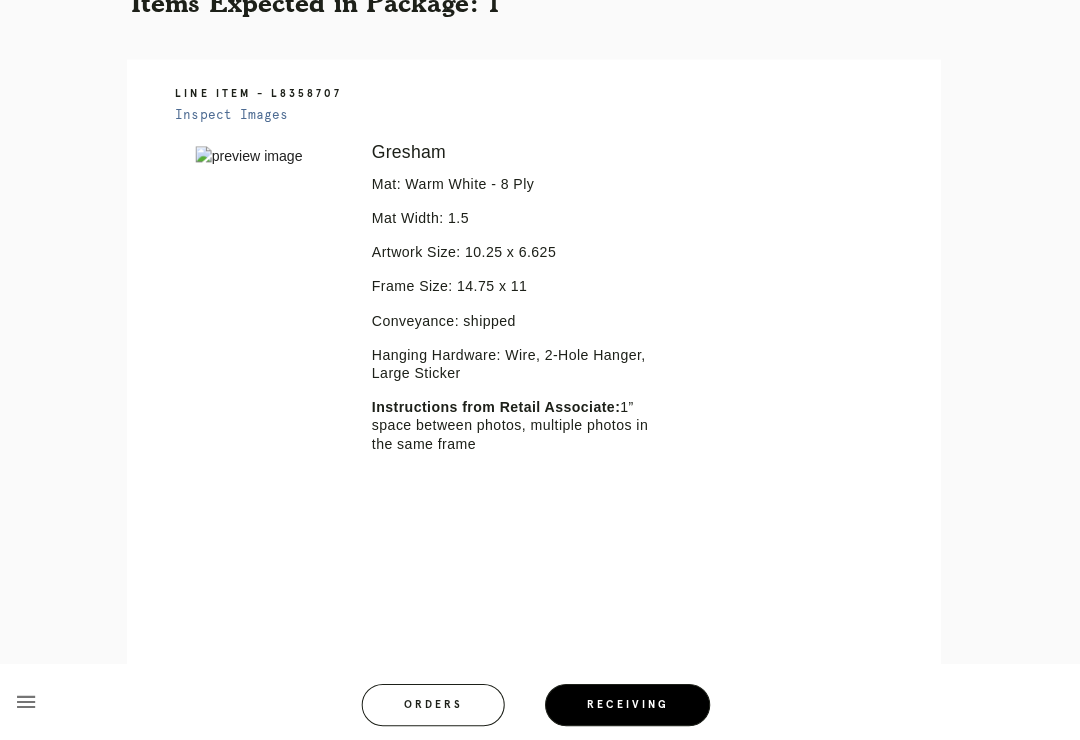 scroll, scrollTop: 457, scrollLeft: 0, axis: vertical 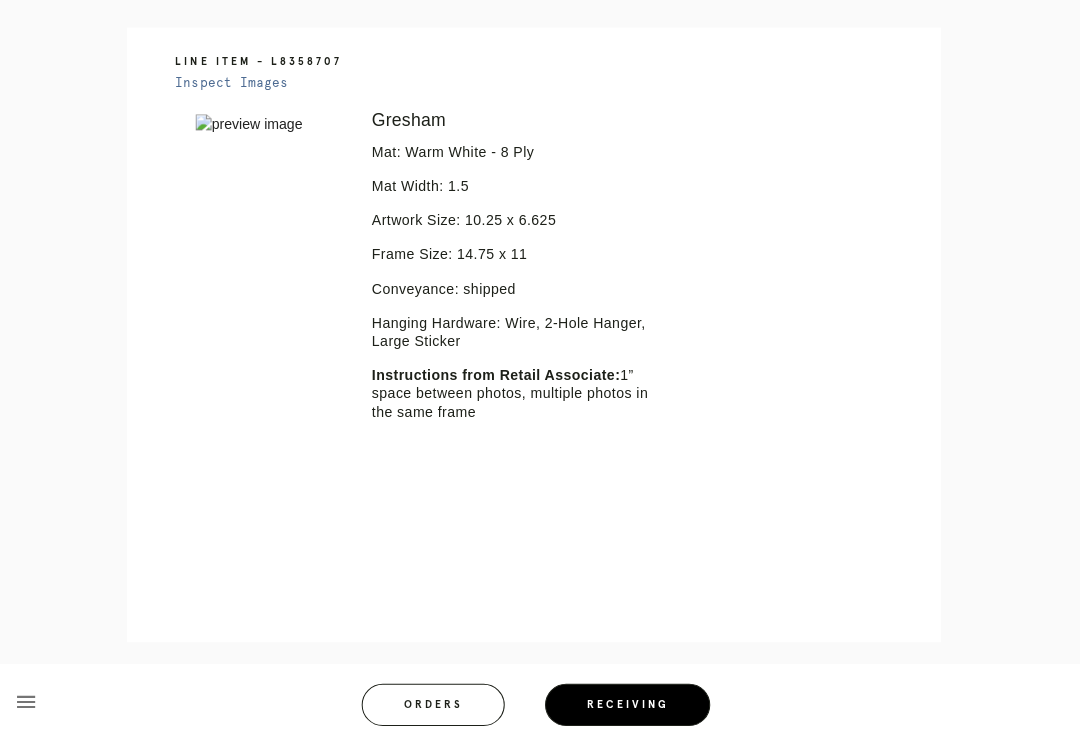click at bounding box center (275, 124) 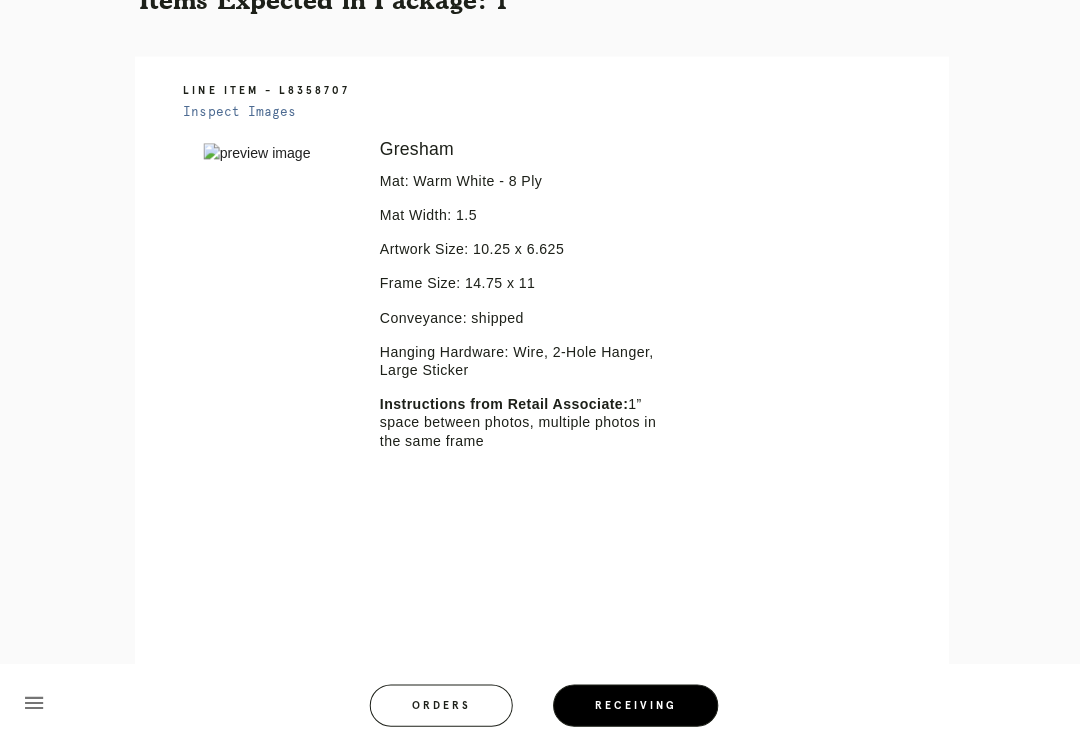 scroll, scrollTop: 115, scrollLeft: 0, axis: vertical 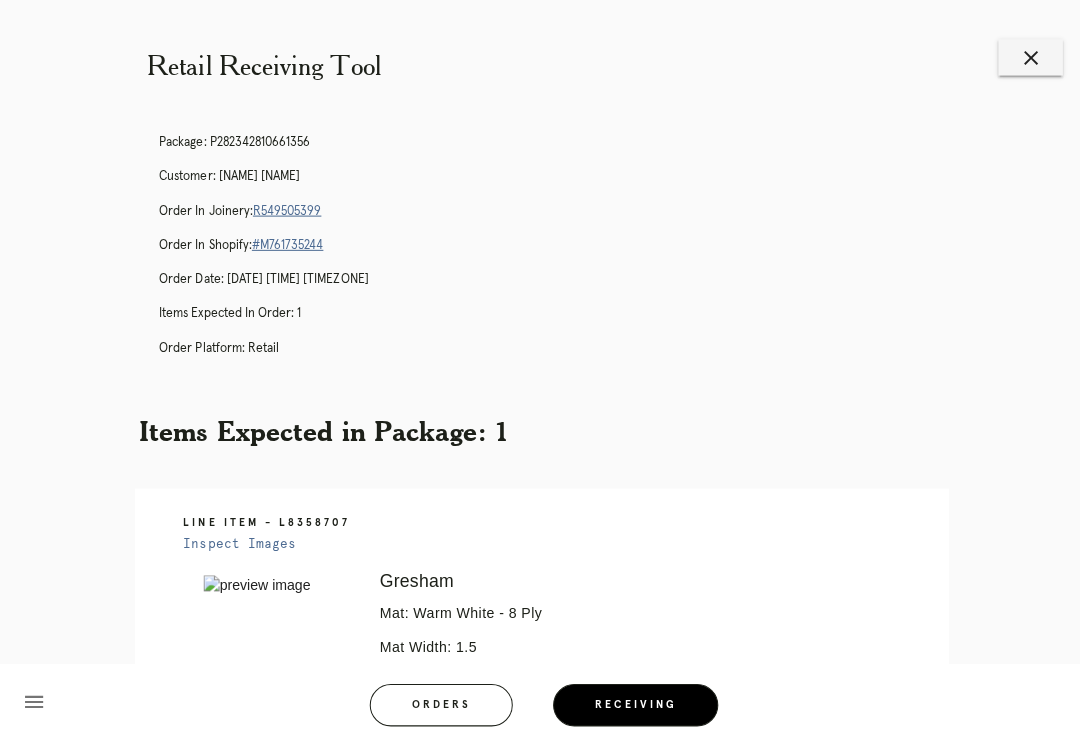 click on "close" at bounding box center [1023, 57] 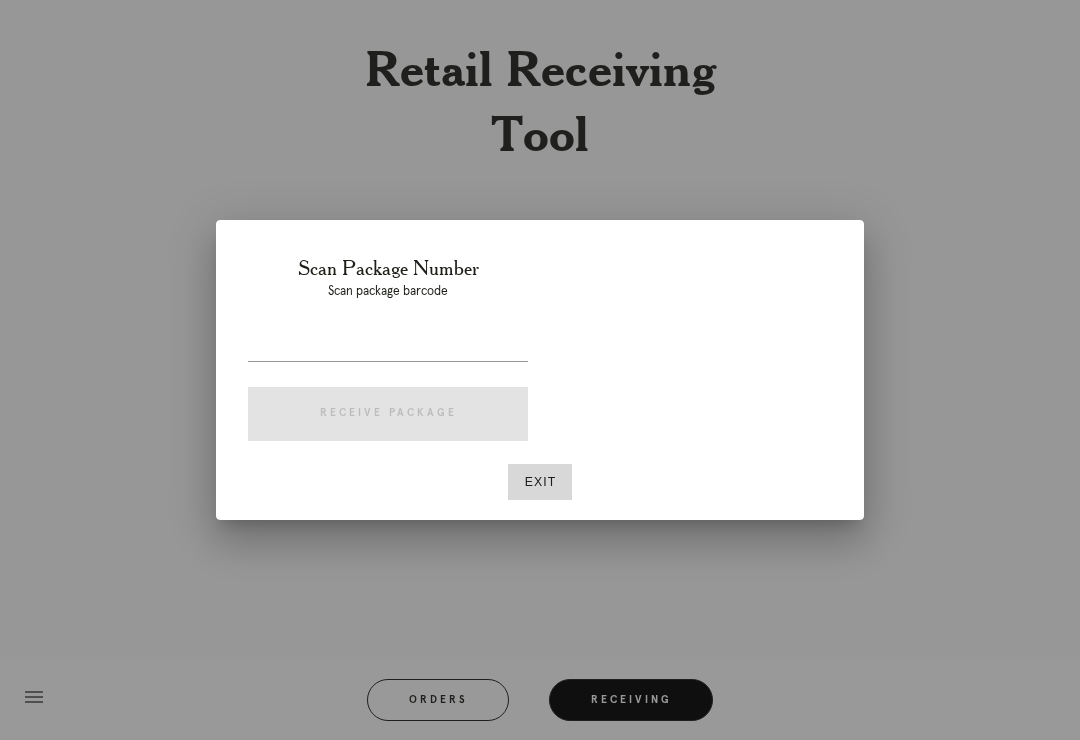 scroll, scrollTop: 0, scrollLeft: 0, axis: both 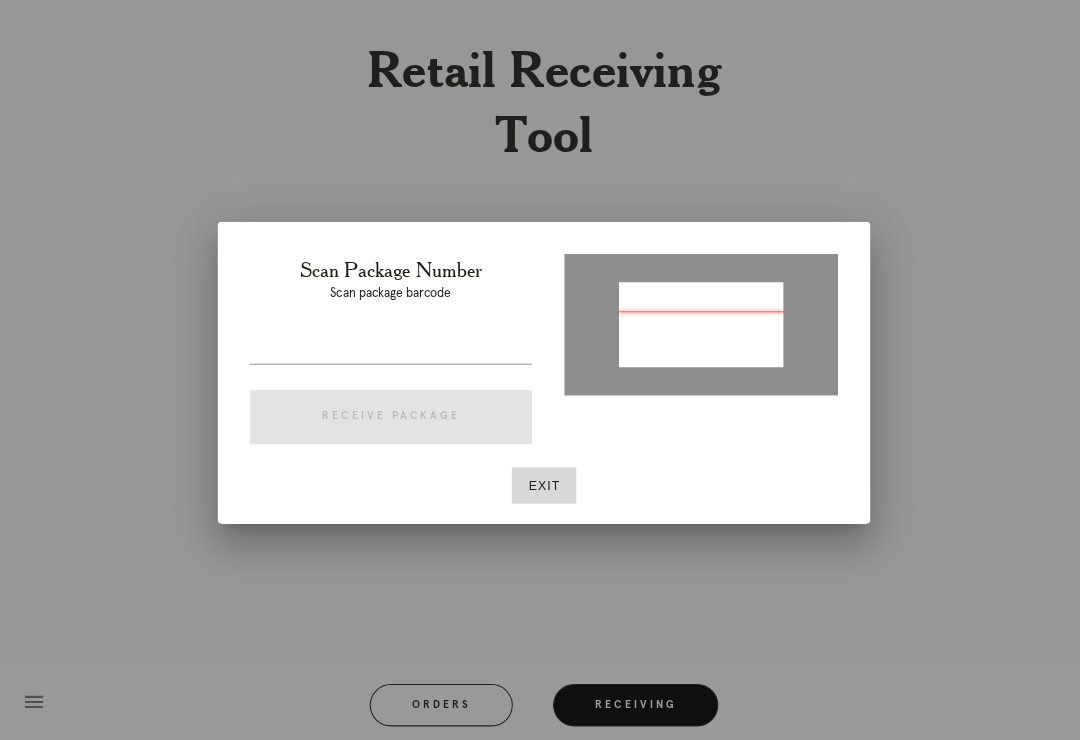 type on "[NUMBER]" 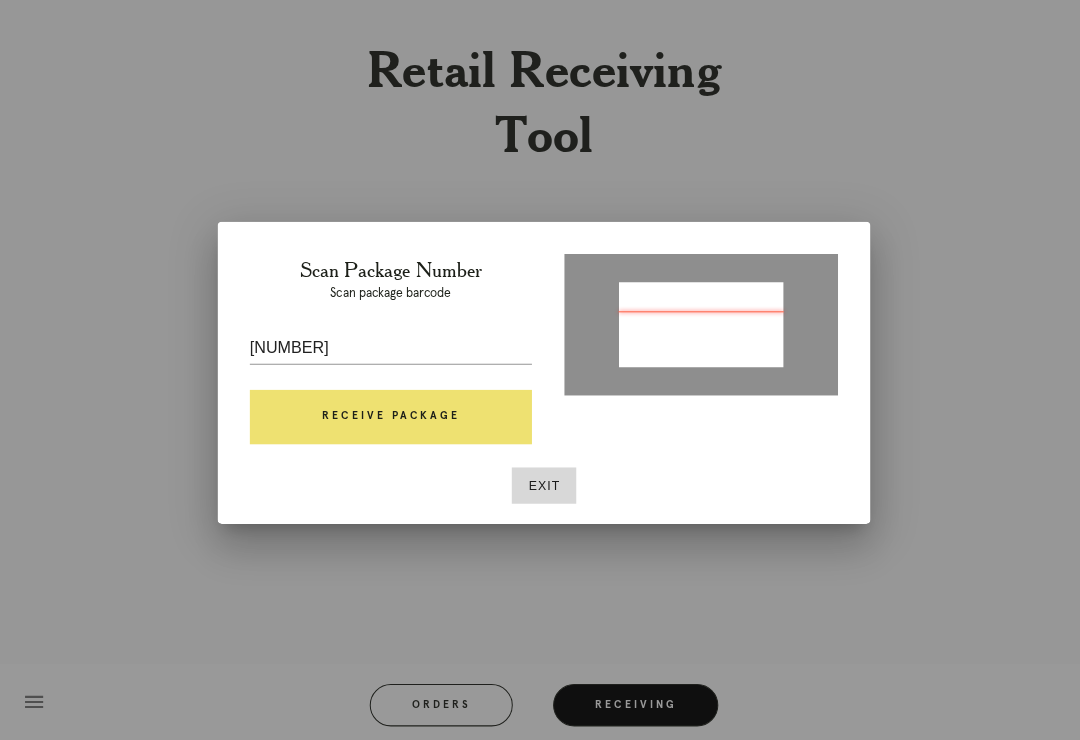 click on "Receive Package" at bounding box center [388, 414] 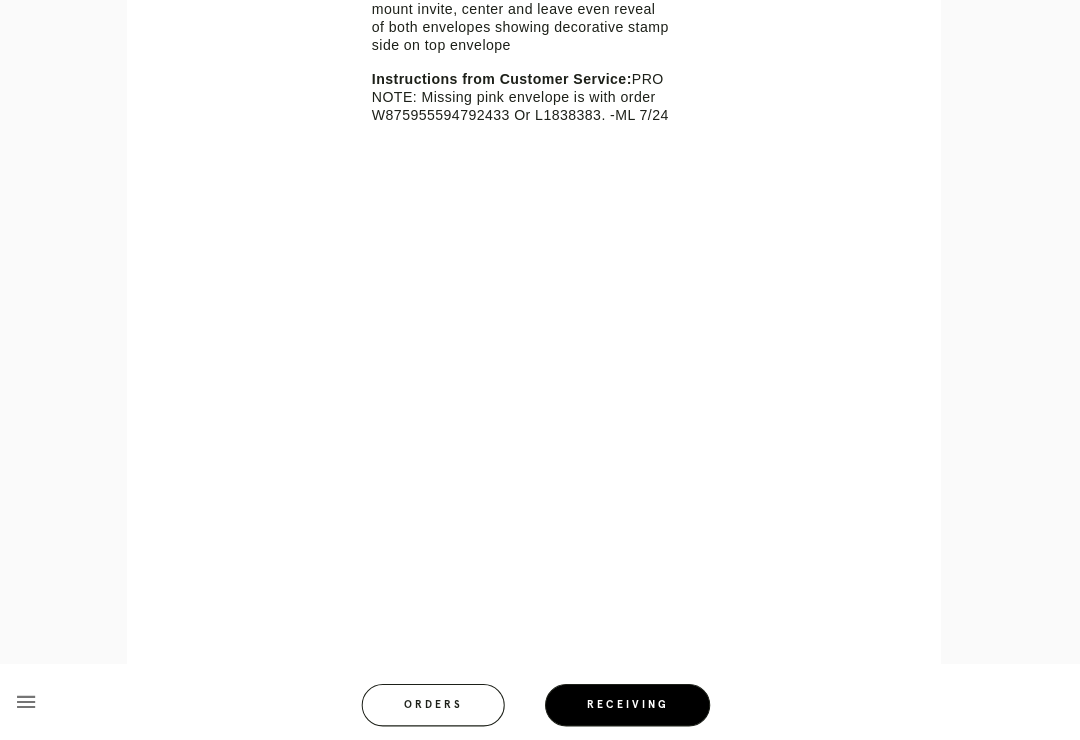 scroll, scrollTop: 120, scrollLeft: 0, axis: vertical 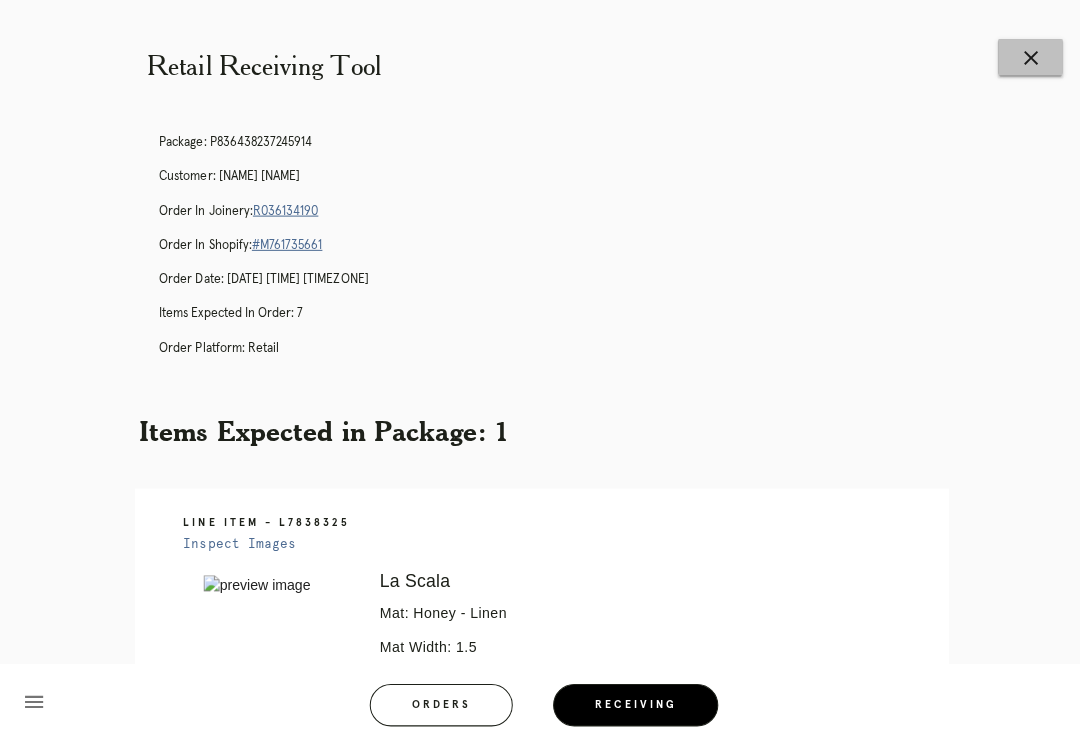 click on "close" at bounding box center (1023, 57) 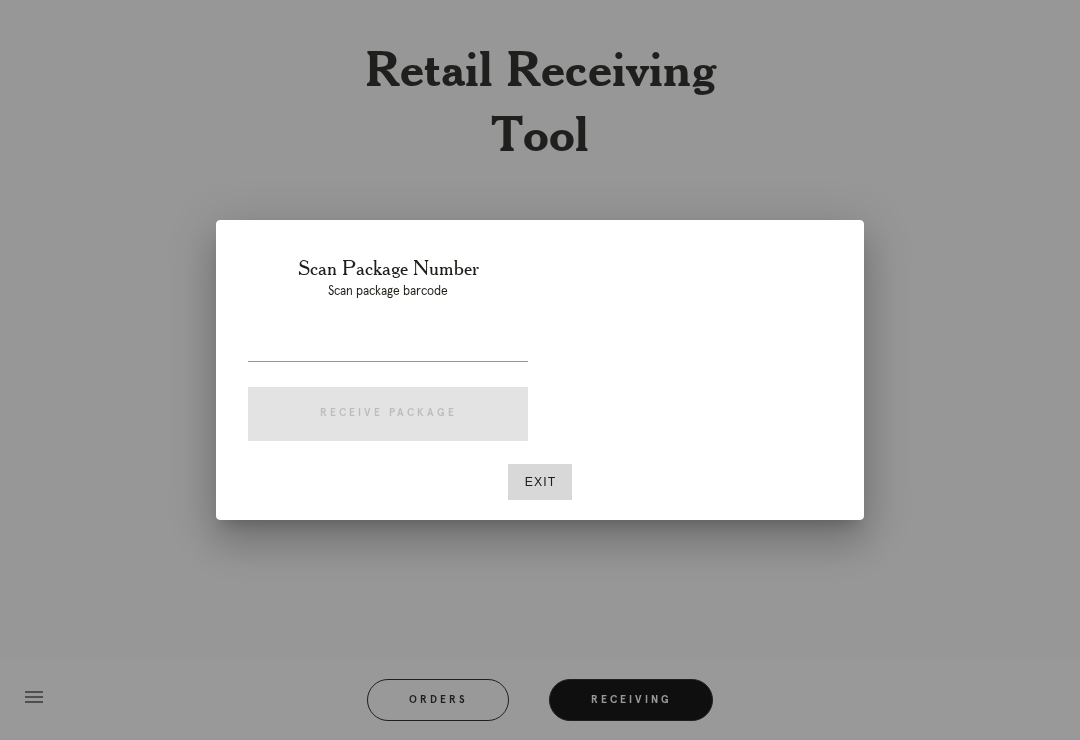 scroll, scrollTop: 0, scrollLeft: 0, axis: both 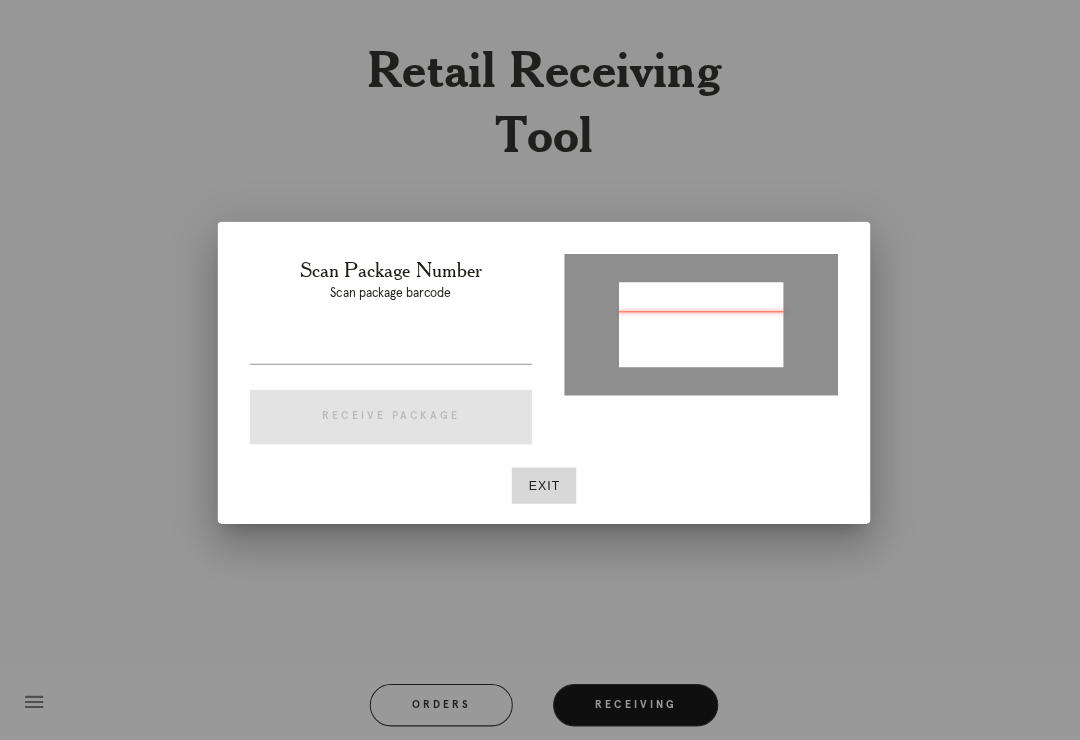 type on "P332040867923521" 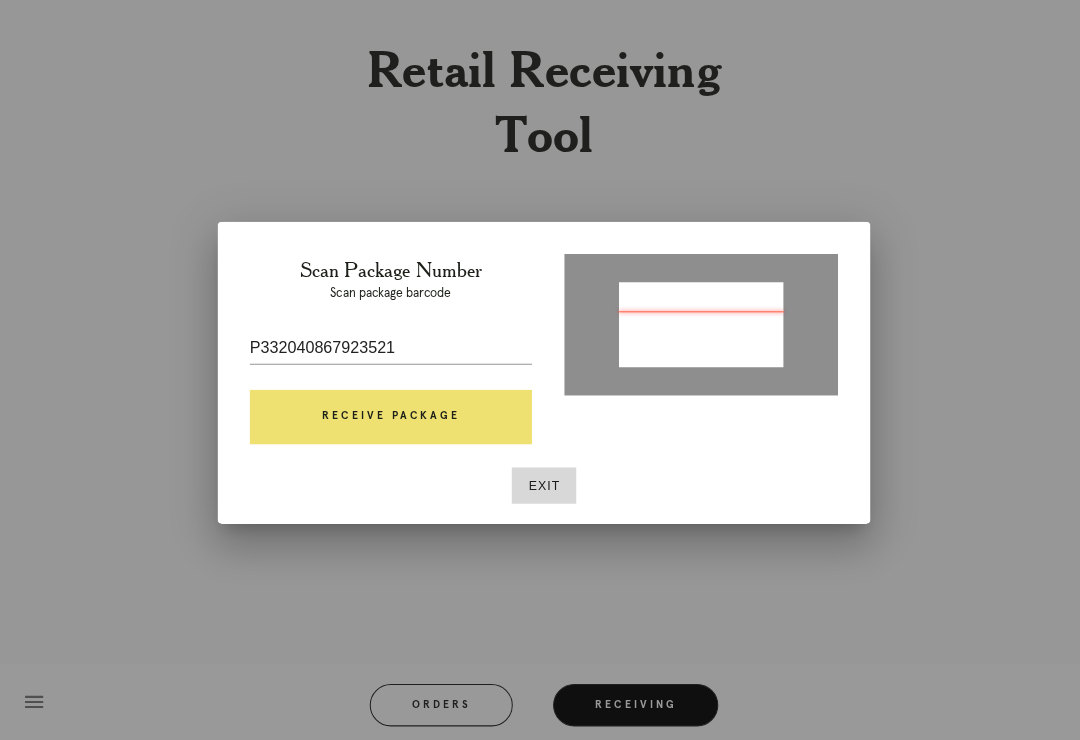 click on "Receive Package" at bounding box center [388, 414] 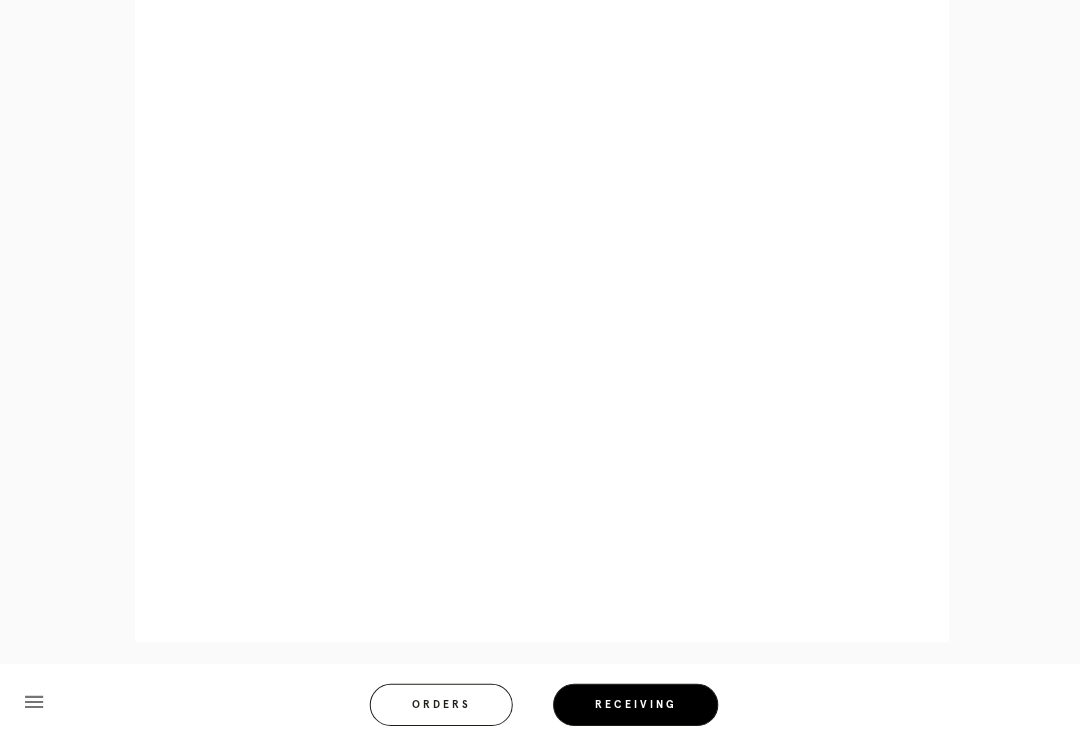 scroll, scrollTop: 614, scrollLeft: 0, axis: vertical 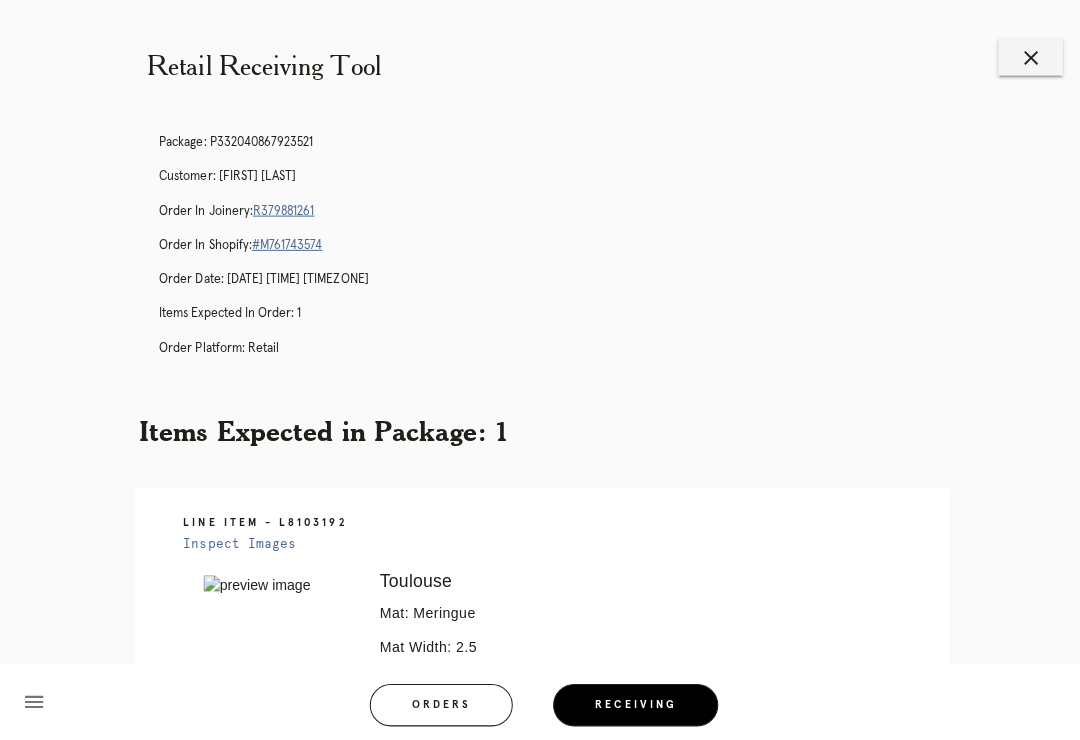 click on "close" at bounding box center [1023, 57] 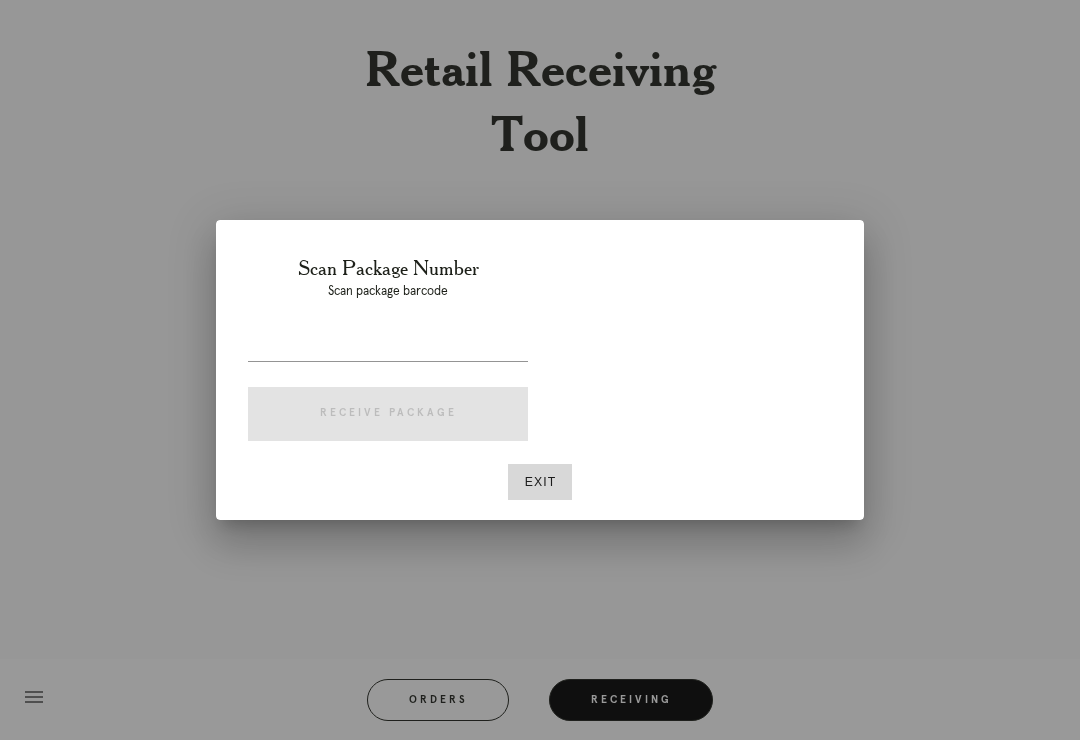 scroll, scrollTop: 0, scrollLeft: 0, axis: both 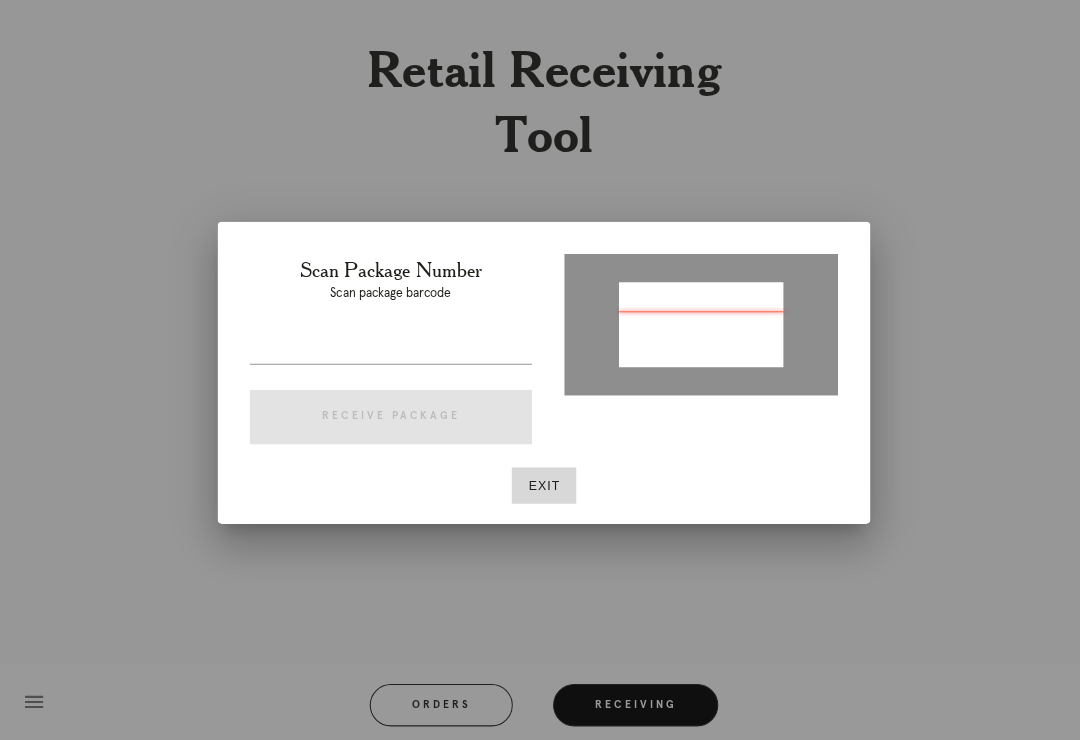 click at bounding box center [388, 345] 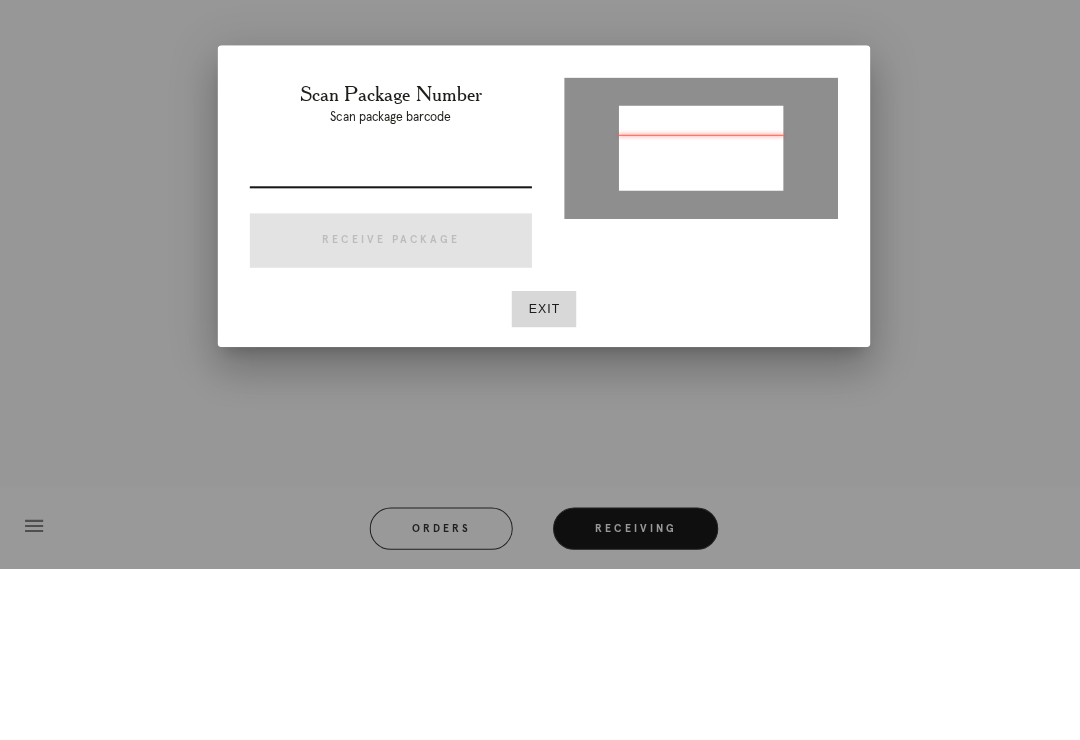 type on "P430988287704535" 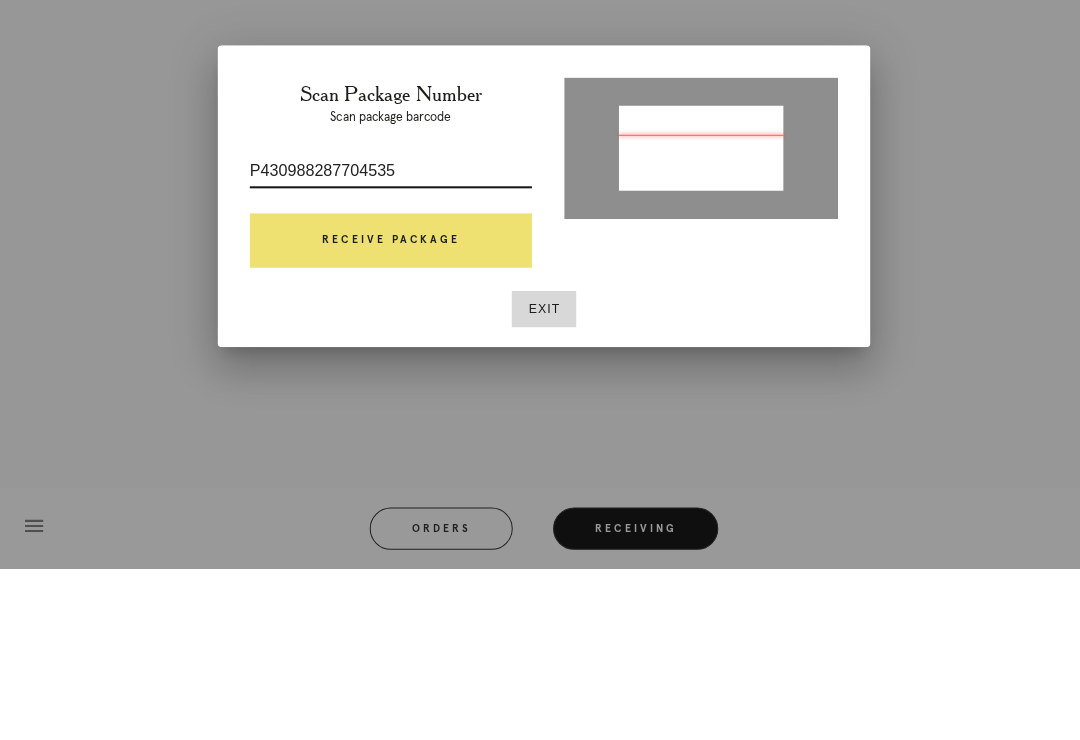 click on "Receive Package" at bounding box center (388, 414) 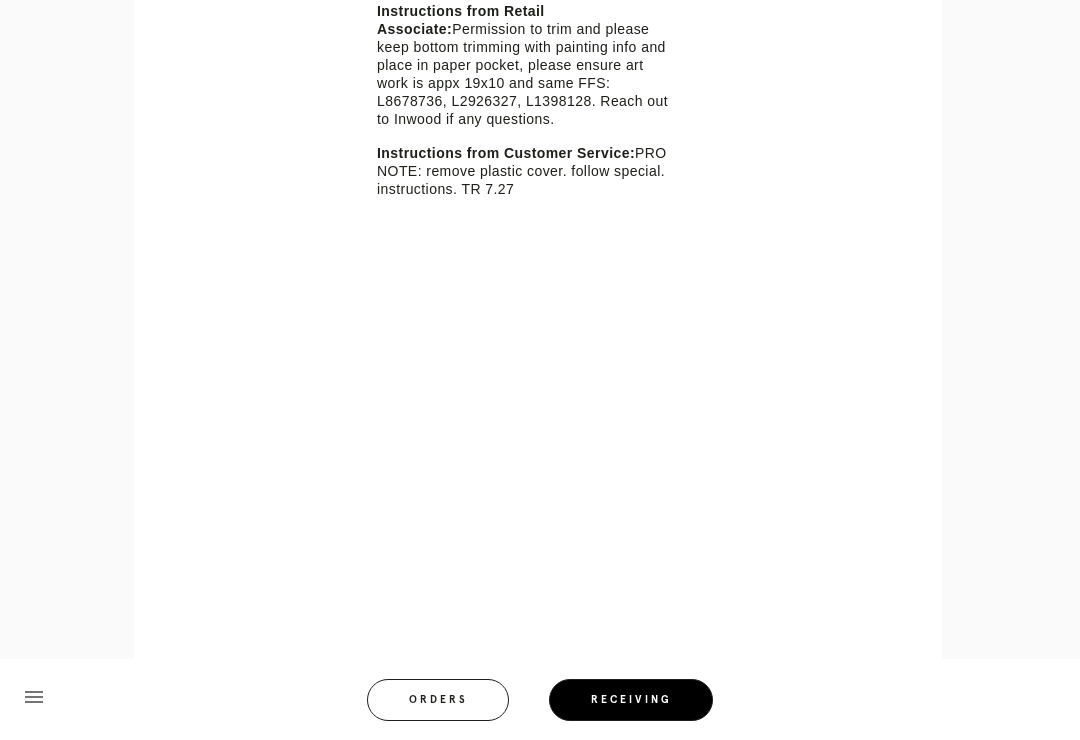 scroll, scrollTop: 343, scrollLeft: 0, axis: vertical 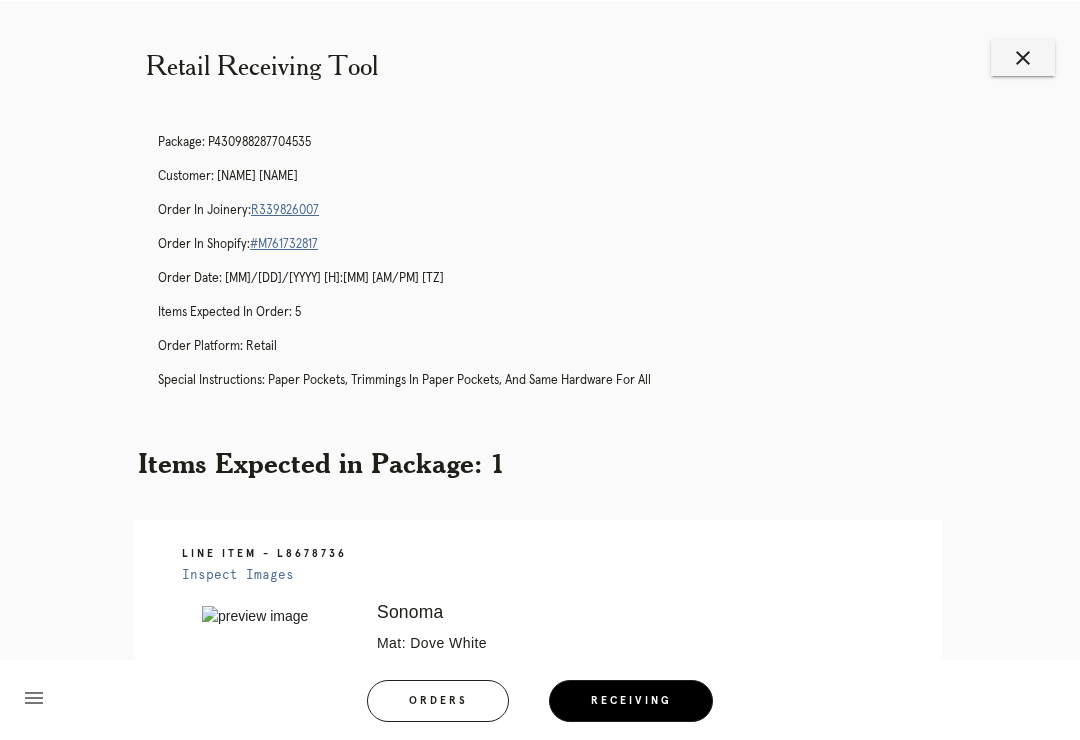 click on "close" at bounding box center [1023, 57] 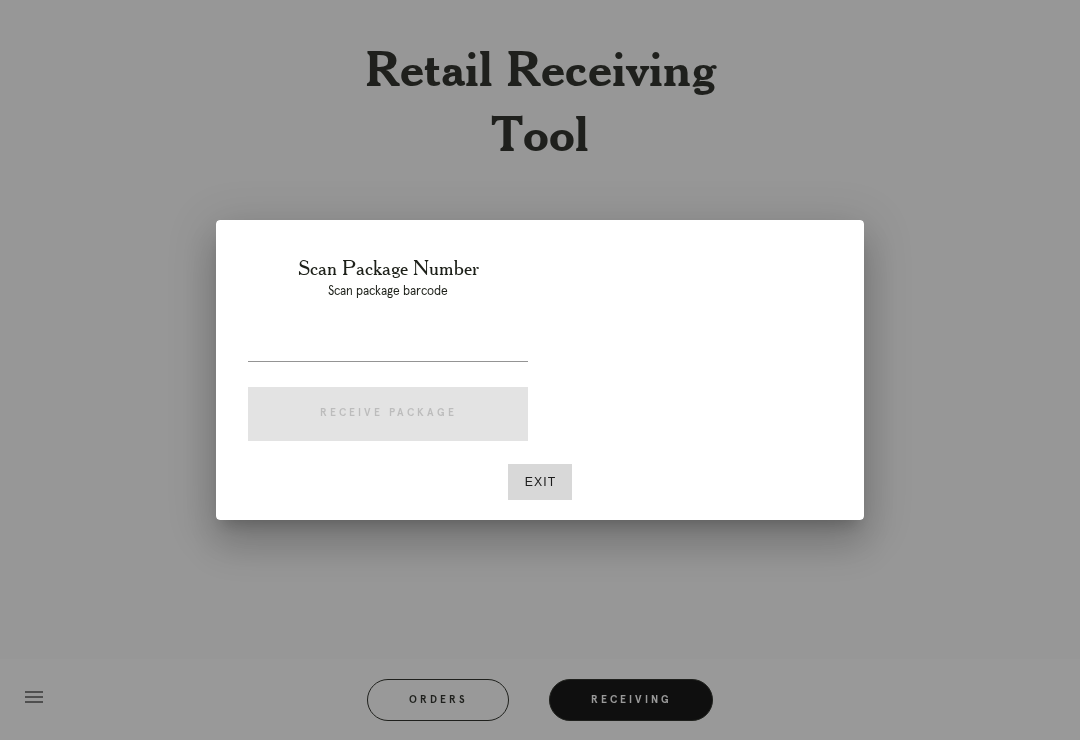 scroll, scrollTop: 0, scrollLeft: 0, axis: both 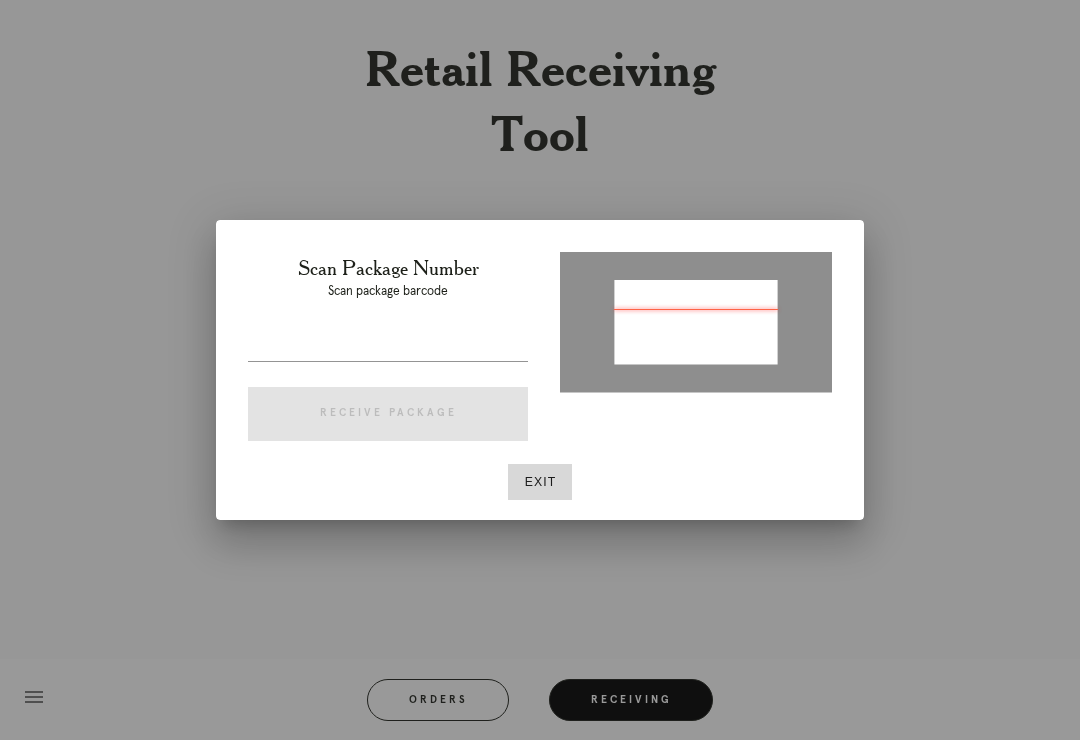 type on "[NUMBER]" 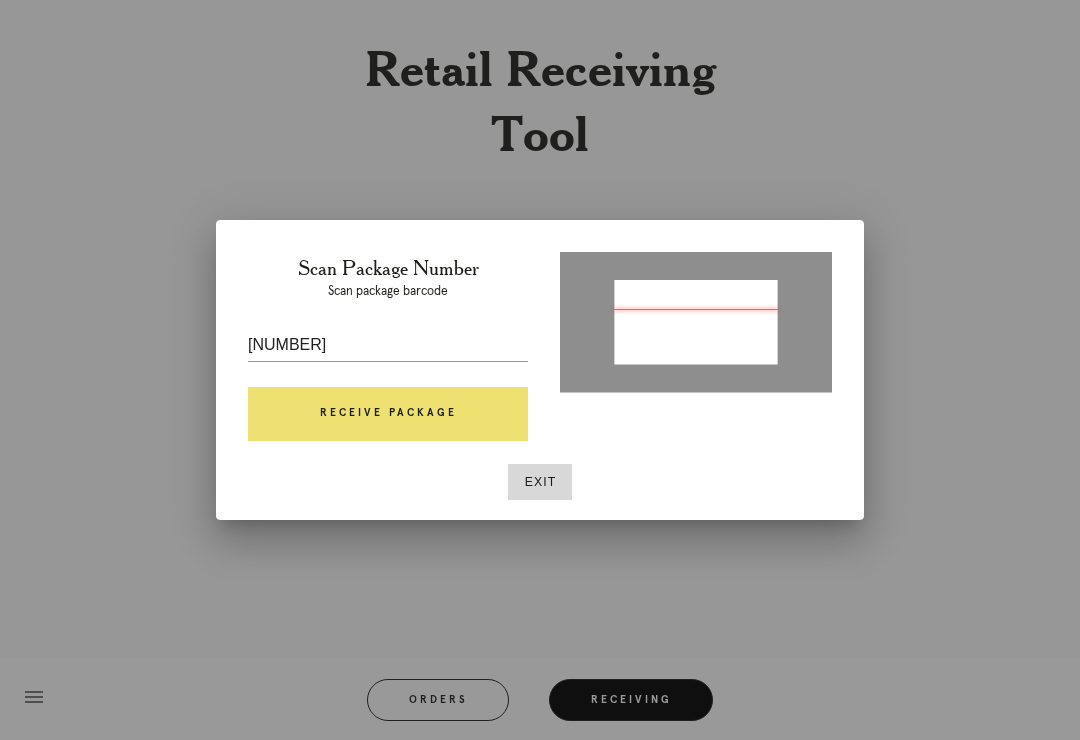 click on "Receive Package" at bounding box center (388, 414) 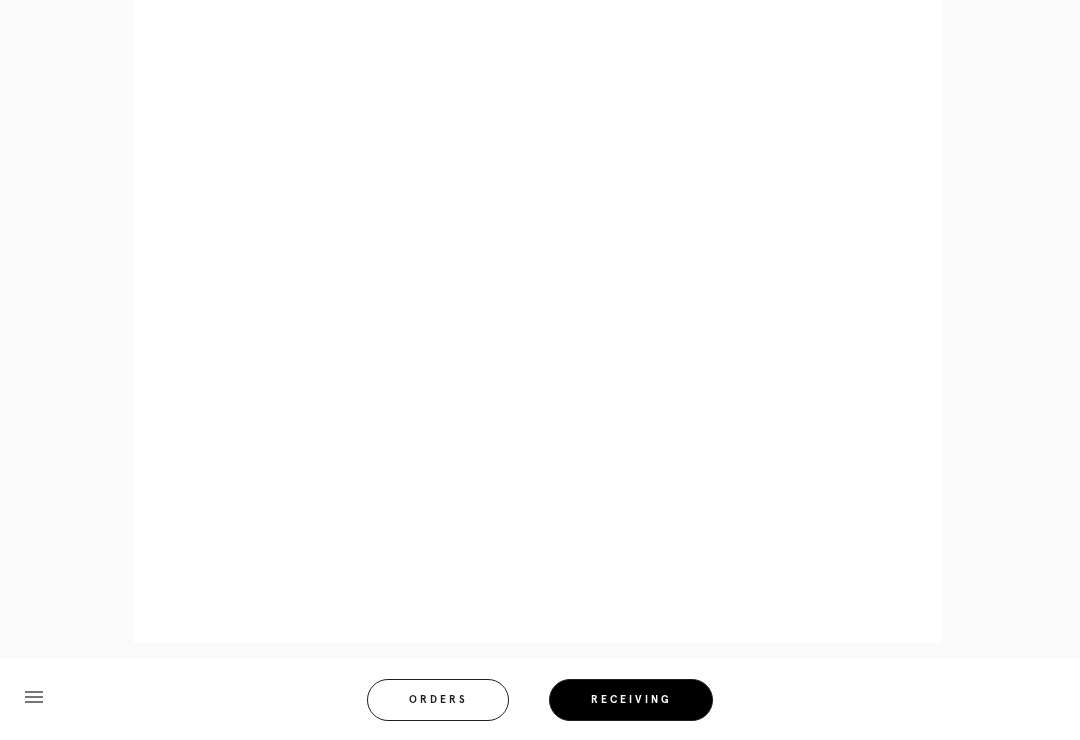 scroll, scrollTop: 928, scrollLeft: 0, axis: vertical 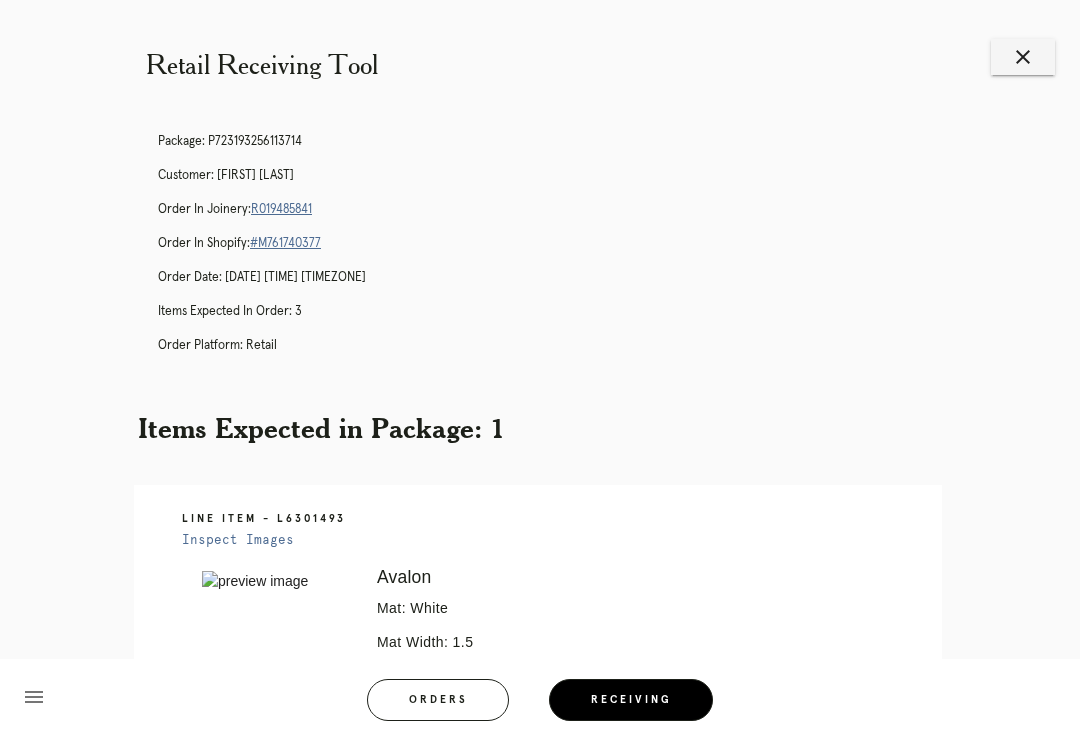 click on "close" at bounding box center [1023, 57] 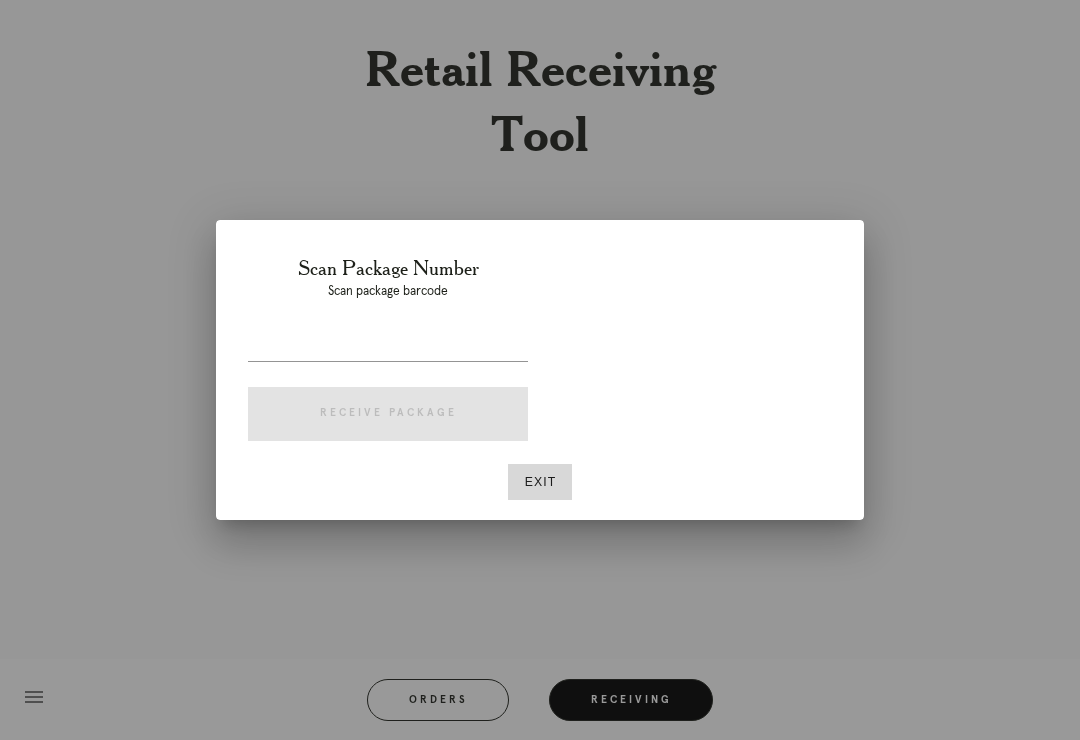 scroll, scrollTop: 0, scrollLeft: 0, axis: both 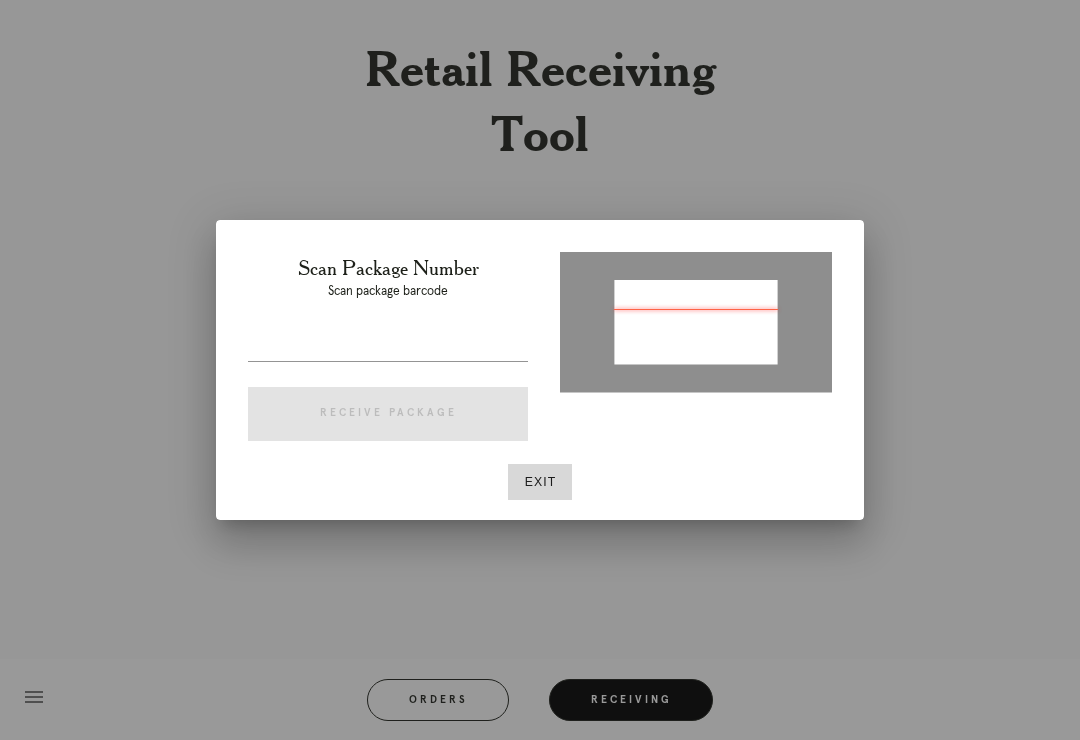type on "[ORDER_ID]" 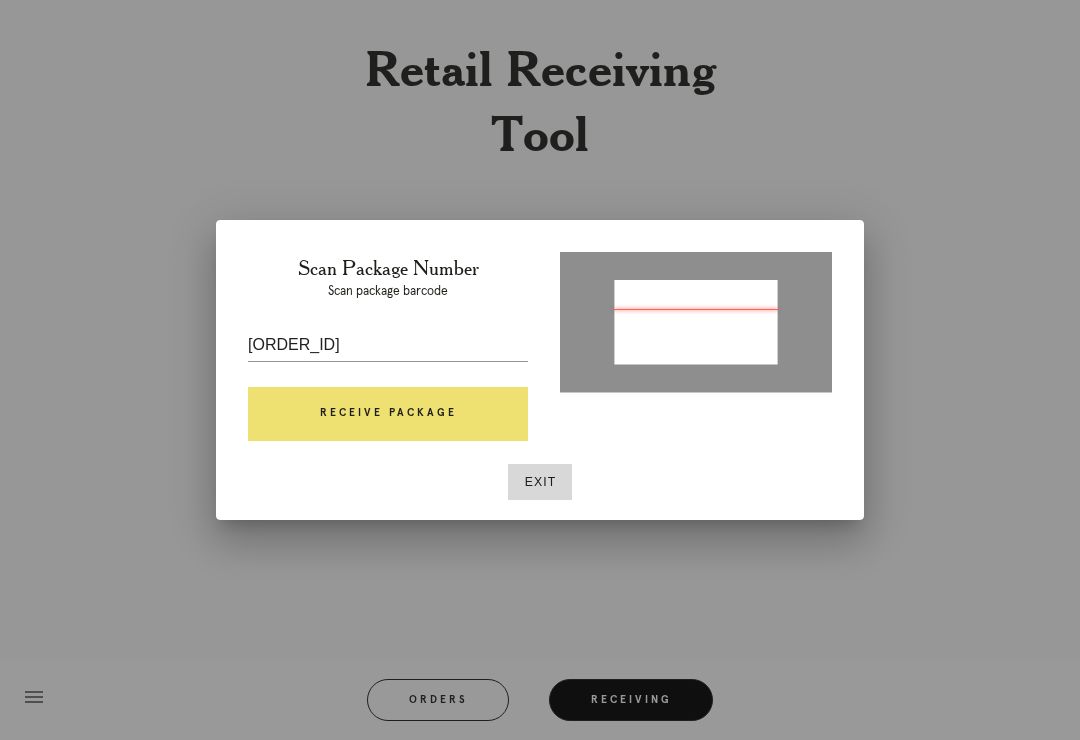 click on "Receive Package" at bounding box center [388, 414] 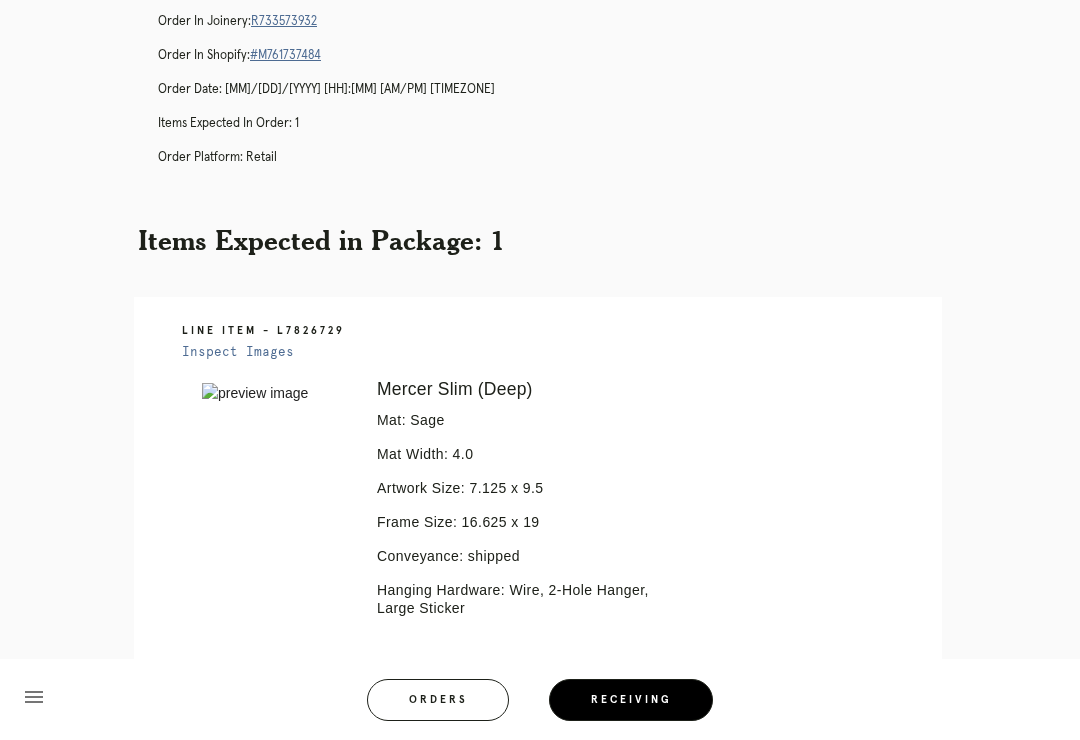 scroll, scrollTop: 0, scrollLeft: 0, axis: both 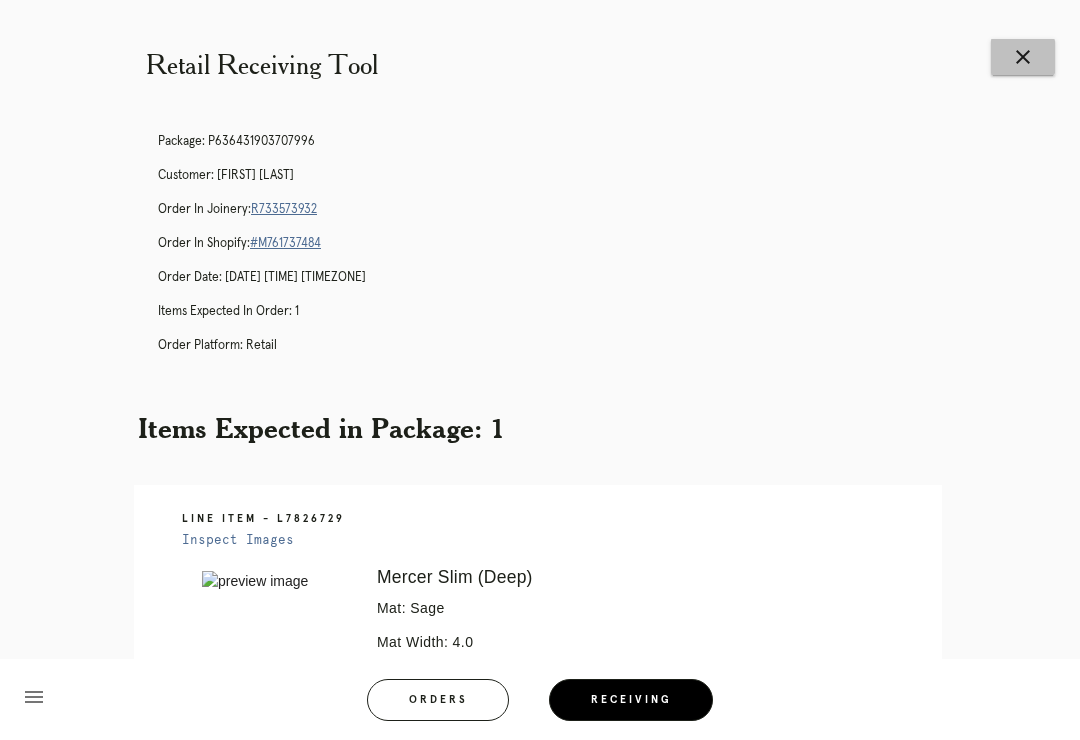 click on "Retail Receiving Tool   close   Package: P636431903707996   Customer: [FIRST] [LAST]
Order in Joinery:
R733573932
Order in Shopify:
#M761737484
Order Date:
[DATE]  [TIME] [TIMEZONE]
Items Expected in Order: 1   Order Platform: retail     Items Expected in Package:  1
Line Item - L7826729
Inspect Images
Error retreiving frame spec #9760884
Mercer Slim (Deep)
Mat: Sage
Mat Width: 4.0
Artwork Size:
7.125
x
9.5
Frame Size:
16.625
x
19
Conveyance: shipped
Hanging Hardware: Wire, 2-Hole Hanger, Large Sticker
Ready for Pickup
menu
Orders
Receiving
Logged in as:   [EMAIL]   Inwood Village" at bounding box center (540, 546) 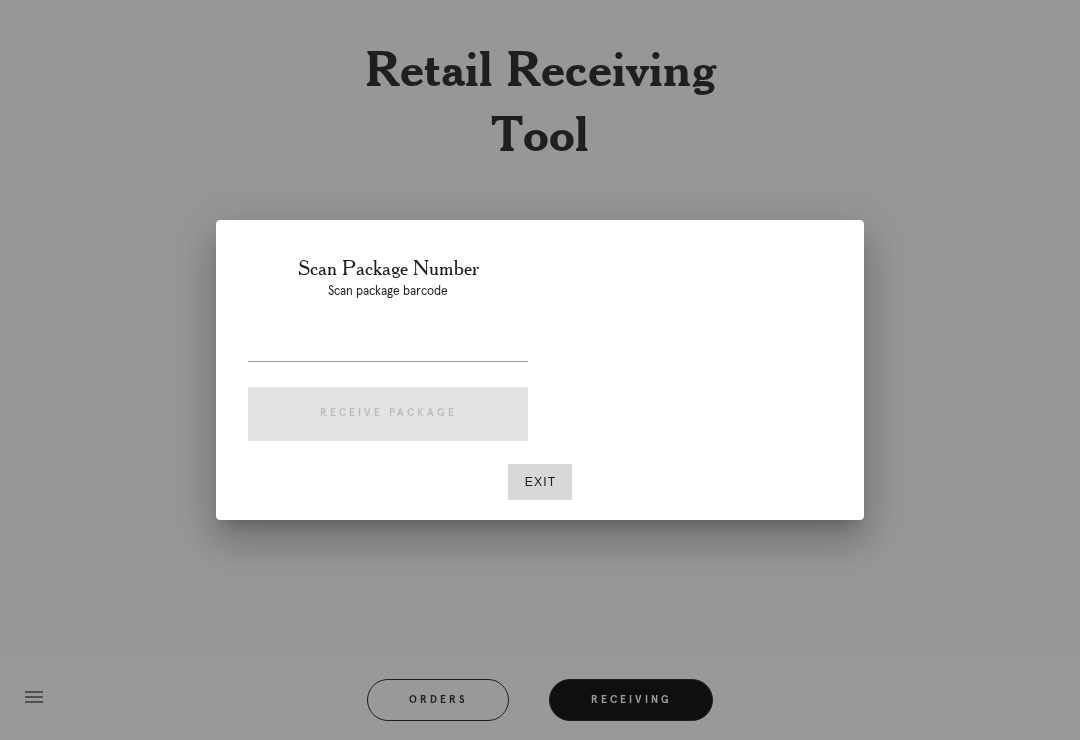 scroll, scrollTop: 0, scrollLeft: 0, axis: both 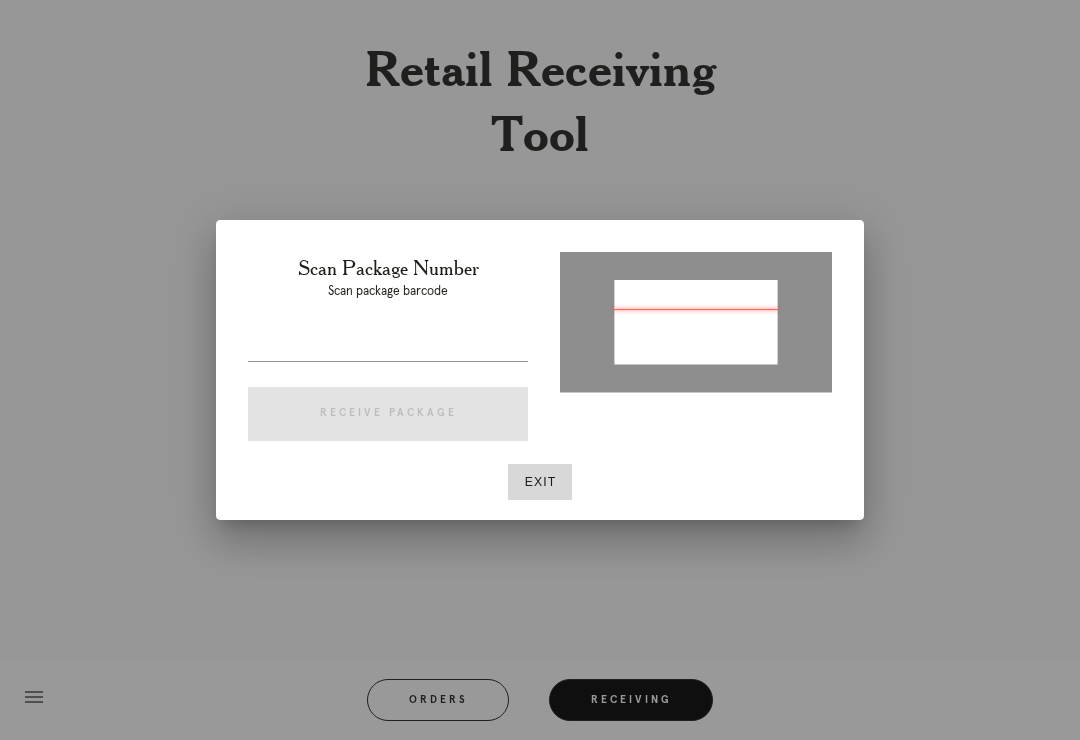click at bounding box center [388, 345] 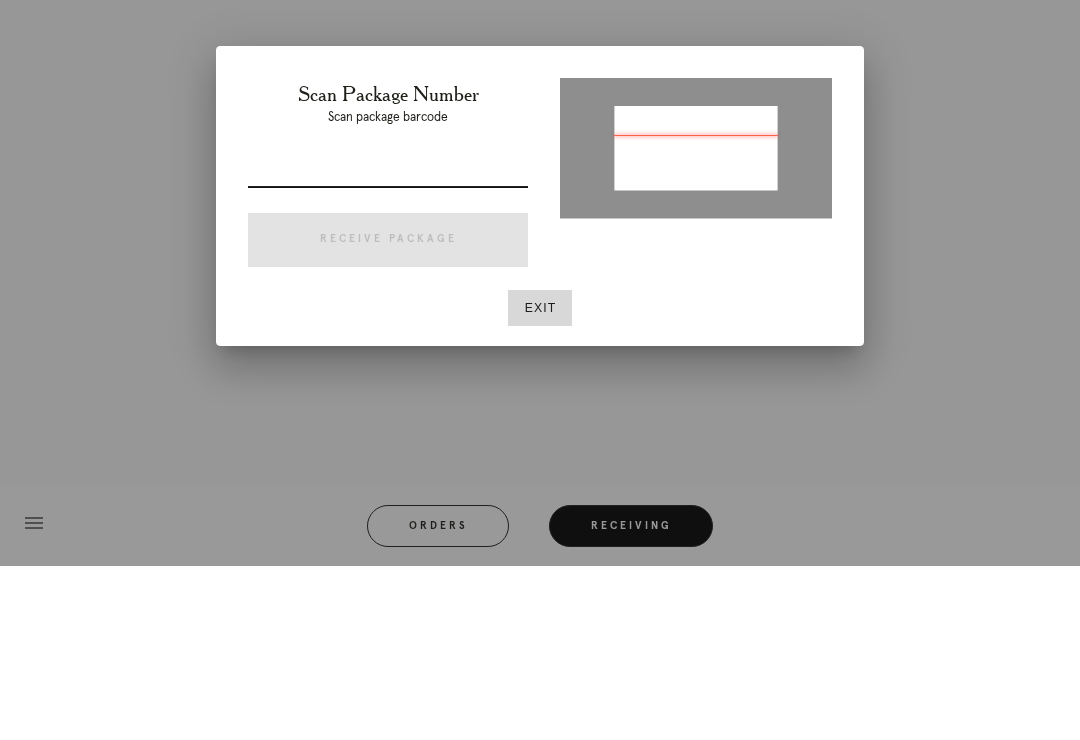 type on "P380659836691568" 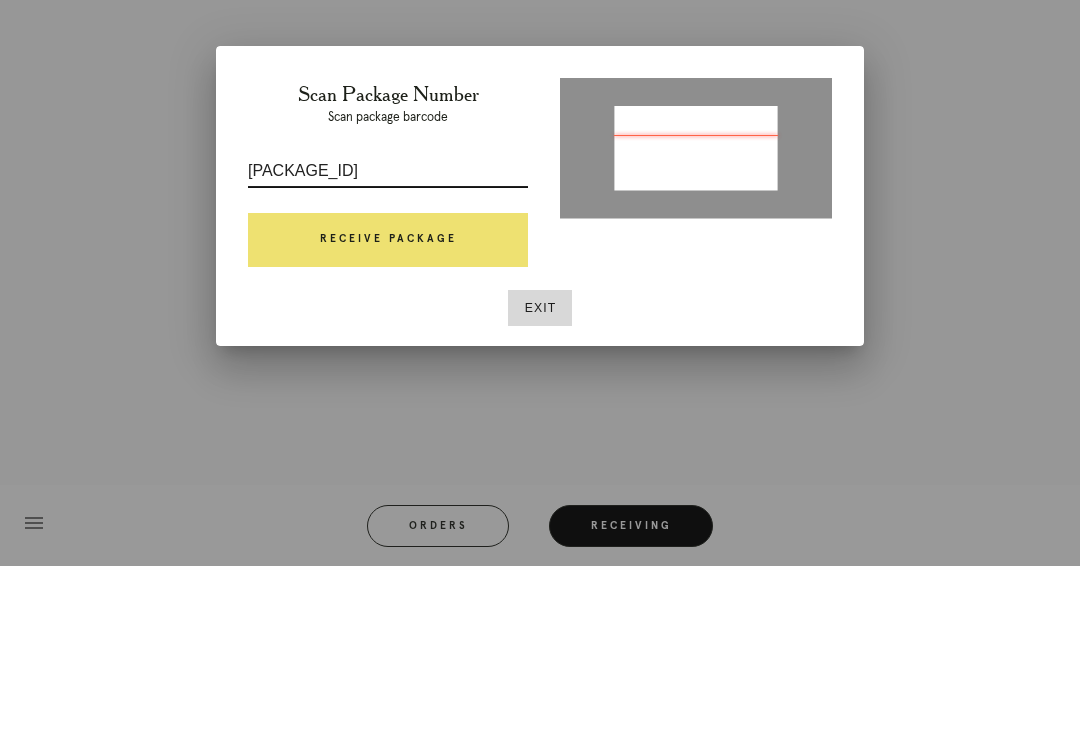 click on "Receive Package" at bounding box center (388, 414) 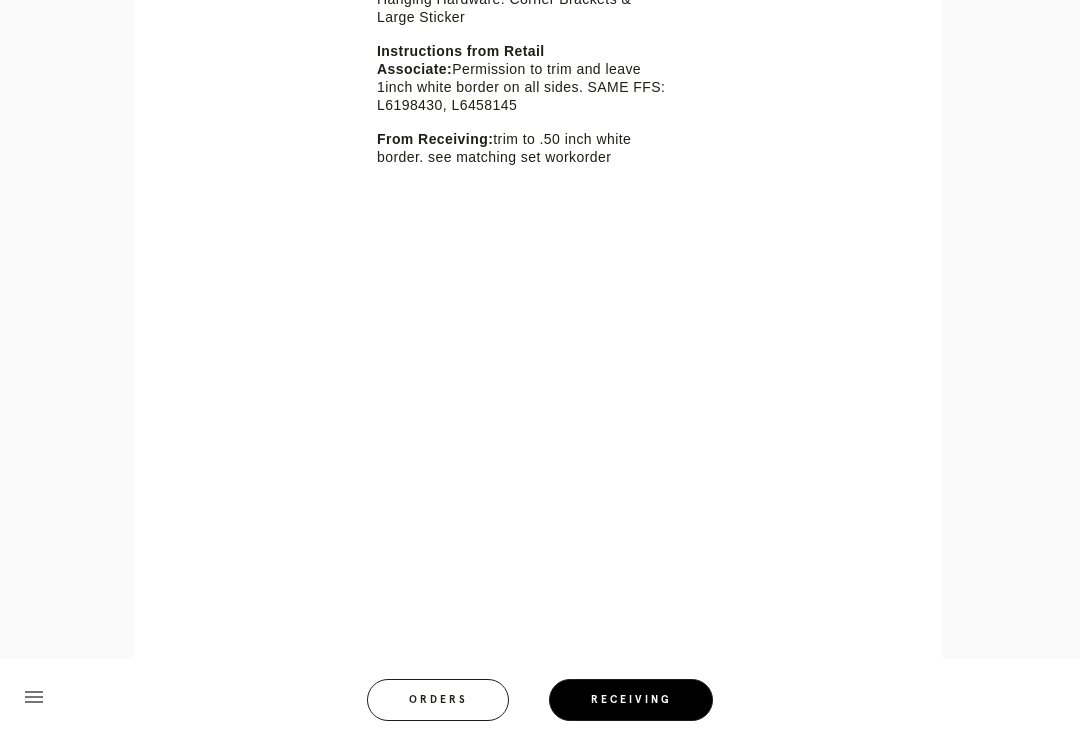 scroll, scrollTop: 0, scrollLeft: 0, axis: both 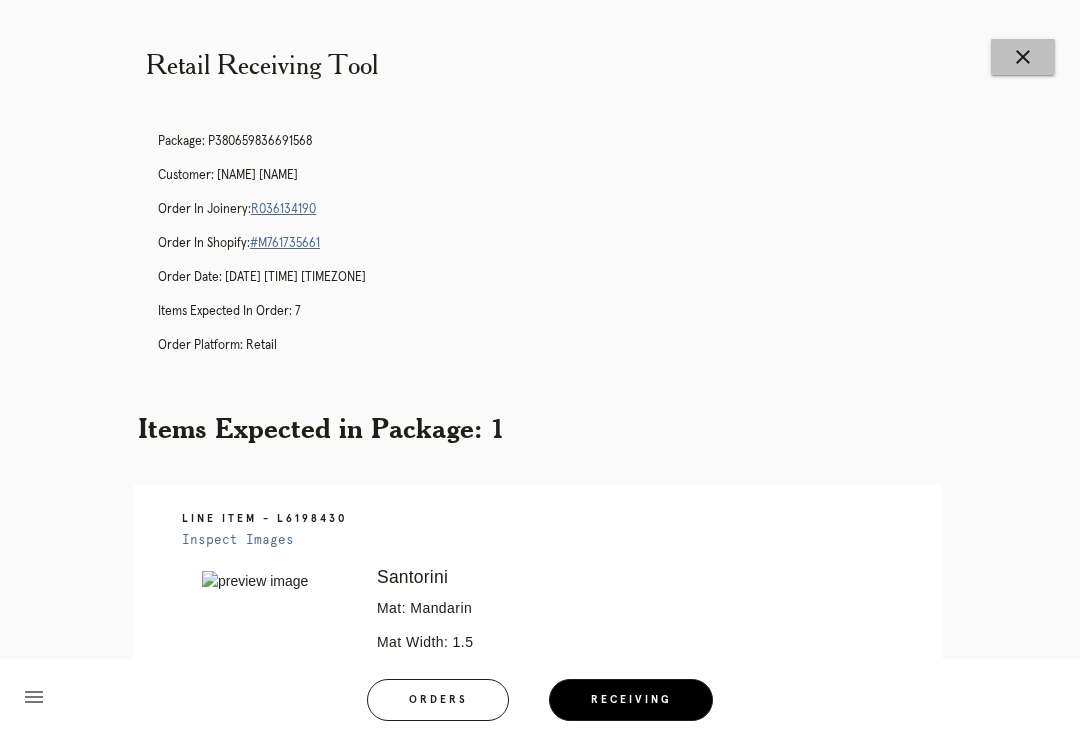 click on "close" at bounding box center [1023, 57] 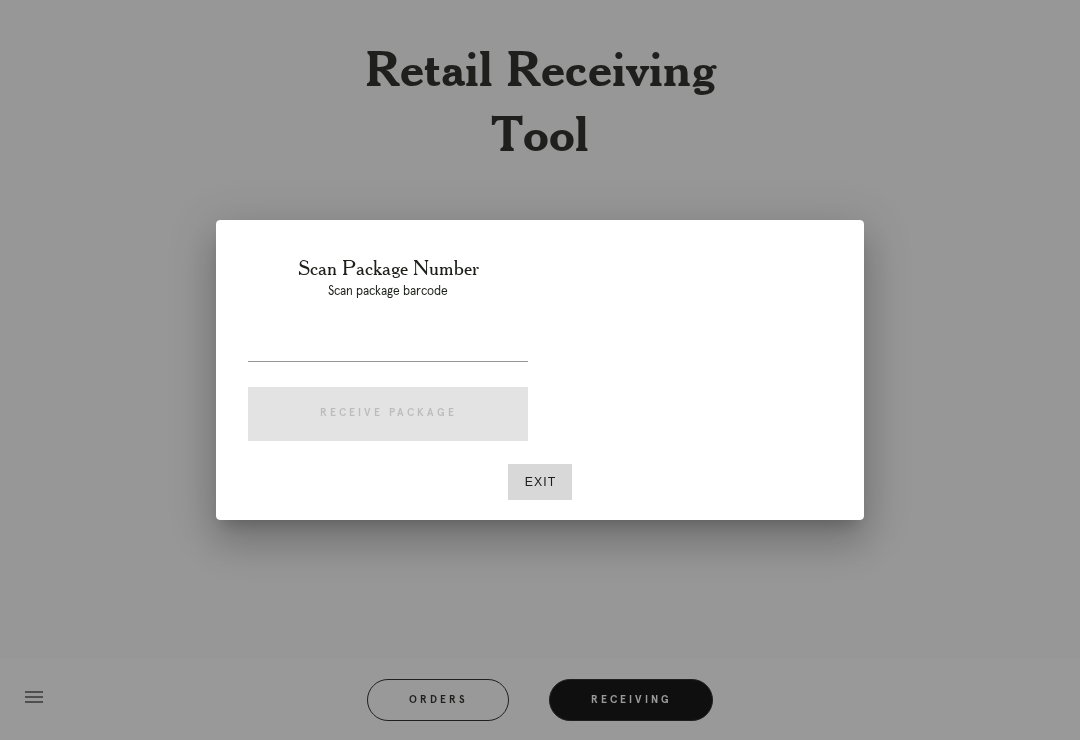 scroll, scrollTop: 0, scrollLeft: 0, axis: both 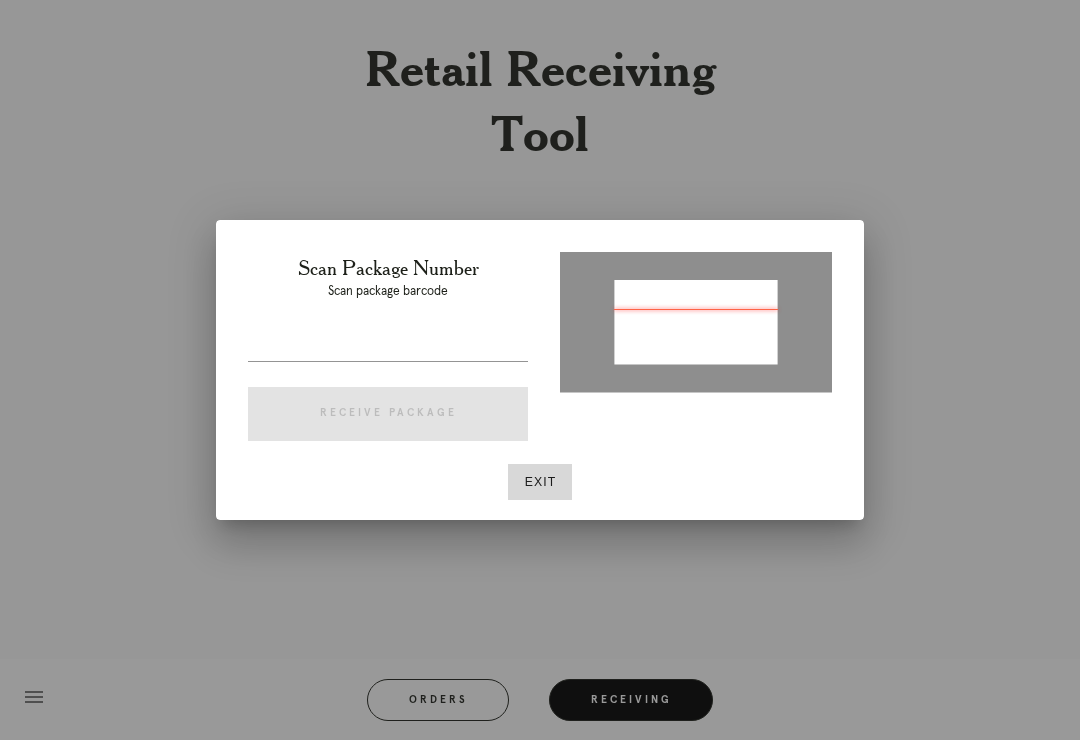 type on "[ORDER_NUMBER]" 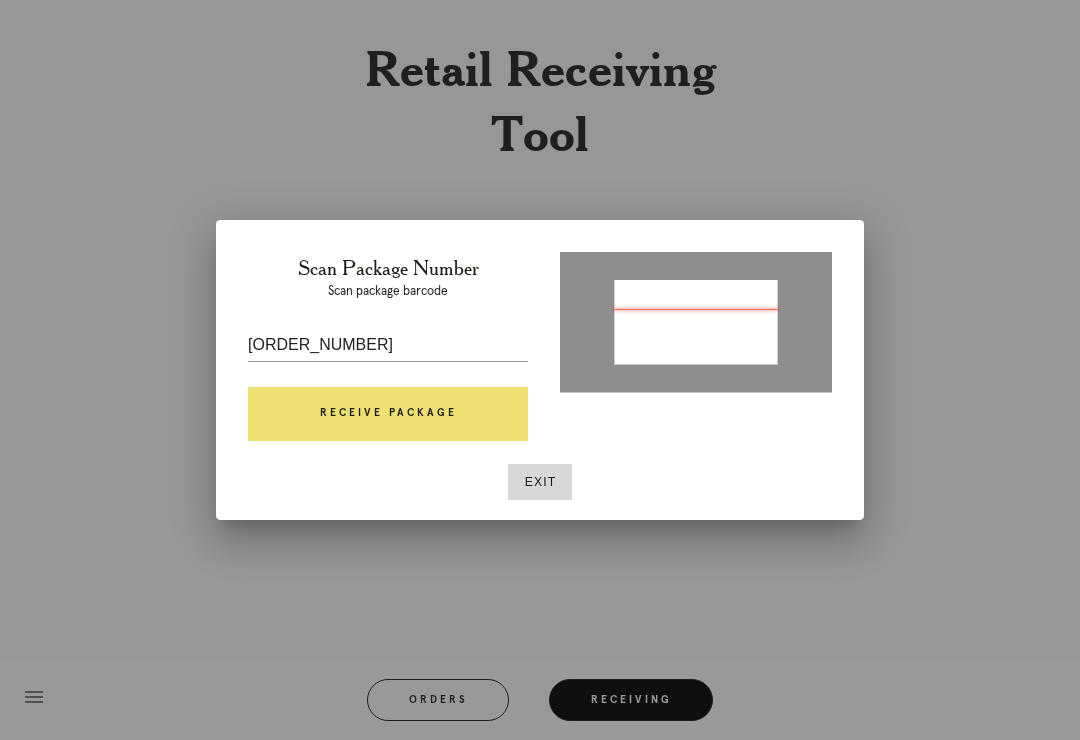 click on "Receive Package" at bounding box center [388, 414] 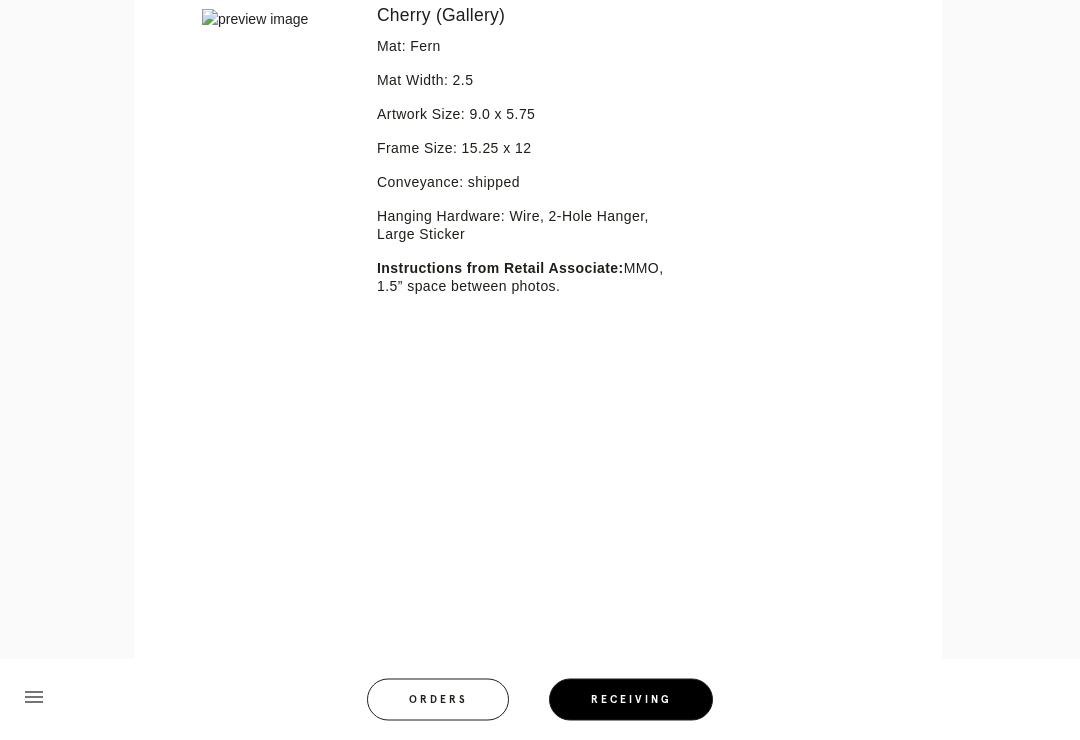 scroll, scrollTop: 0, scrollLeft: 0, axis: both 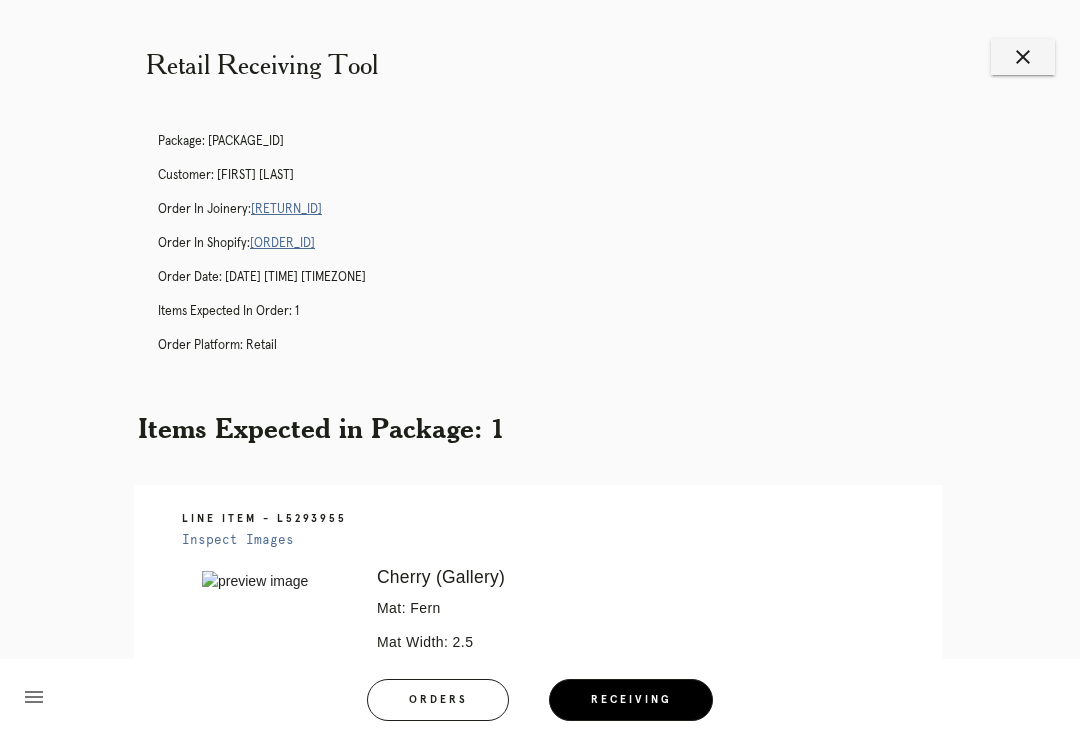 click on "close" at bounding box center (1023, 57) 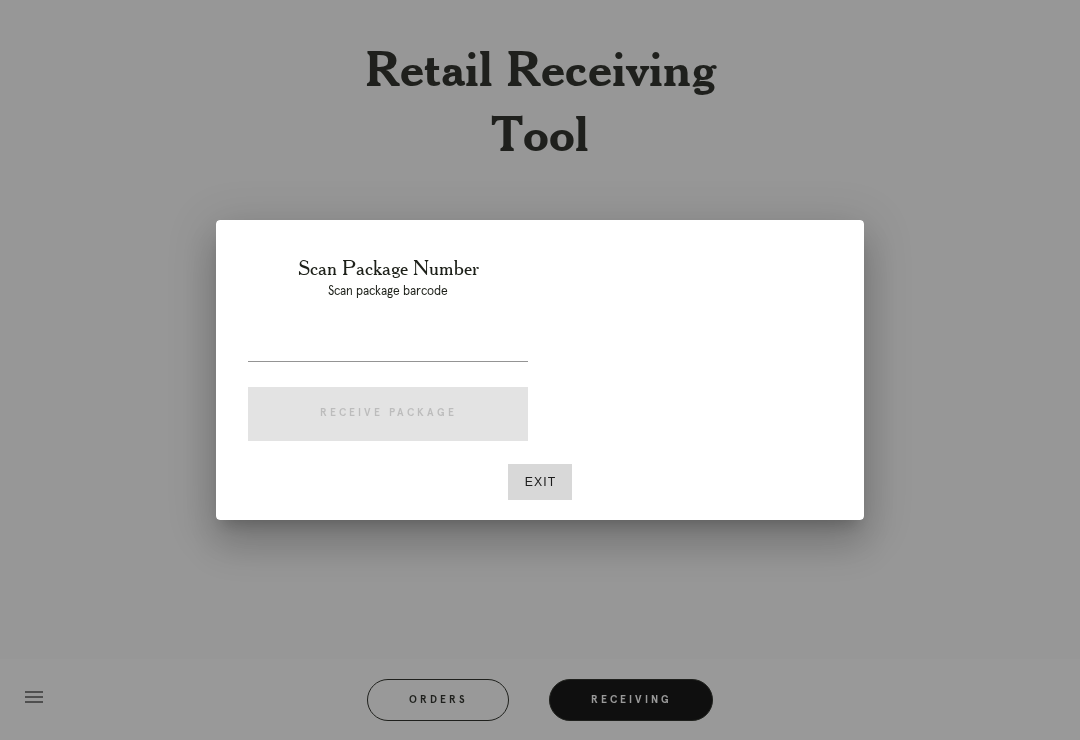 scroll, scrollTop: 0, scrollLeft: 0, axis: both 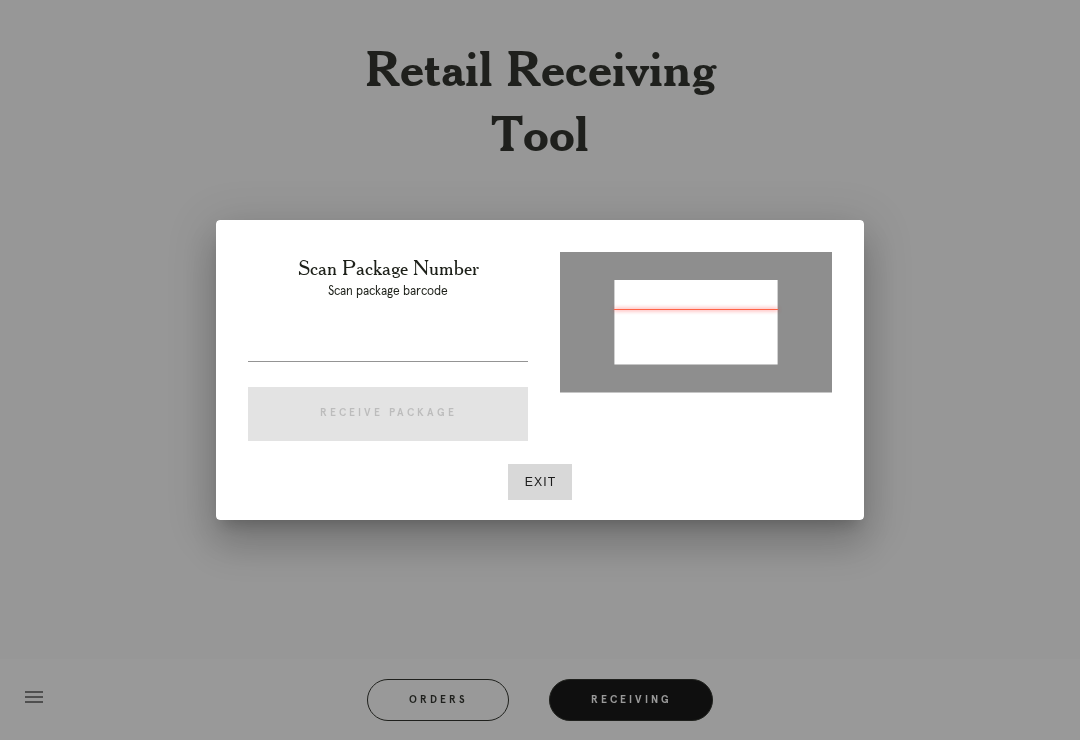 type on "P767657951564372" 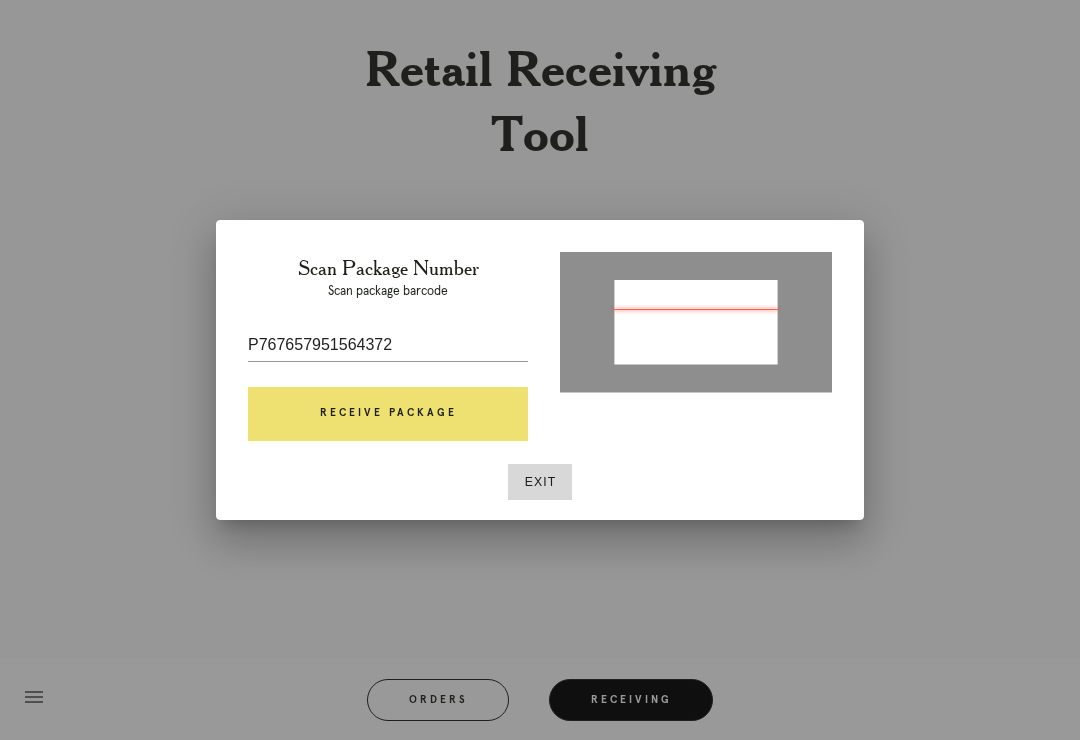 click on "Receive Package" at bounding box center [388, 414] 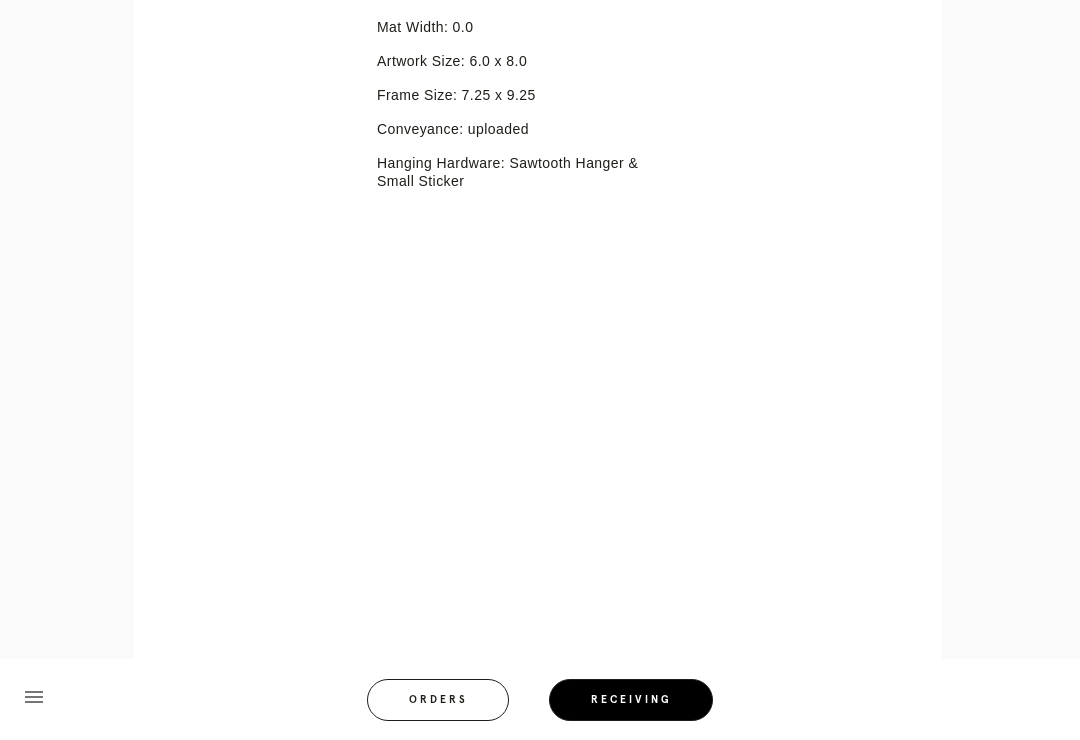 scroll, scrollTop: 117, scrollLeft: 0, axis: vertical 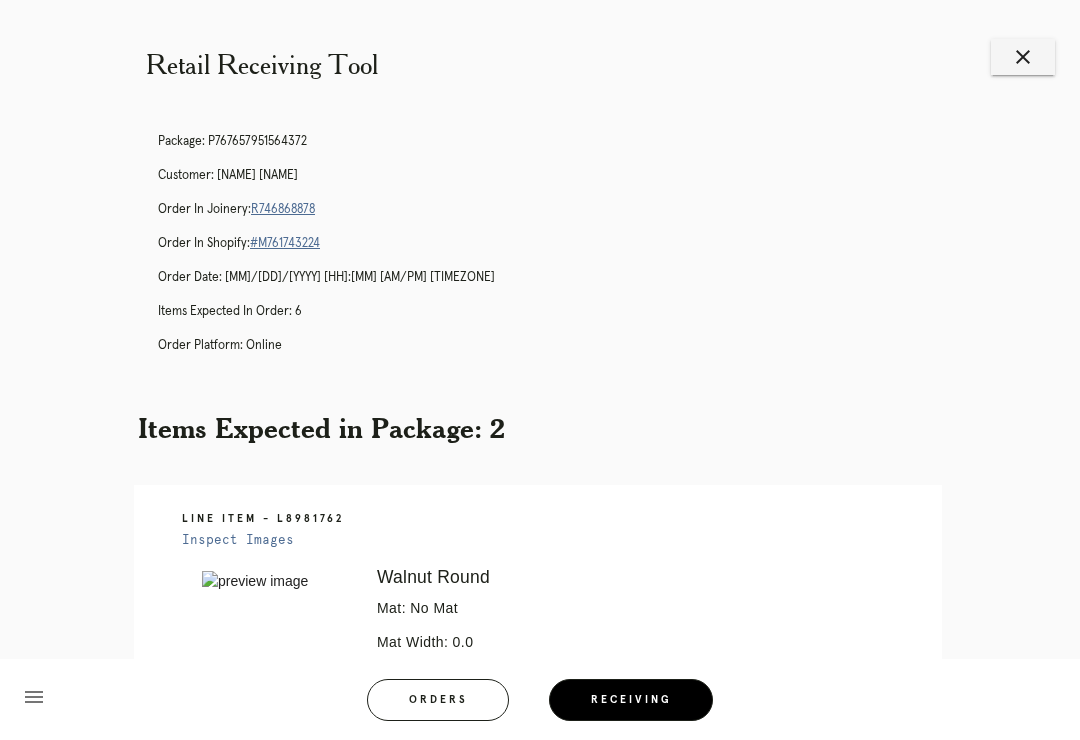 click on "Items Expected in Package:  2" at bounding box center (540, 428) 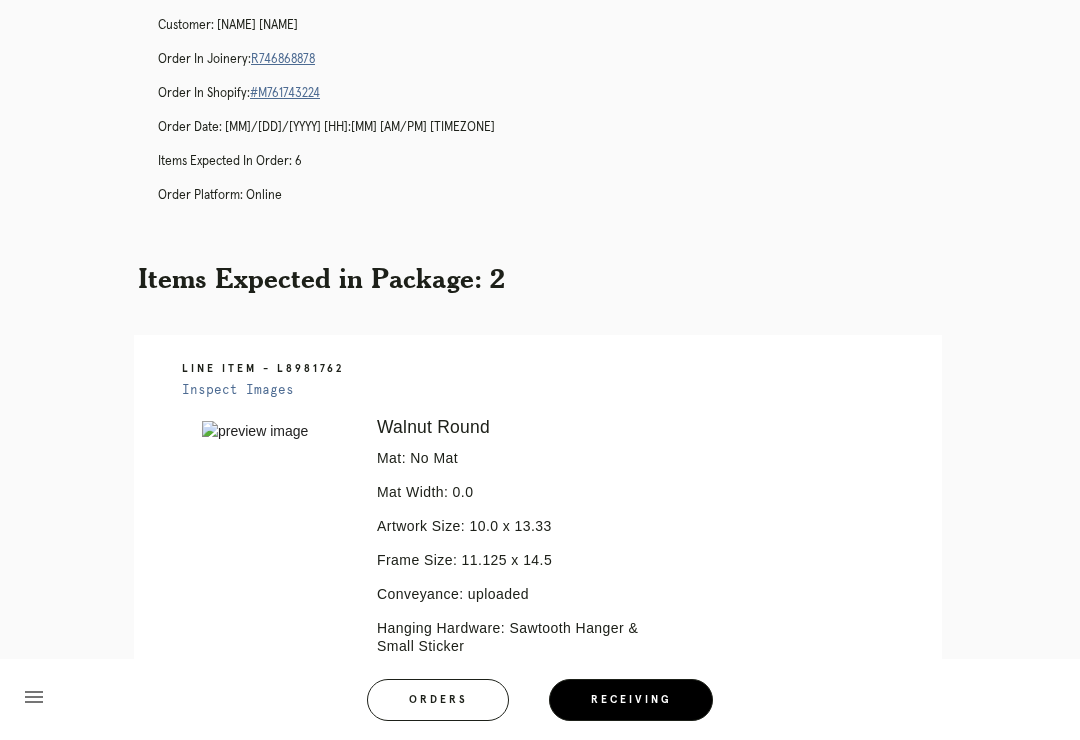 scroll, scrollTop: 0, scrollLeft: 0, axis: both 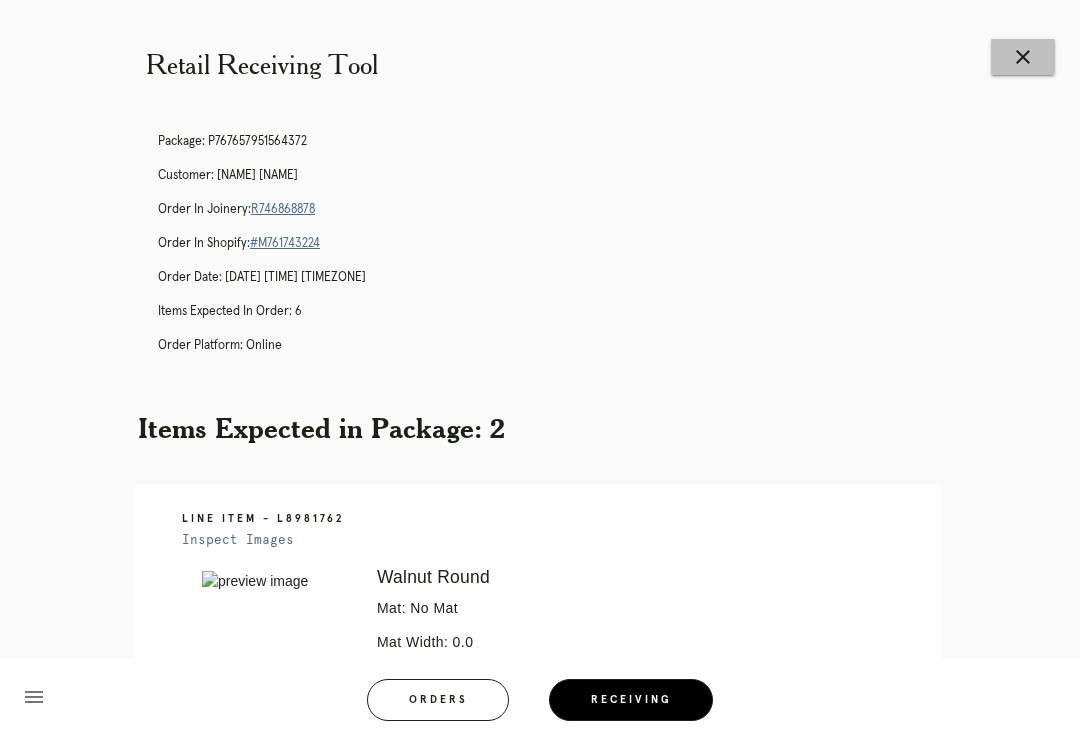 click on "close" at bounding box center (1023, 57) 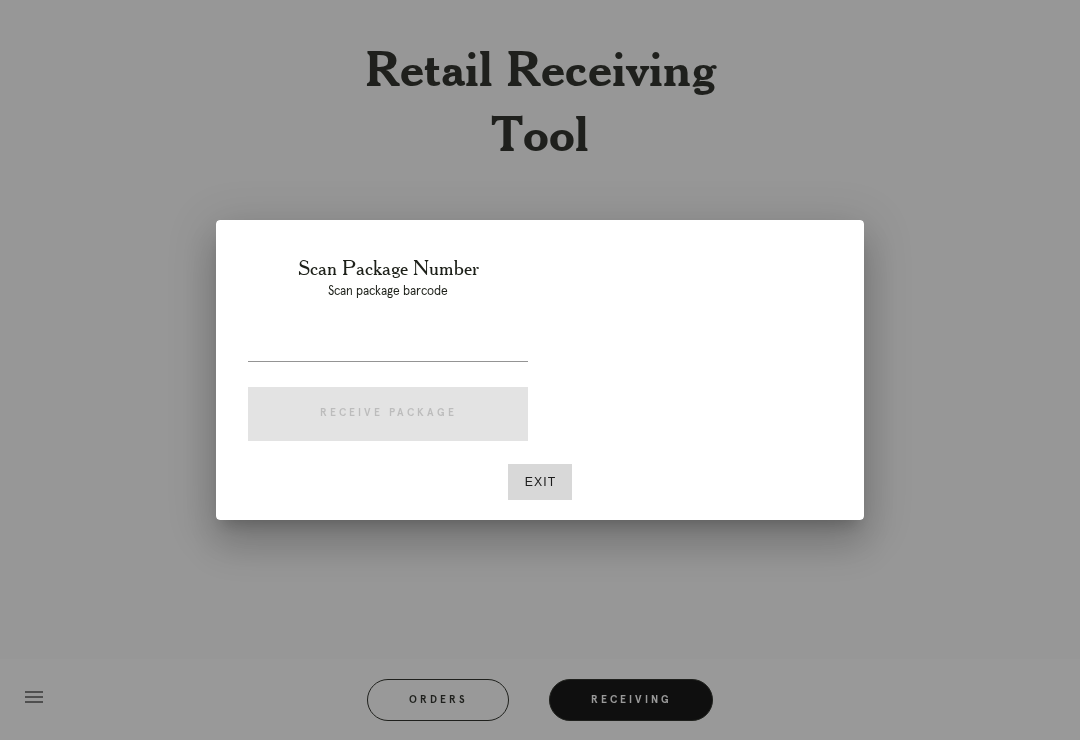 scroll, scrollTop: 0, scrollLeft: 0, axis: both 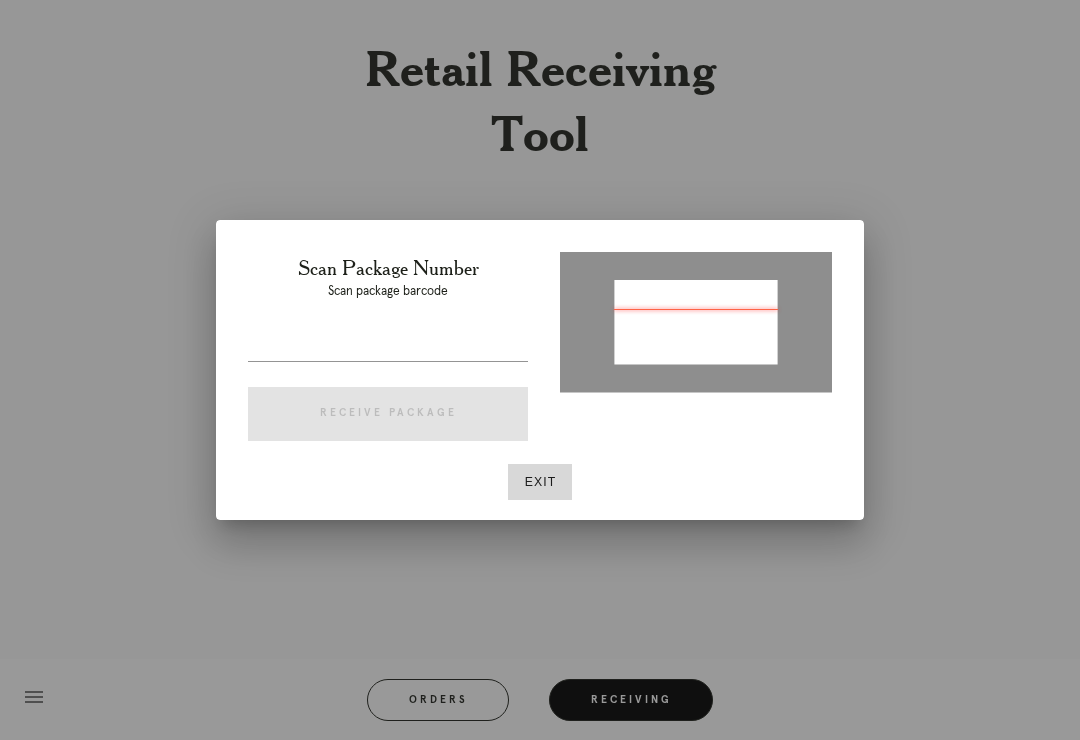 type on "[NUMBER]" 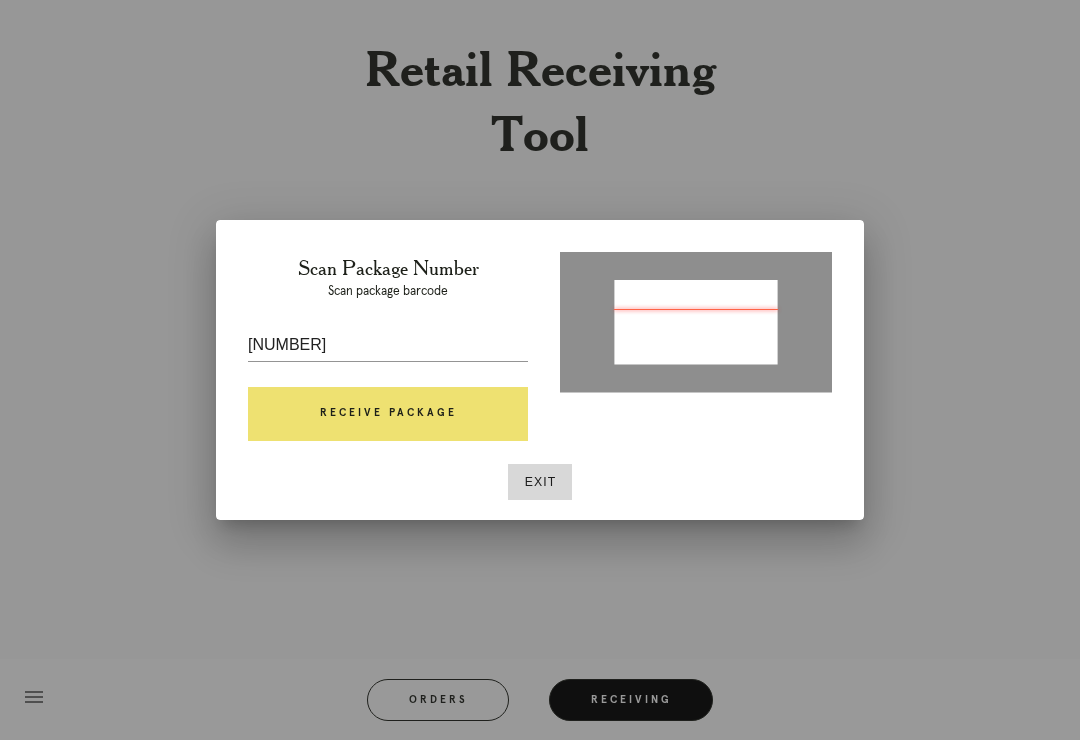 click on "Receive Package" at bounding box center [388, 414] 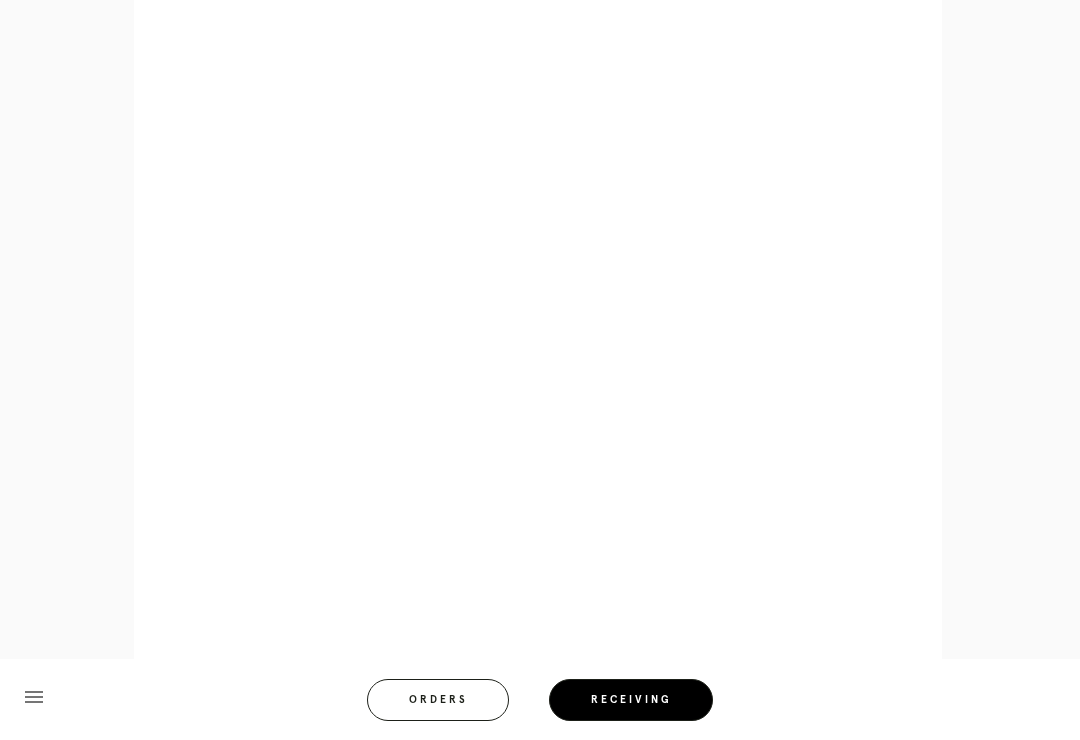 scroll, scrollTop: 858, scrollLeft: 0, axis: vertical 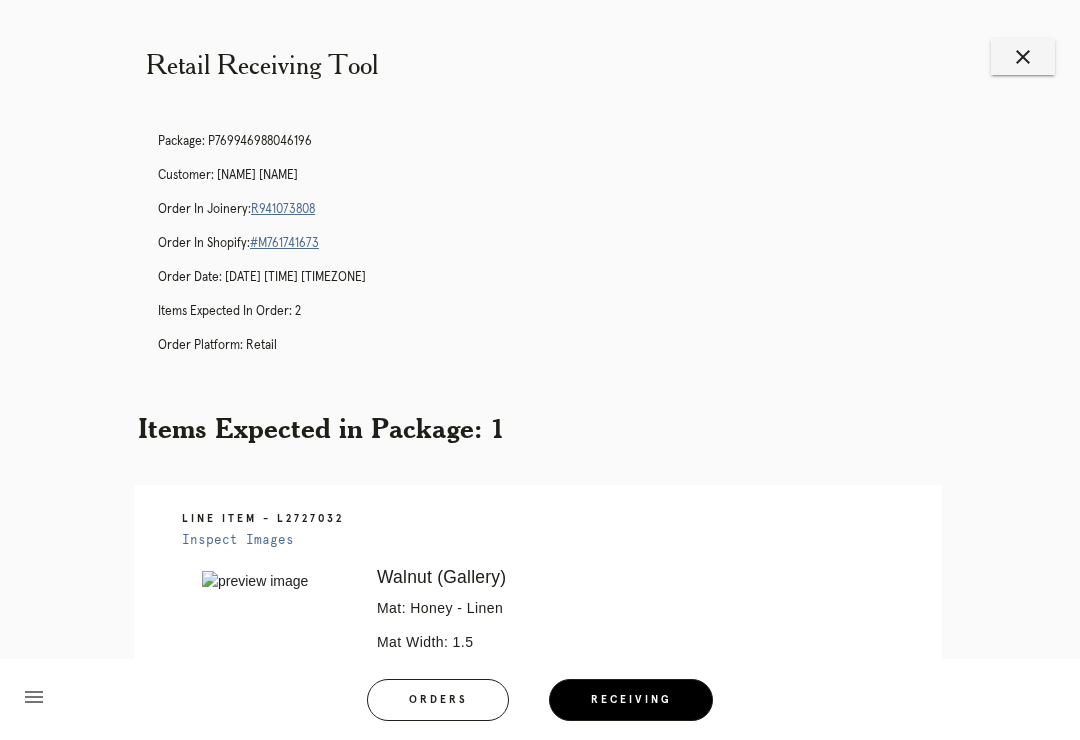 click on "close" at bounding box center (1023, 57) 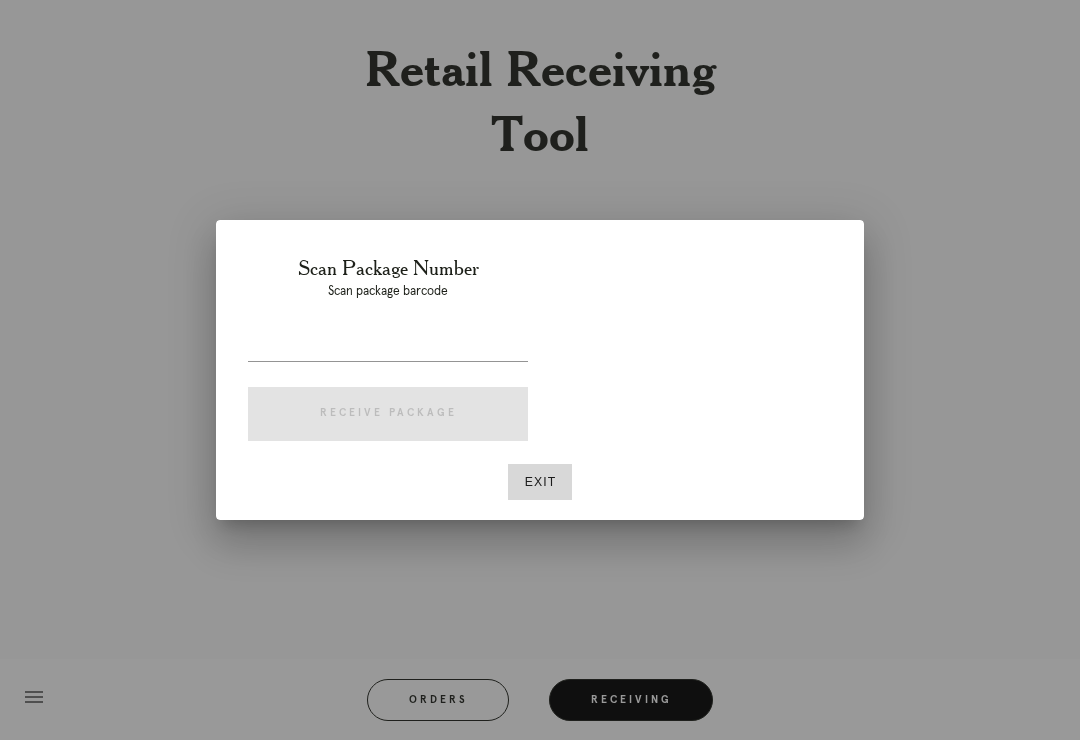 scroll, scrollTop: 0, scrollLeft: 0, axis: both 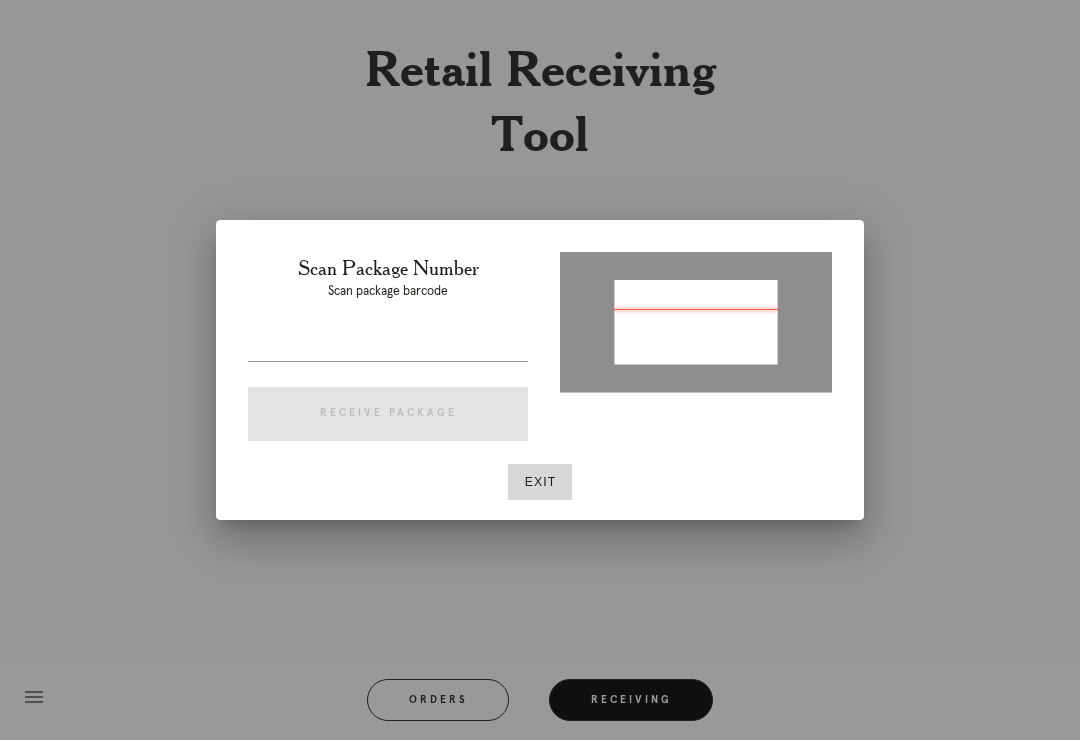 type on "P432635687645628" 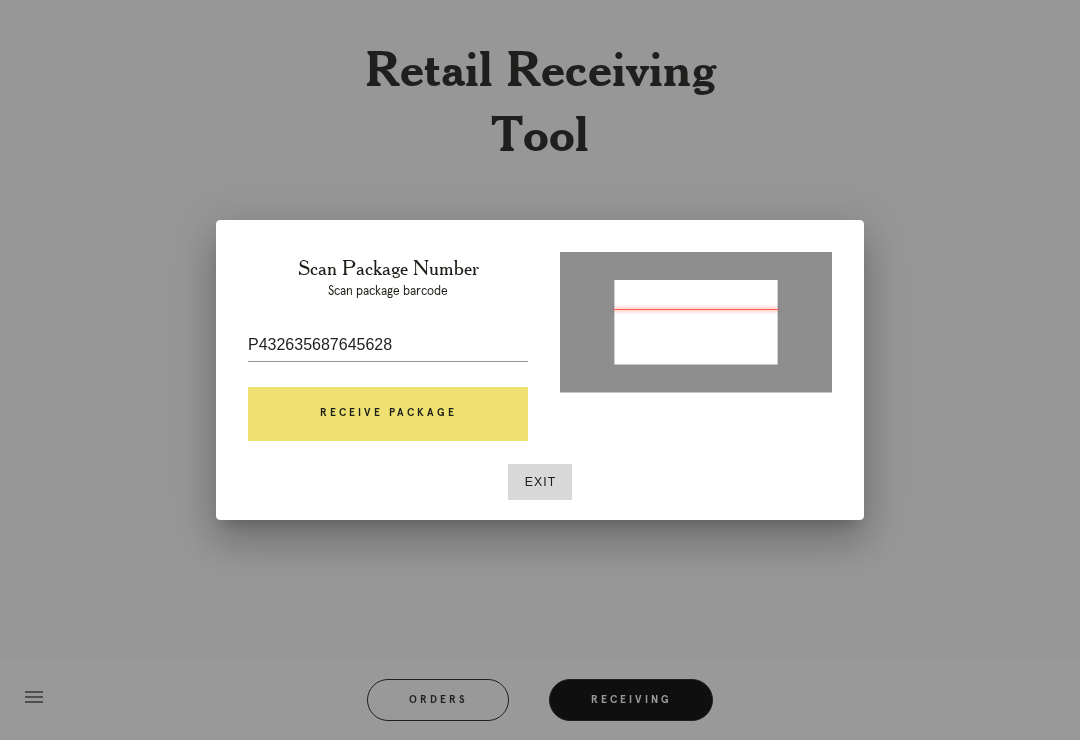 click on "Receive Package" at bounding box center (388, 414) 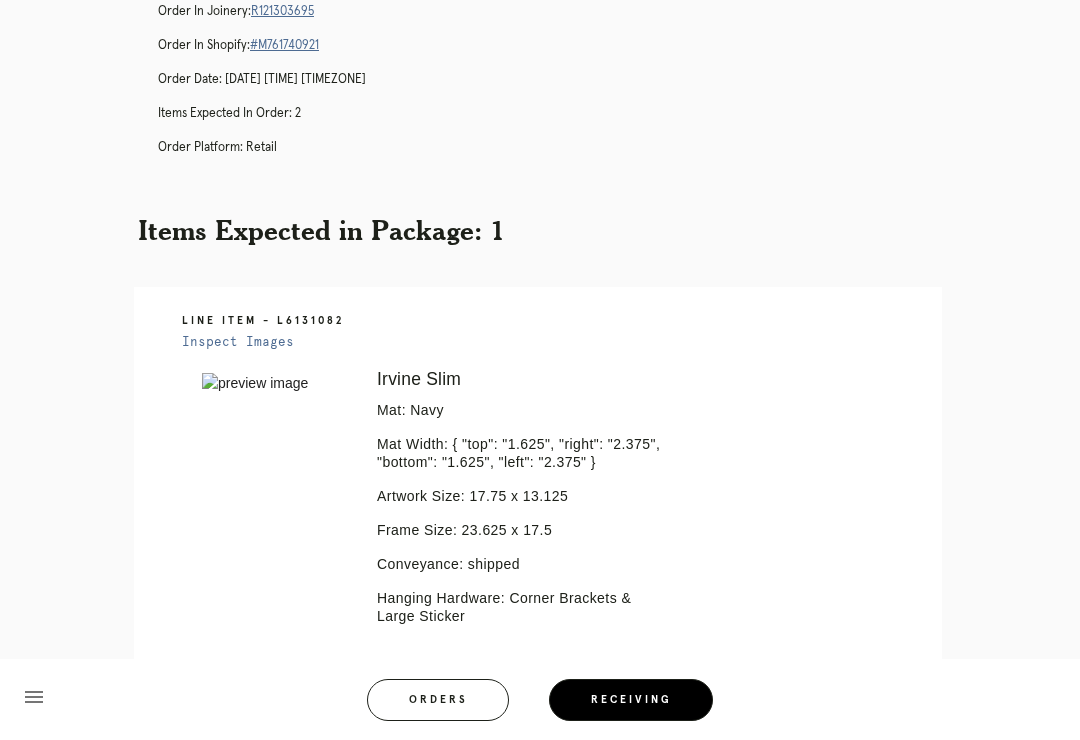 scroll, scrollTop: 0, scrollLeft: 0, axis: both 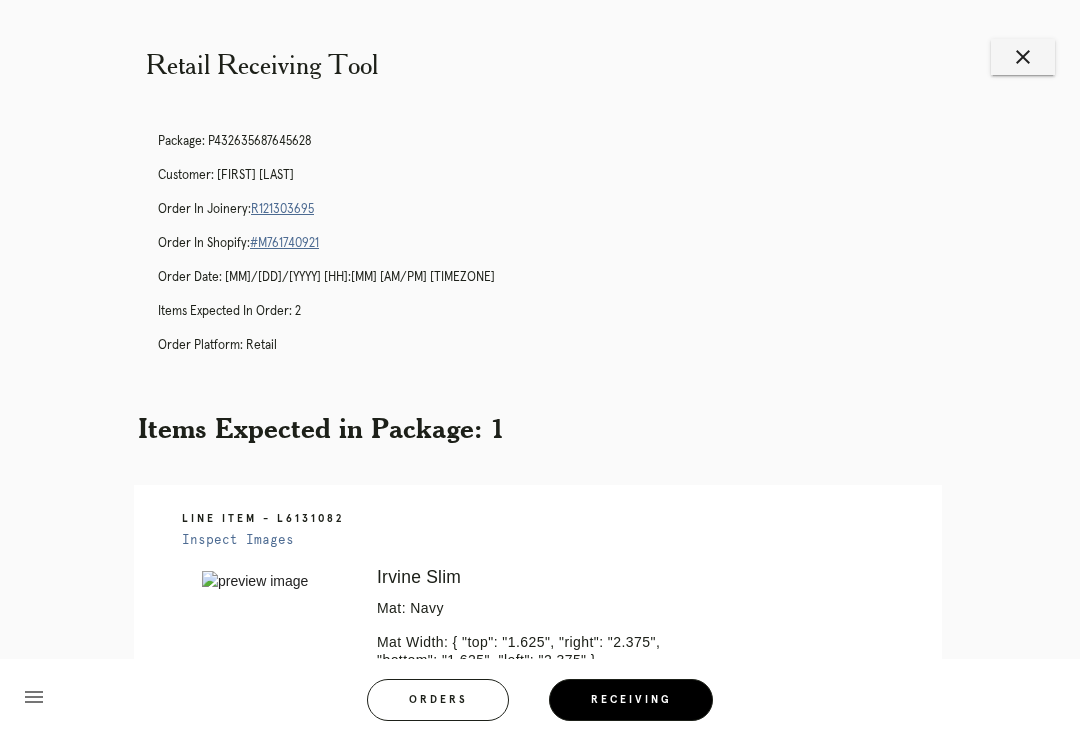 click on "close" at bounding box center [1023, 57] 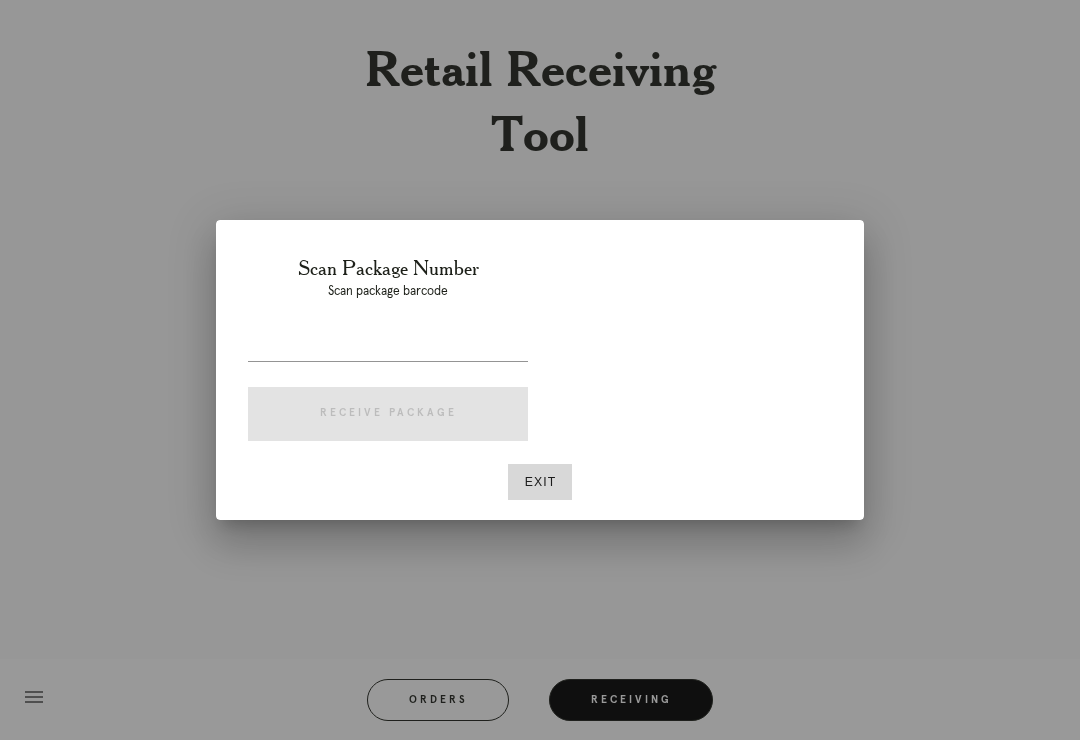scroll, scrollTop: 0, scrollLeft: 0, axis: both 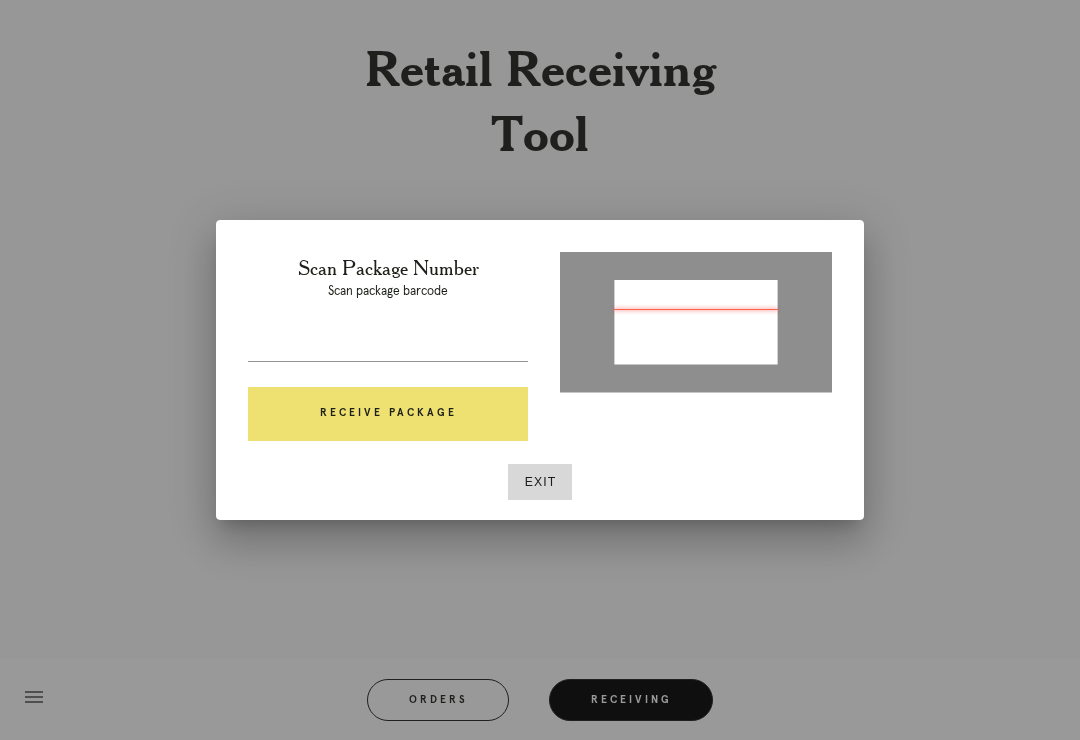 type on "P999387137399391" 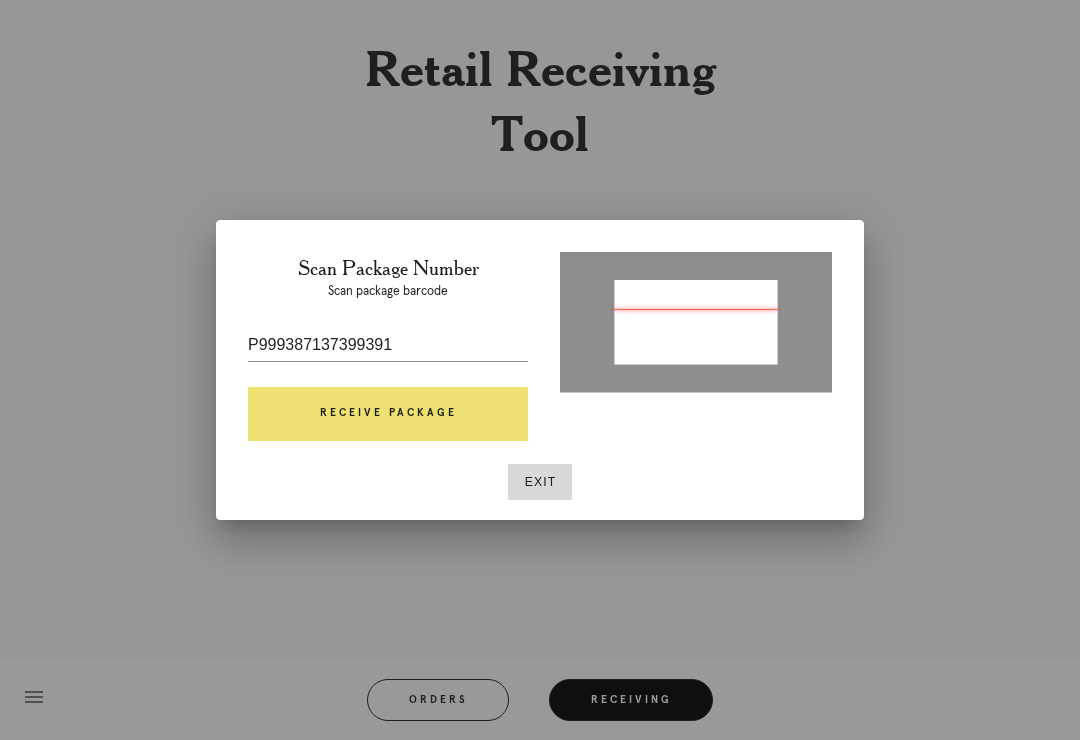 click on "Receive Package" at bounding box center [388, 414] 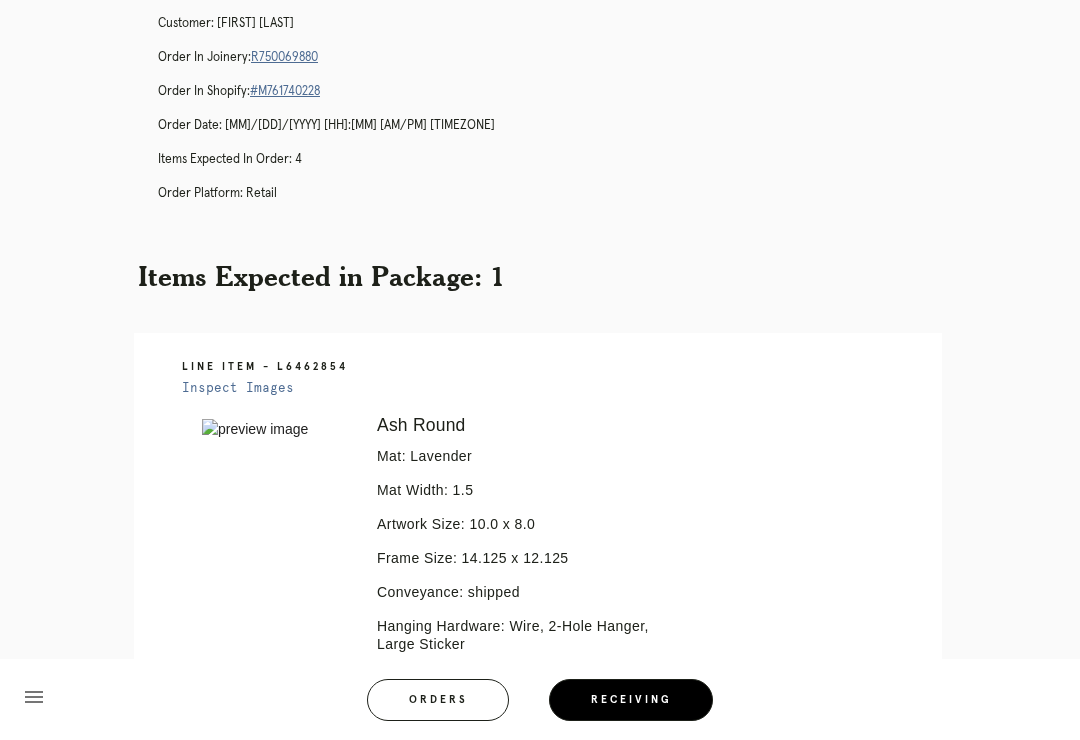 scroll, scrollTop: 0, scrollLeft: 0, axis: both 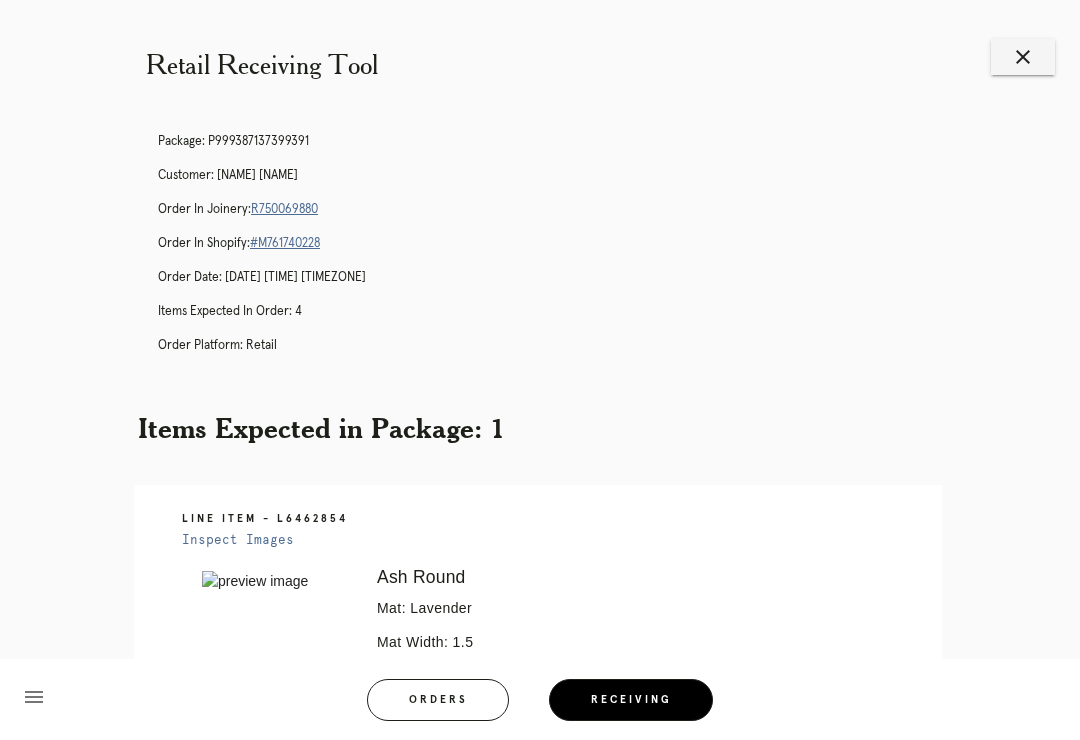 click on "close" at bounding box center [1023, 57] 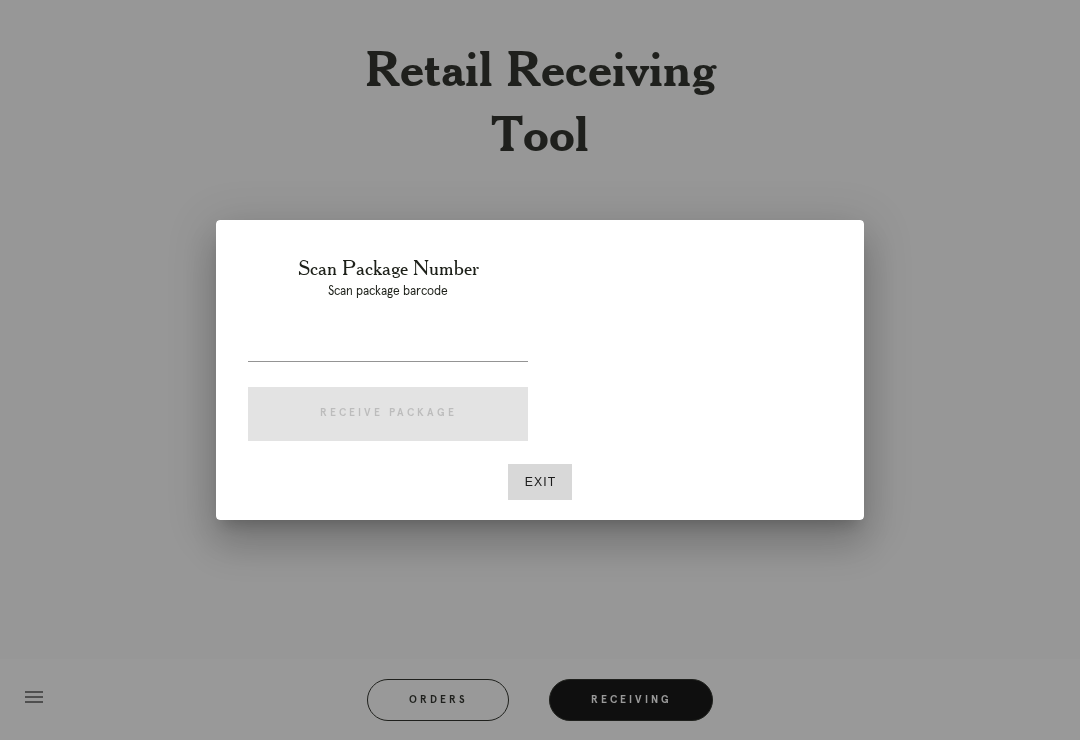 scroll, scrollTop: 0, scrollLeft: 0, axis: both 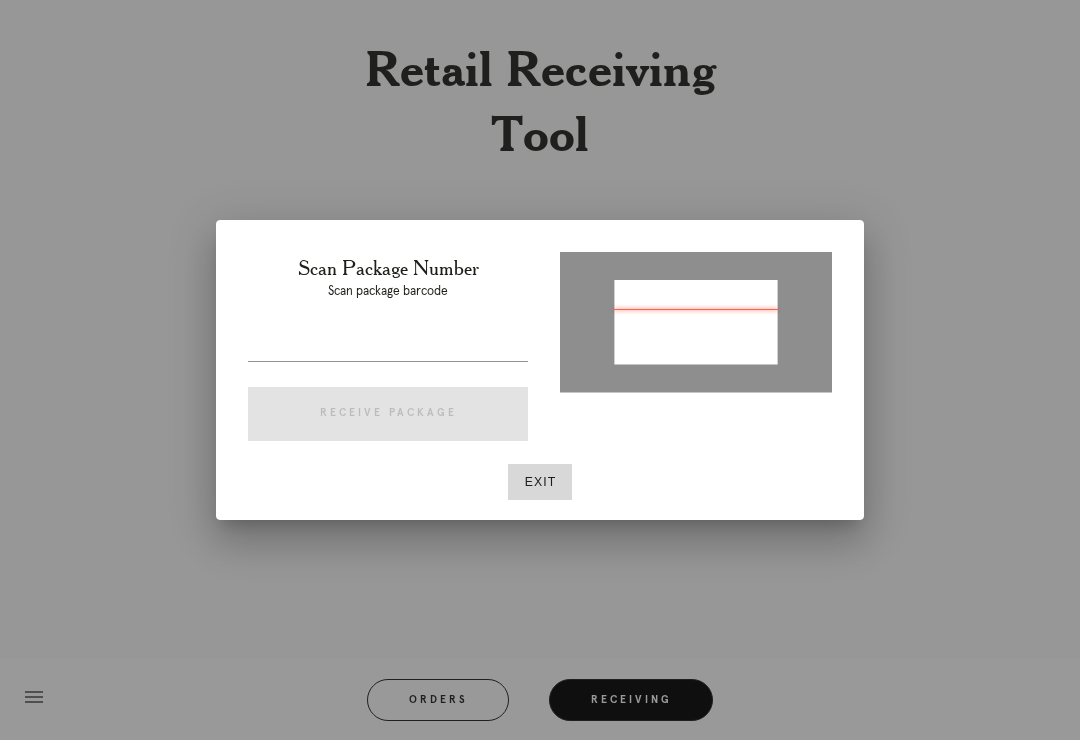 type on "P507792620874947" 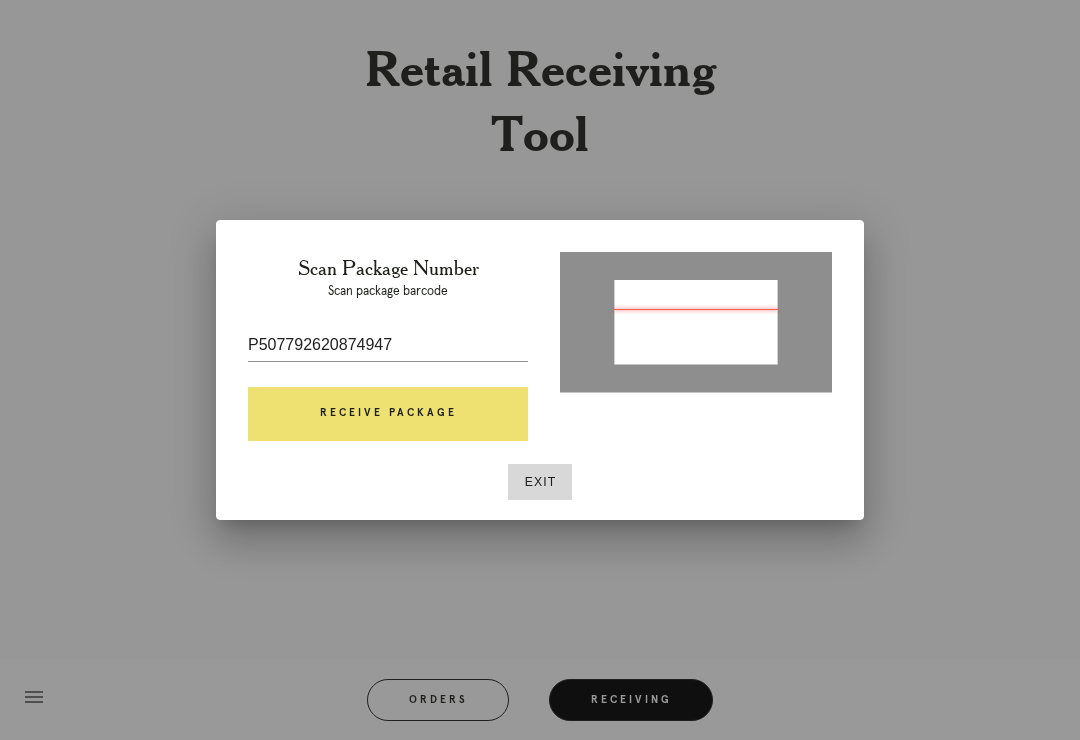click on "Receive Package" at bounding box center [388, 414] 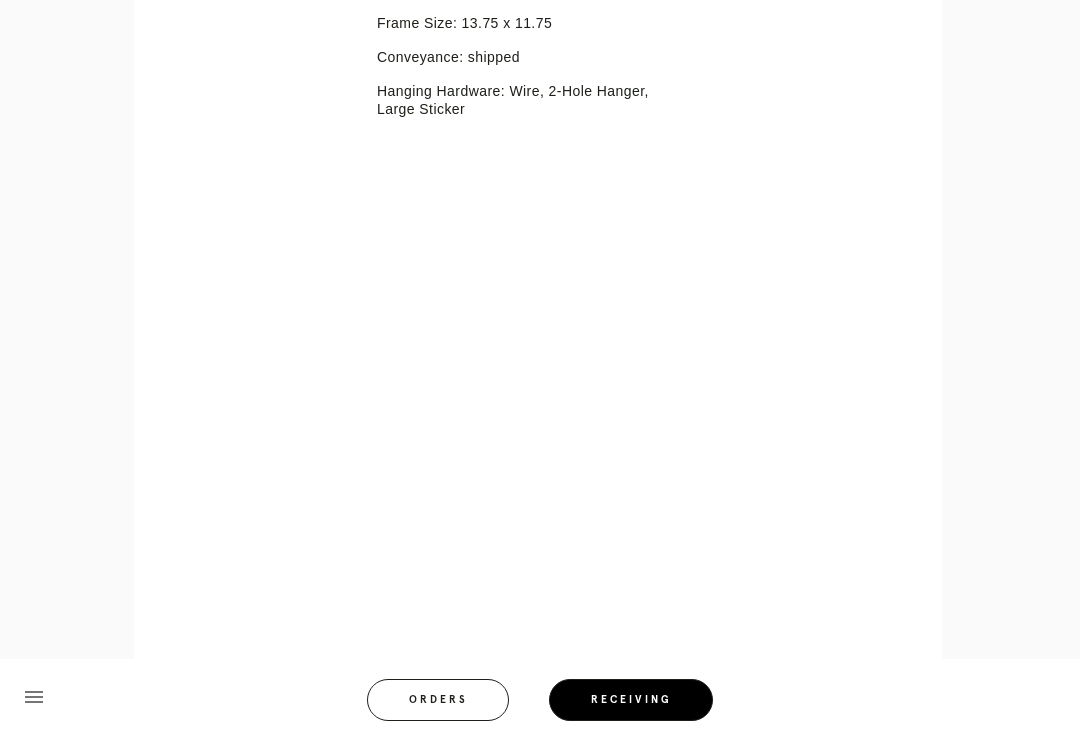 scroll, scrollTop: 219, scrollLeft: 0, axis: vertical 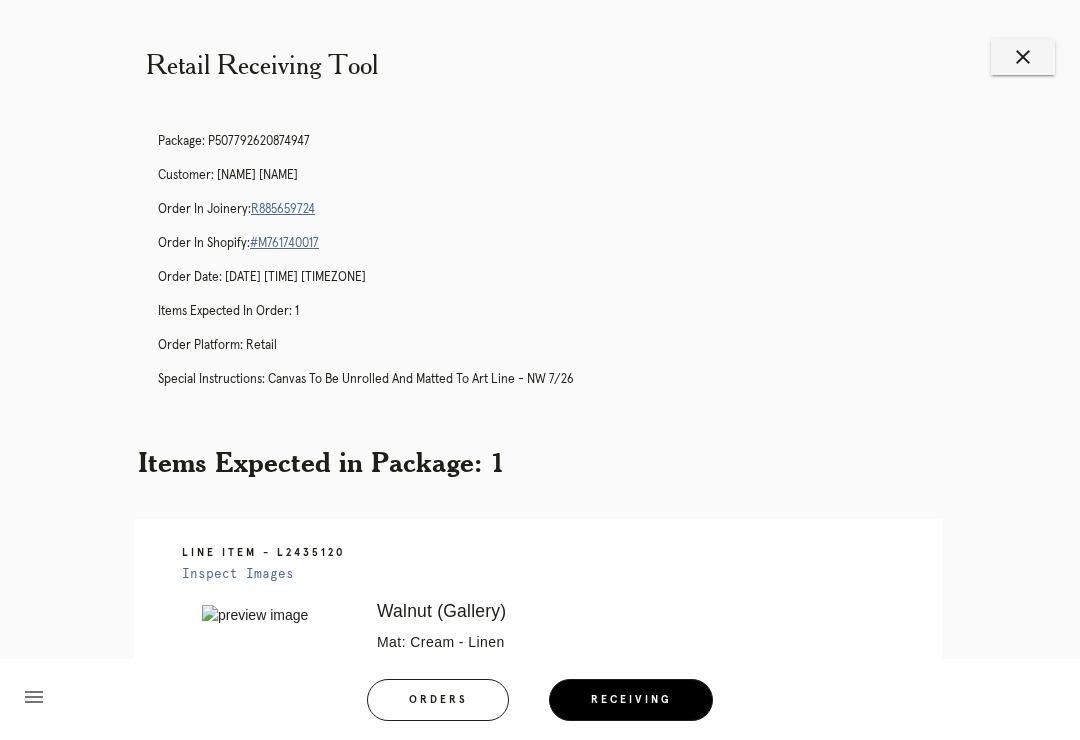 click on "close" at bounding box center [1023, 57] 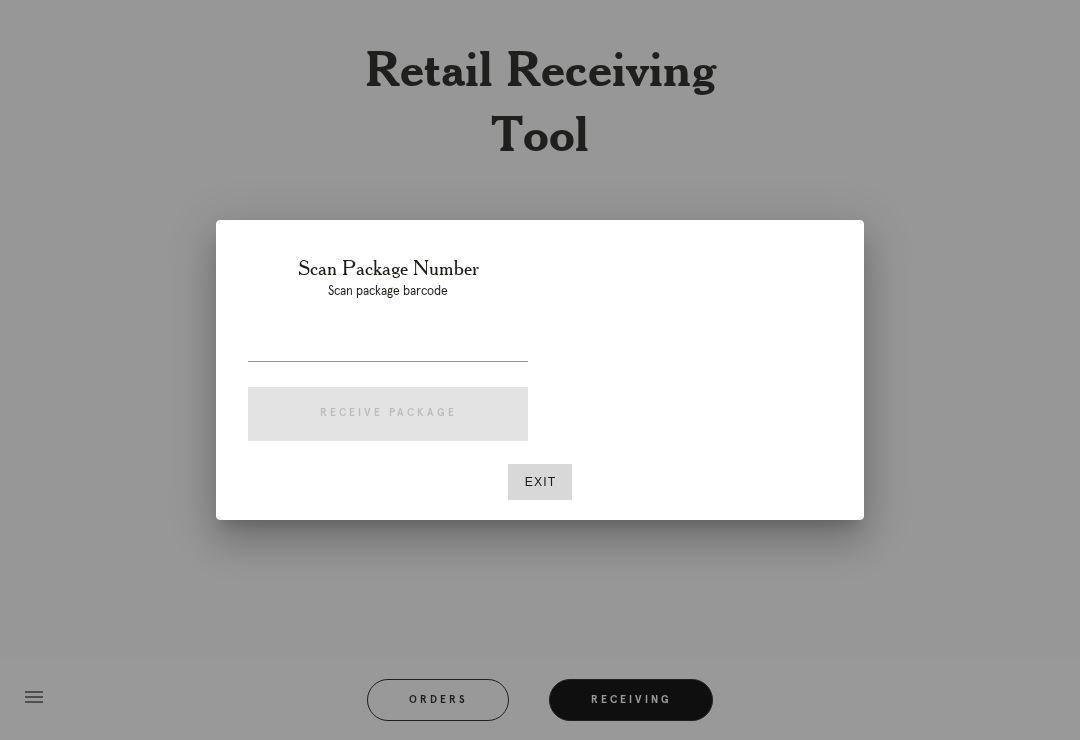 scroll, scrollTop: 0, scrollLeft: 0, axis: both 